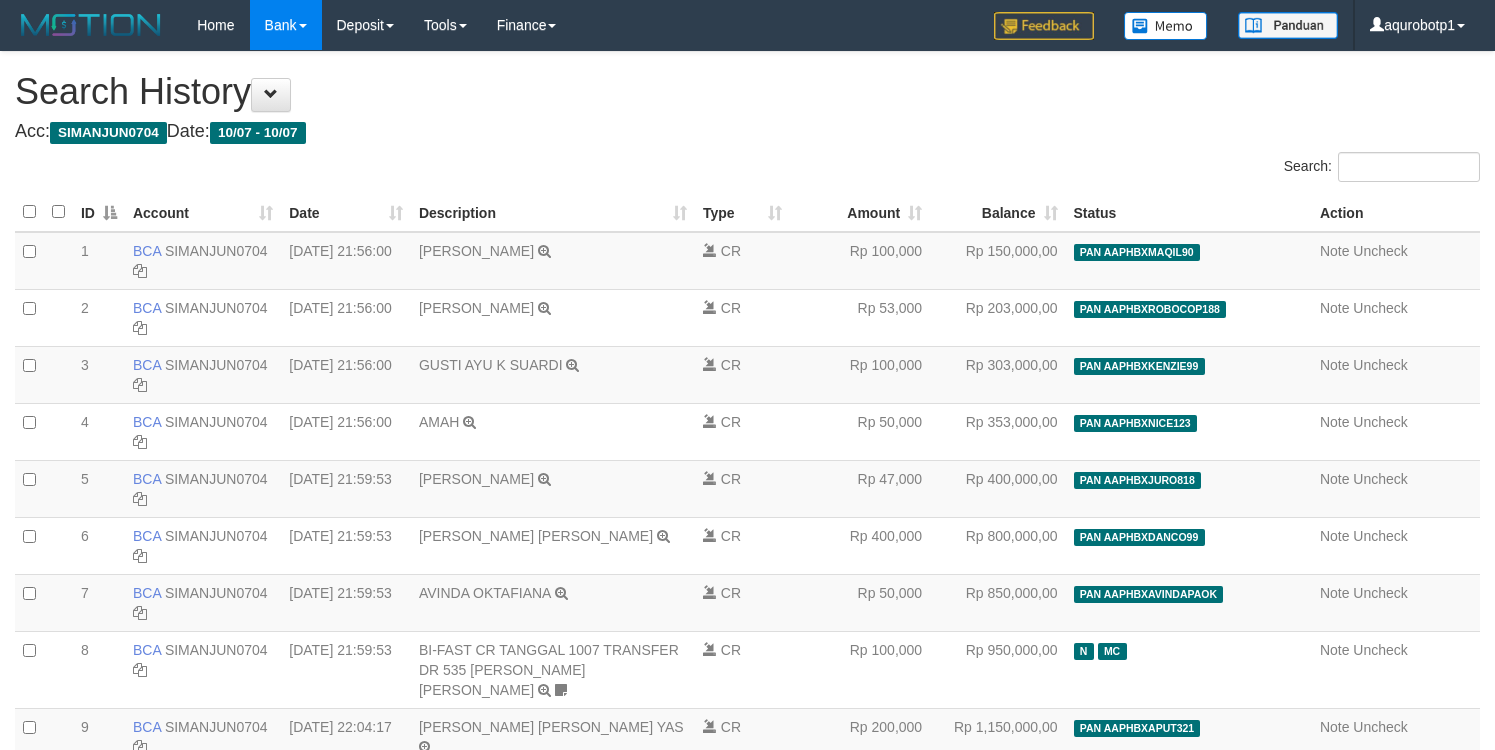 scroll, scrollTop: 26661, scrollLeft: 0, axis: vertical 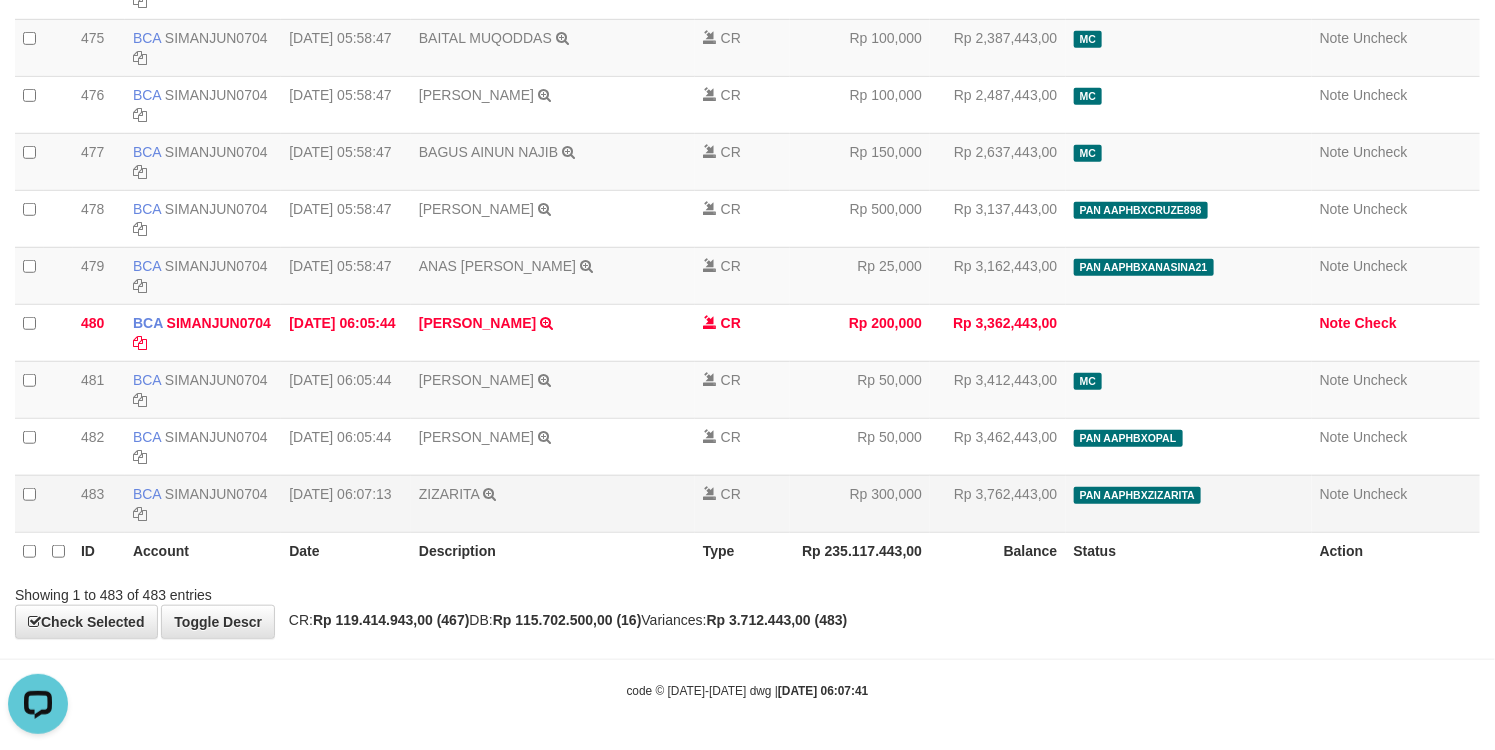 copy on "477
477
BCA
SIMANJUN0704
DPS
SIMANJUNTAK ALESSANDRO TOHAP
mutasi_20250710_4860 | 477
mutasi_20250710_4860 | 477
11/07/2025 05:58:47
BAGUS AINUN NAJIB       TRSF E-BANKING CR 1107/FTSCY/WS95031
150000.00BAGUS AINUN NAJIB
CR
Rp 150,000
Rp 2,637,443,00
MC
Note
Uncheck
20250710000478
478
478
BCA
SIMANJUN0704
DPS
SIMANJUNTAK ALESSANDRO TOHAP
mutasi_20250710_4860 | 478
deposit_20250711 | 2957
mutasi_20250710_4860 | 478
11/07/2025 05:58:47
IVAN QADAFI HERMAW       TRSF E-BANKING CR 1107/FTSCY/WS95031
500000.00IVAN QADAFI HERMAW
CR
Rp 500,000
Rp 3,137,443,00
PAN AAPHBXCRUZE898          deposit_20250711 | 2957 | 842526940
Note
Uncheck
20250710000479
479
479
BCA..." 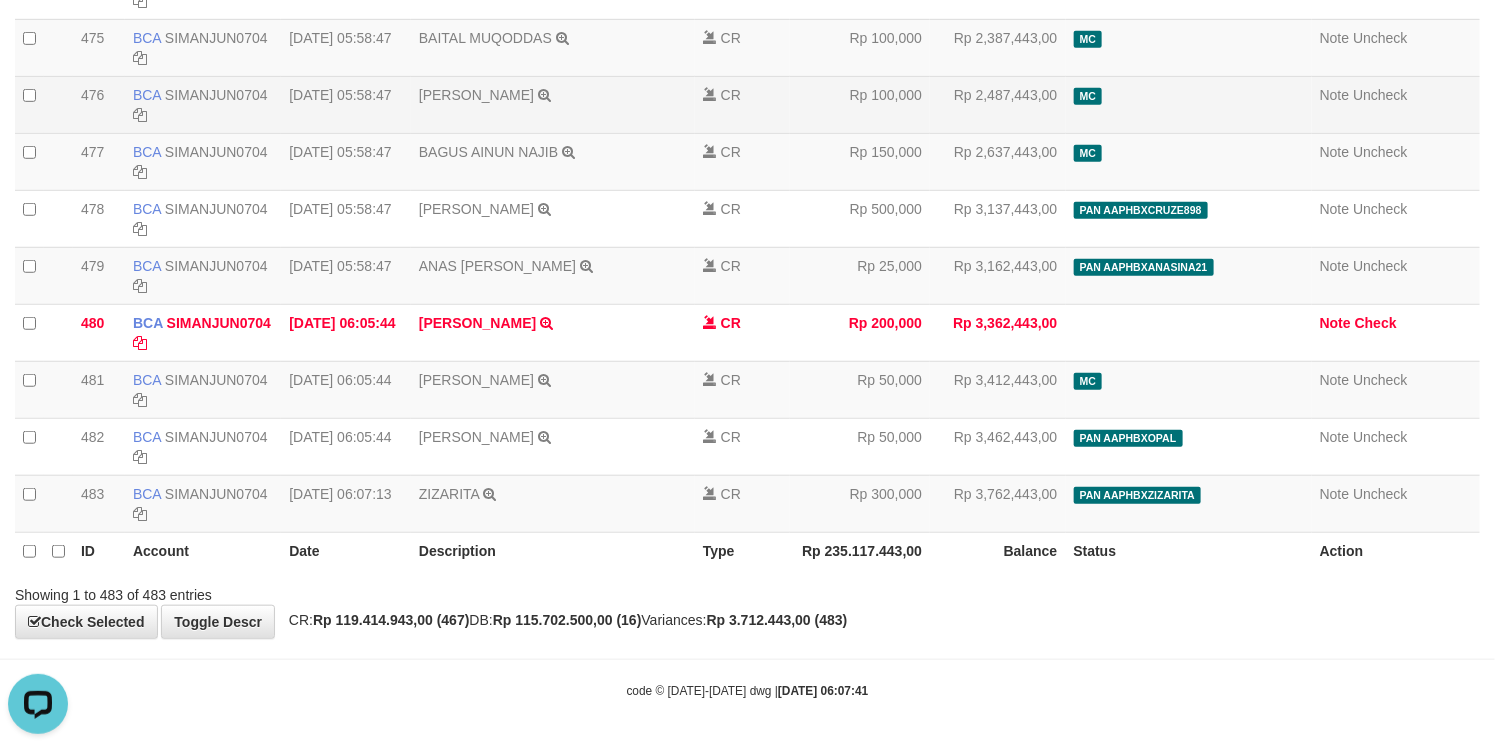 click on "CR" at bounding box center [742, 104] 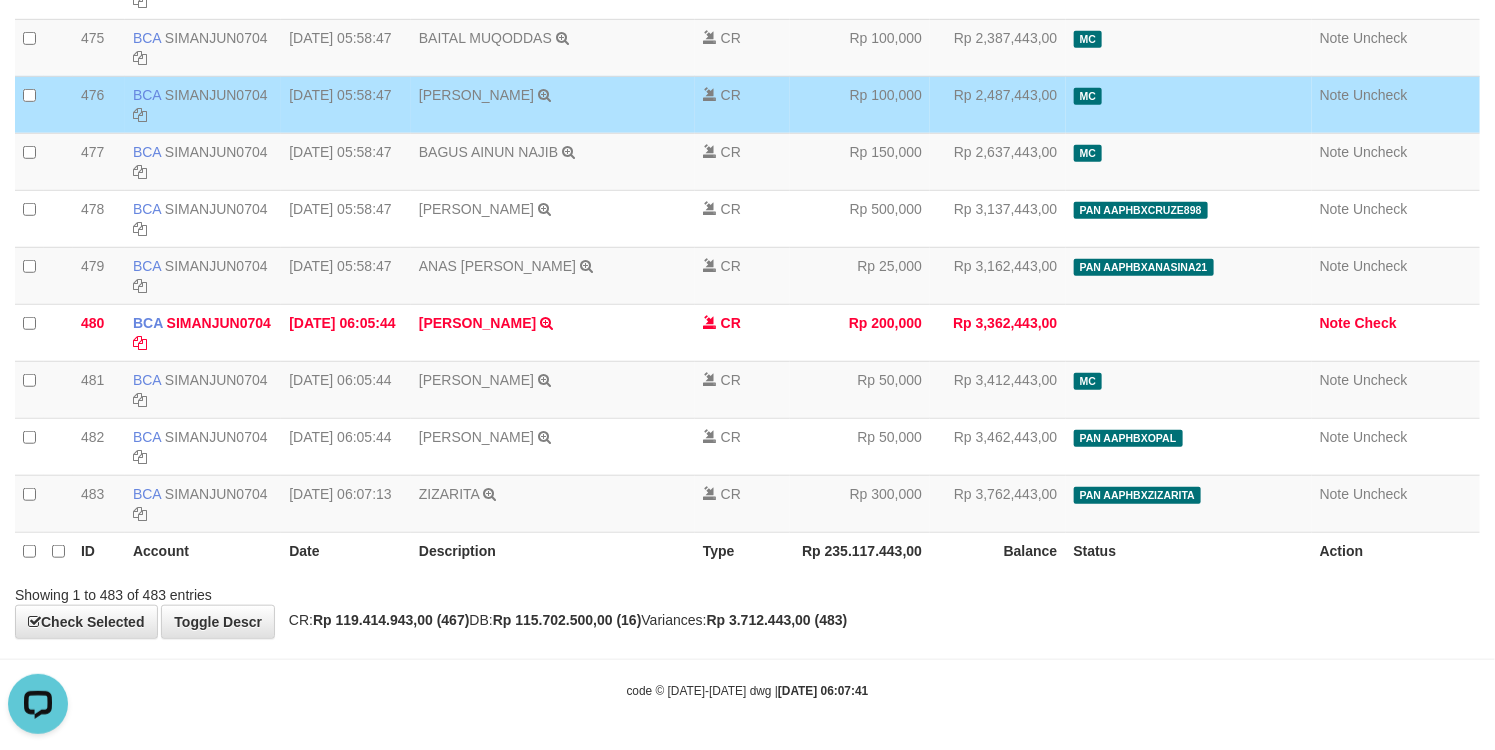 click on "MC" at bounding box center [1189, 104] 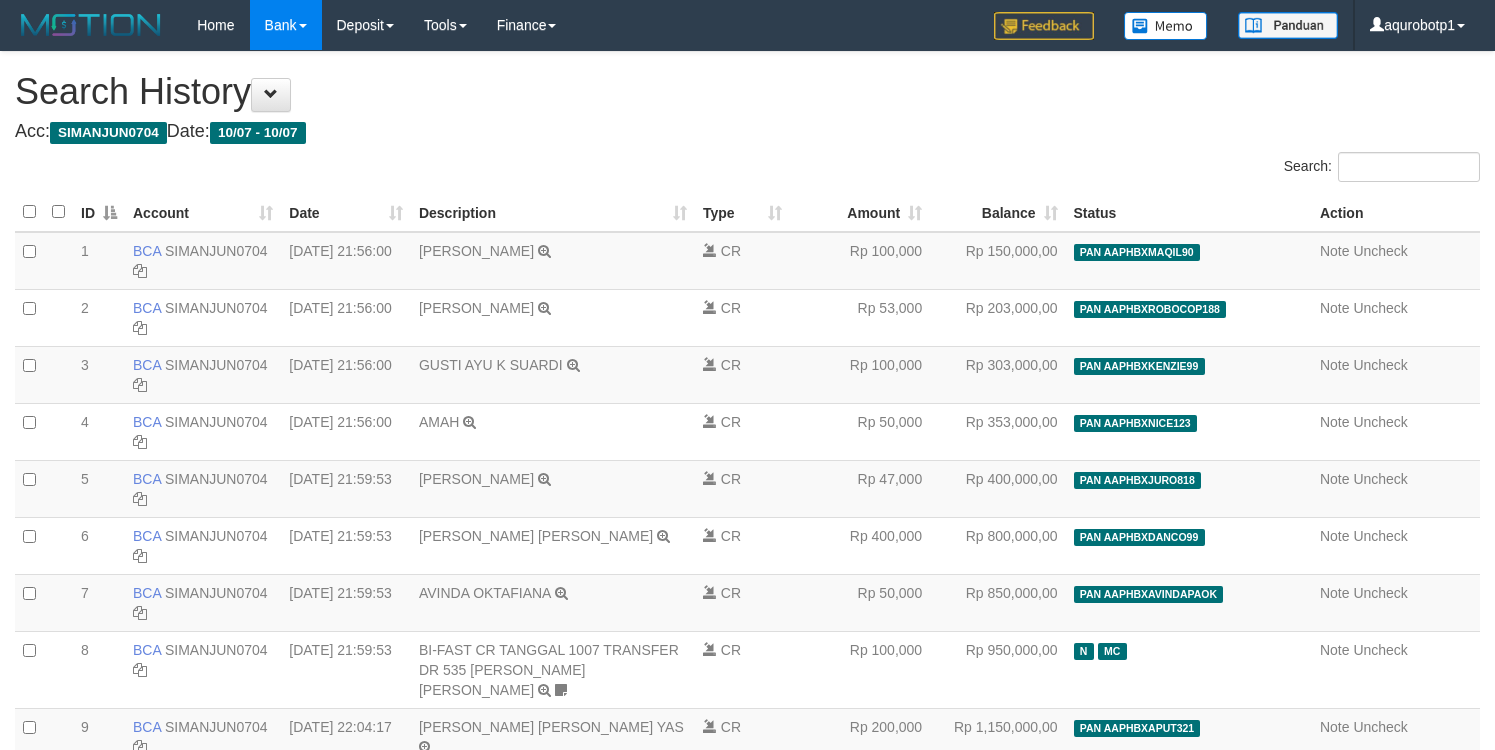 scroll, scrollTop: 27579, scrollLeft: 0, axis: vertical 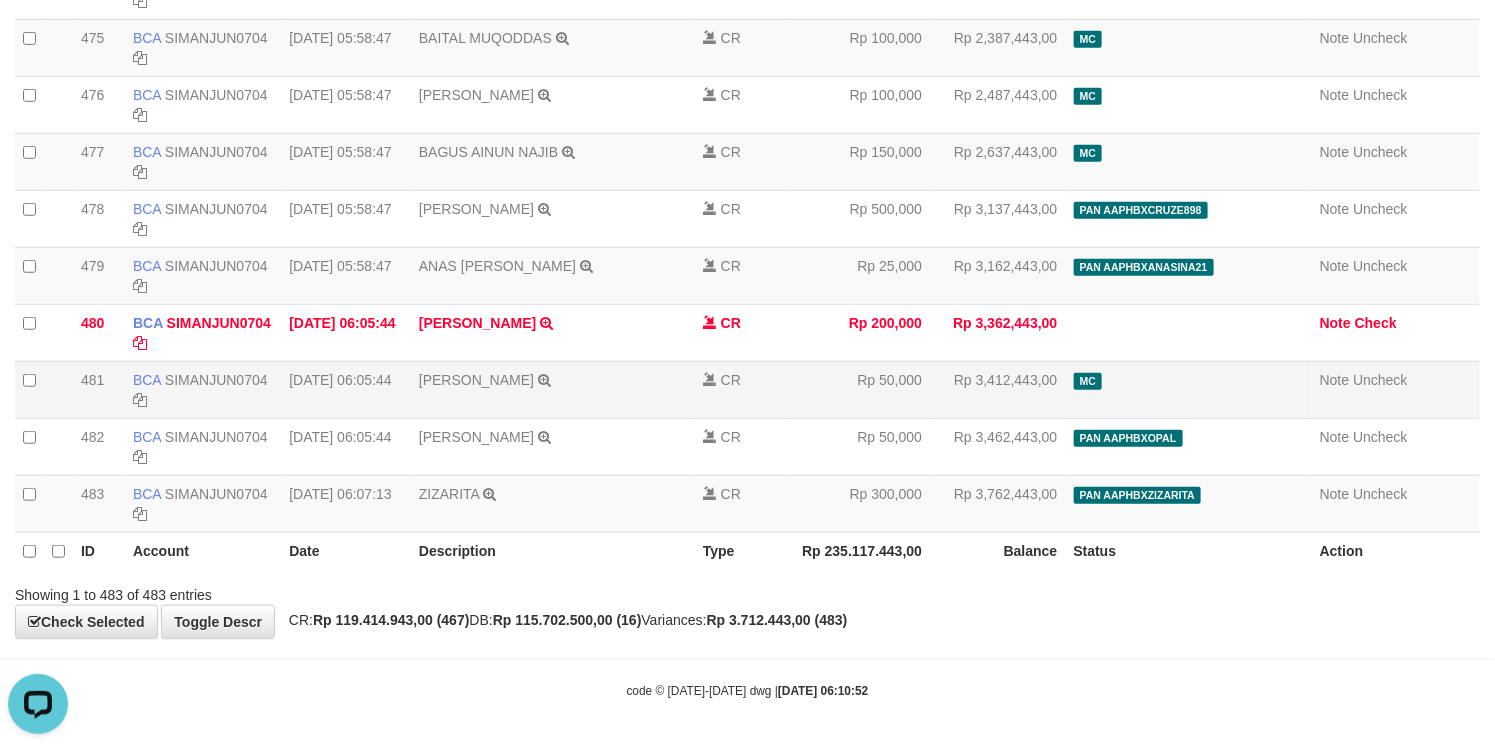click on "MC" at bounding box center (1189, 389) 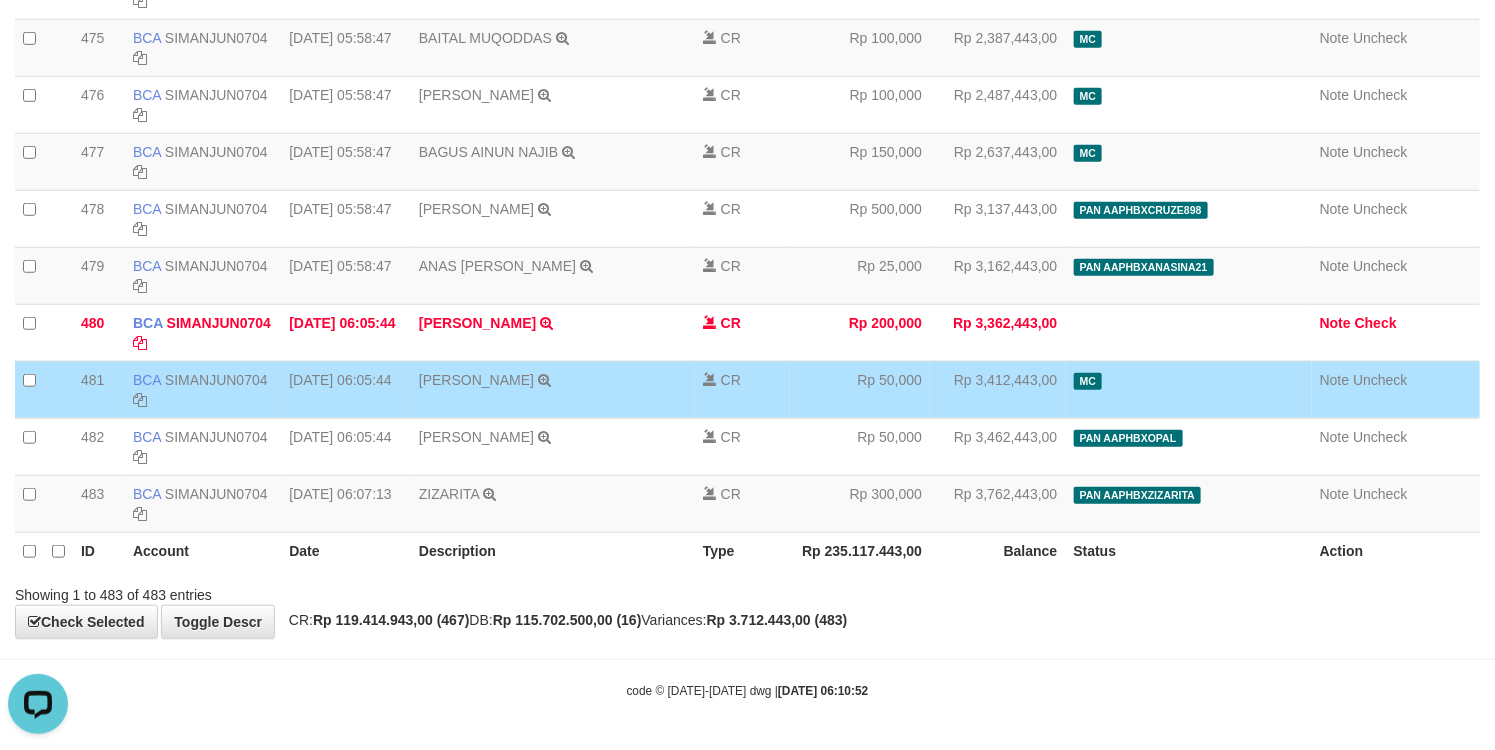 scroll, scrollTop: 27063, scrollLeft: 0, axis: vertical 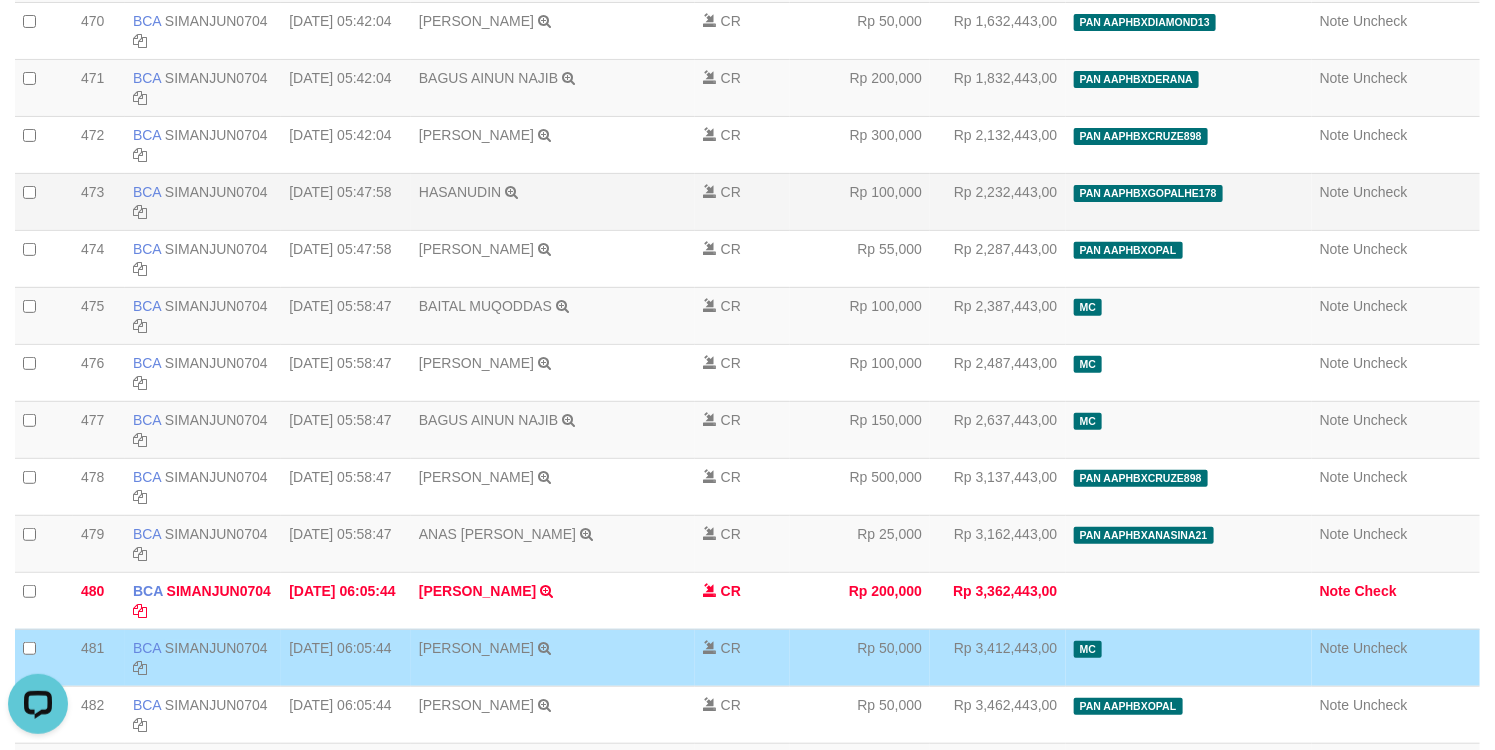 click on "PAN AAPHBXGOPALHE178          deposit_20250711 | 2979 | 842527907" at bounding box center [1189, 201] 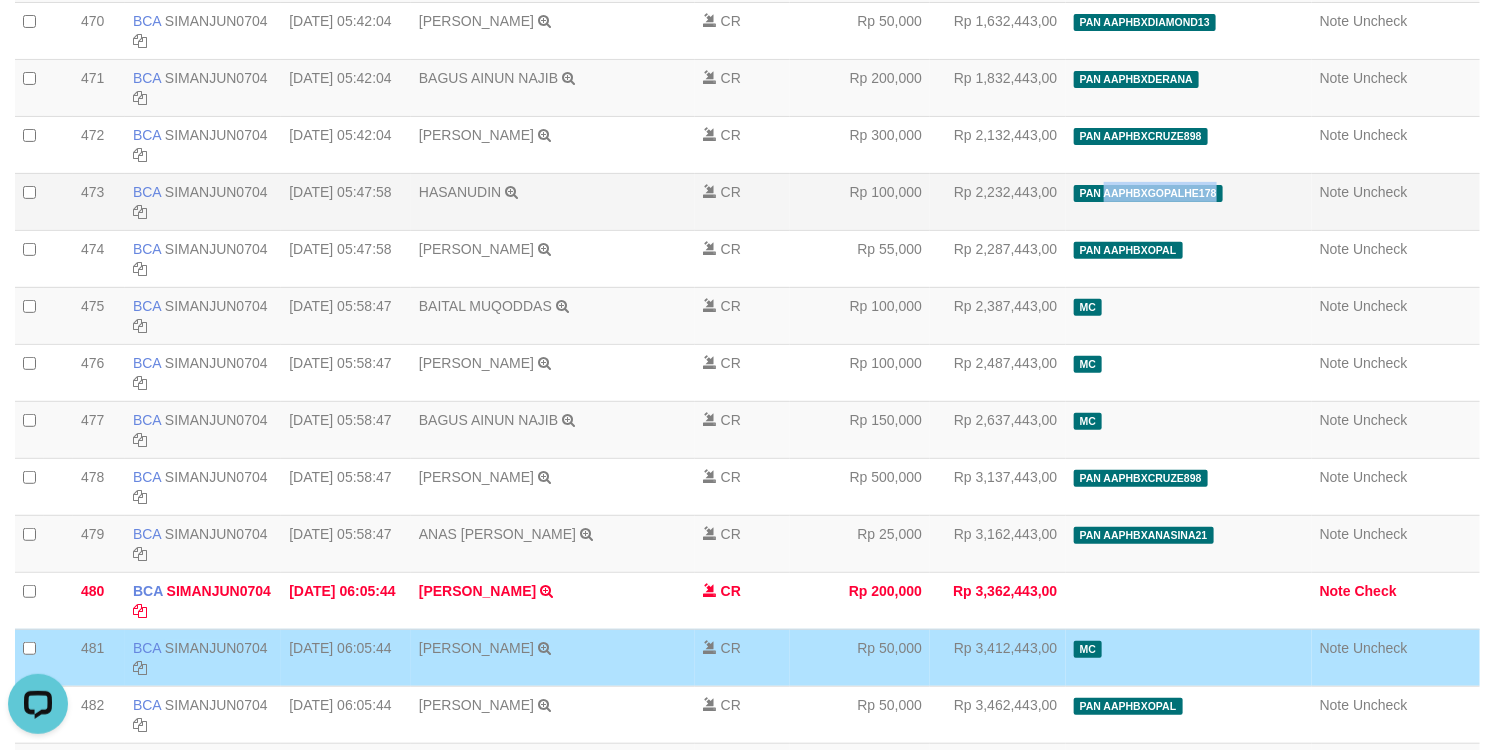 click on "PAN AAPHBXGOPALHE178          deposit_20250711 | 2979 | 842527907" at bounding box center [1189, 201] 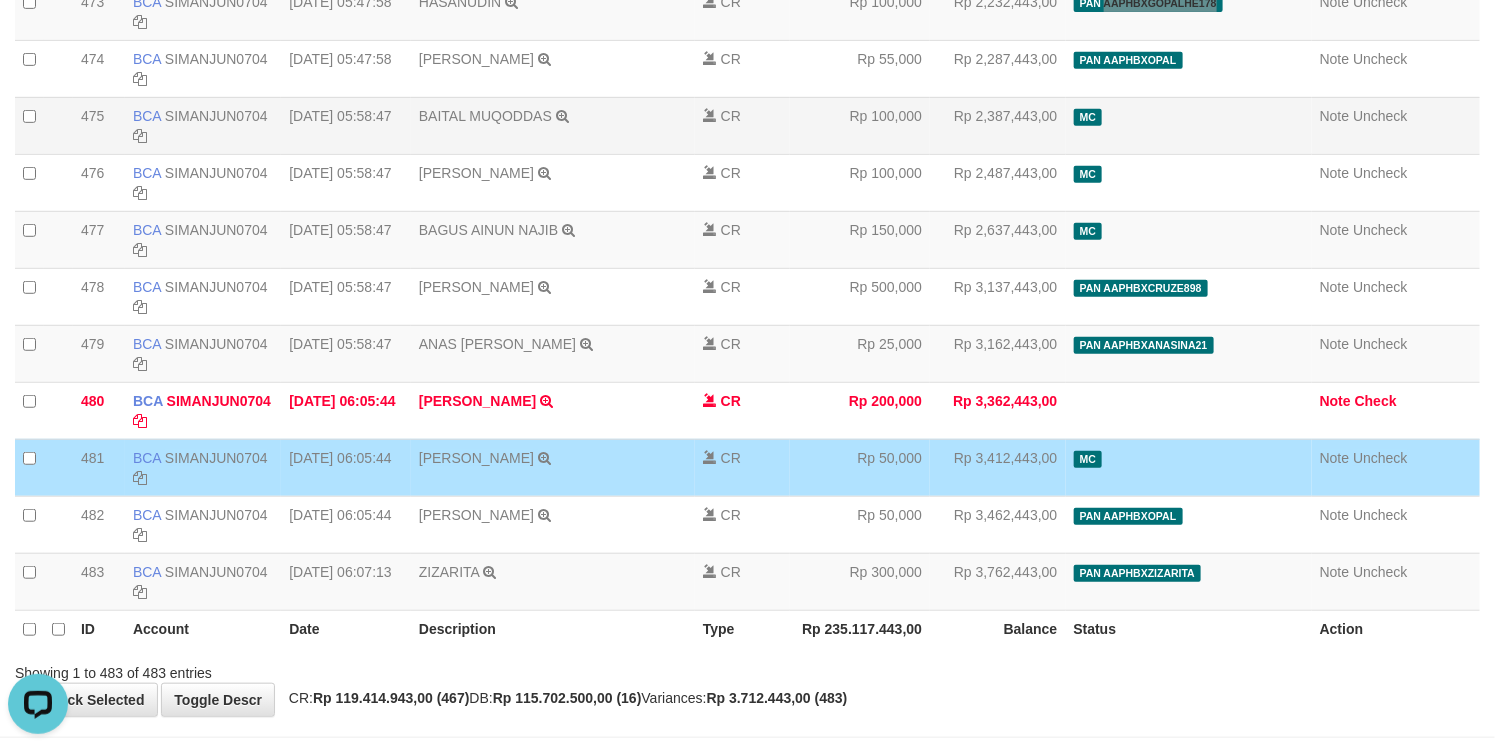 scroll, scrollTop: 27262, scrollLeft: 0, axis: vertical 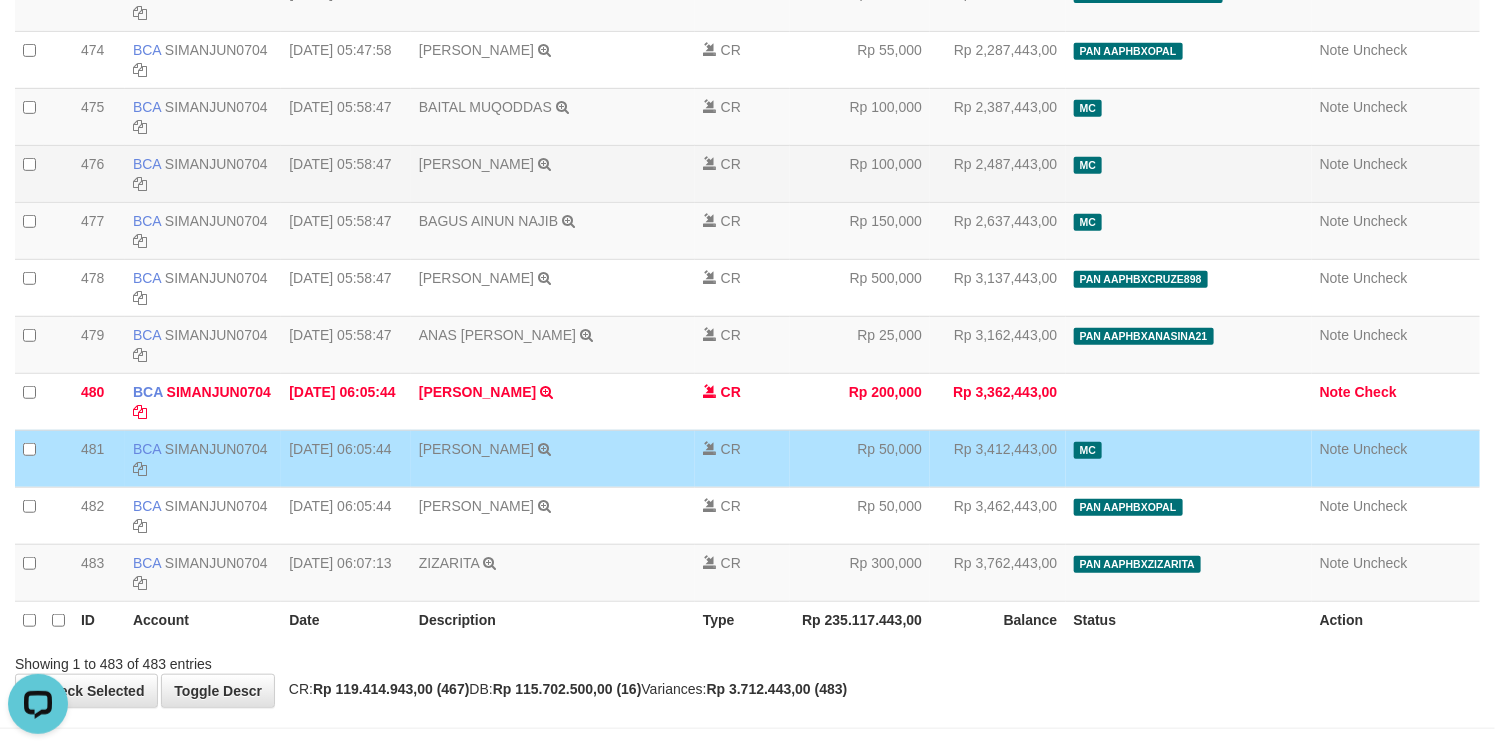 click on "MC" at bounding box center [1189, 173] 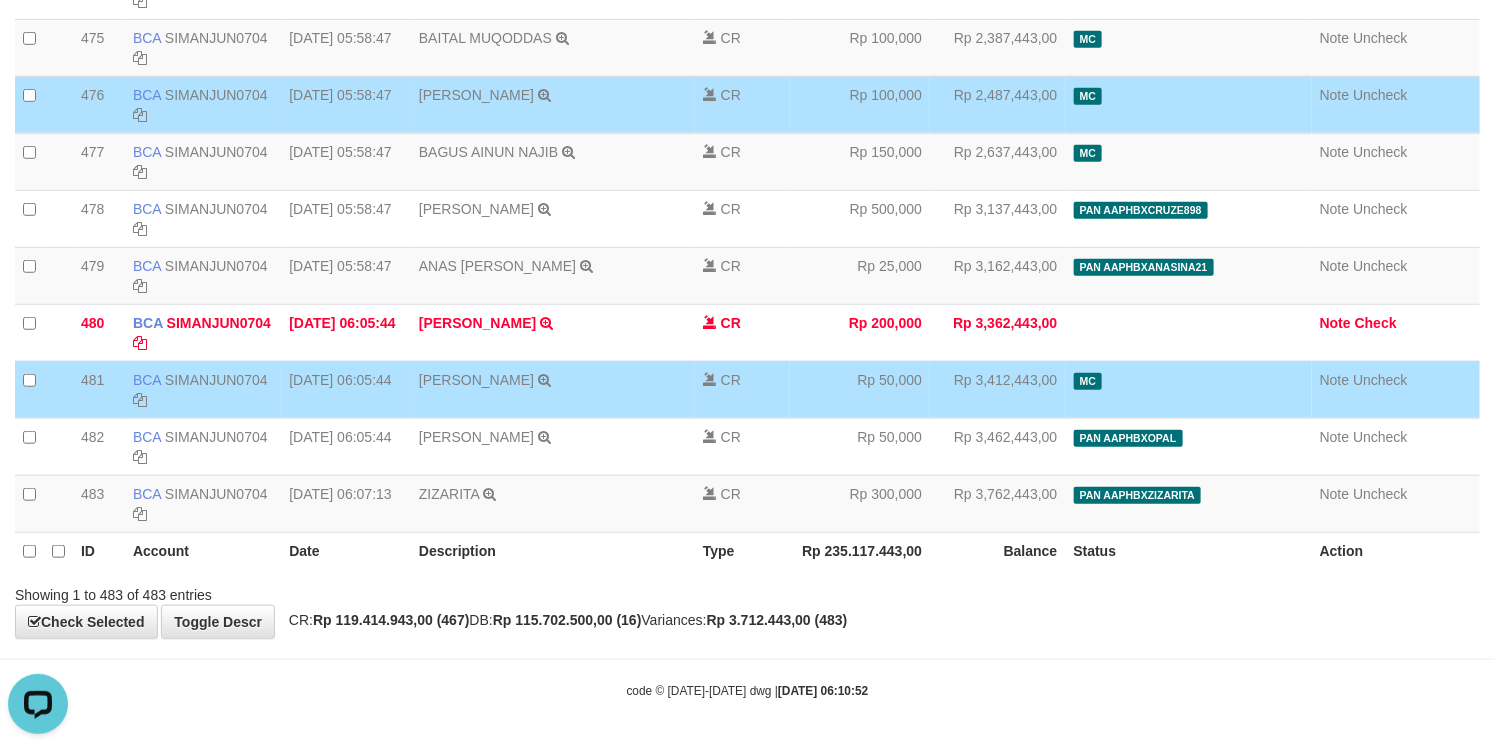 scroll, scrollTop: 27363, scrollLeft: 0, axis: vertical 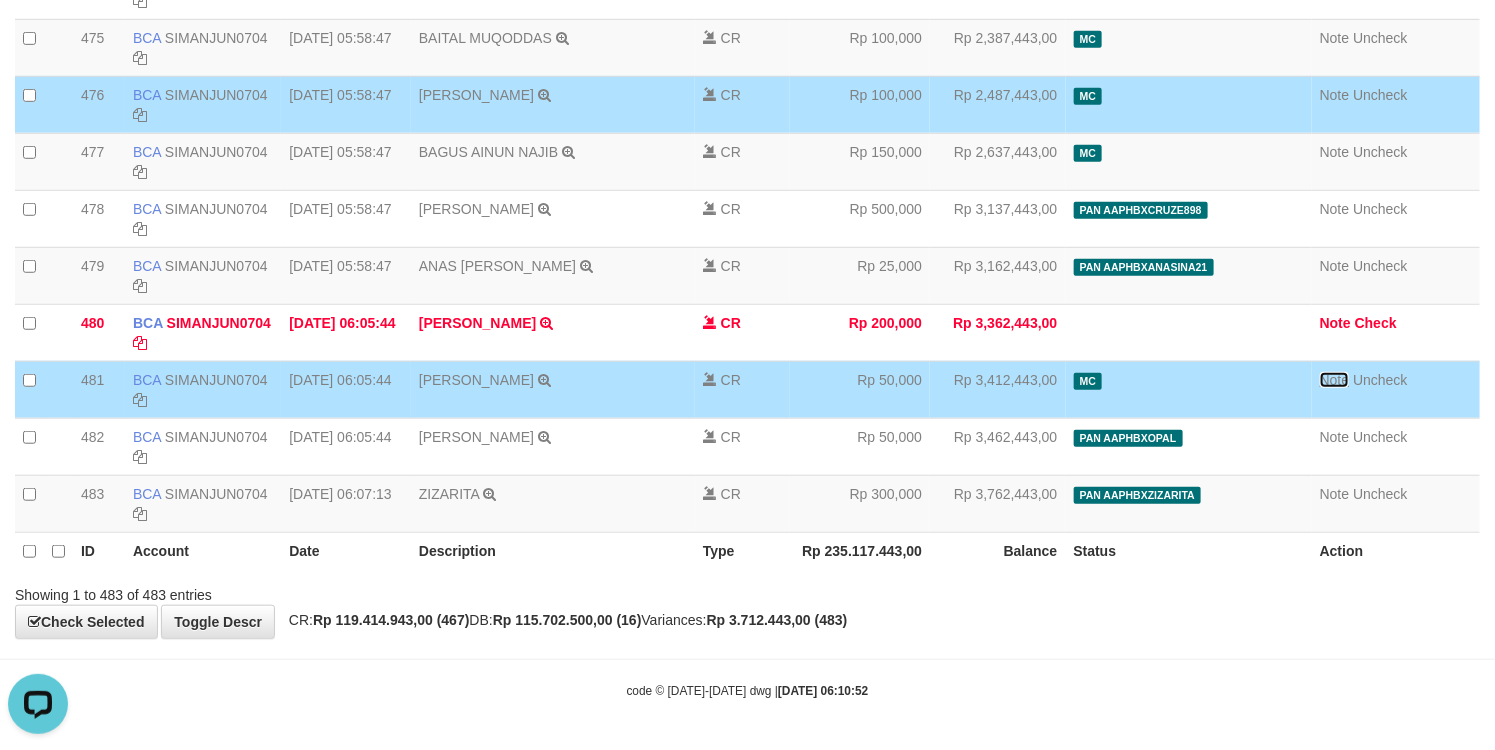 click on "Note" at bounding box center [1335, 380] 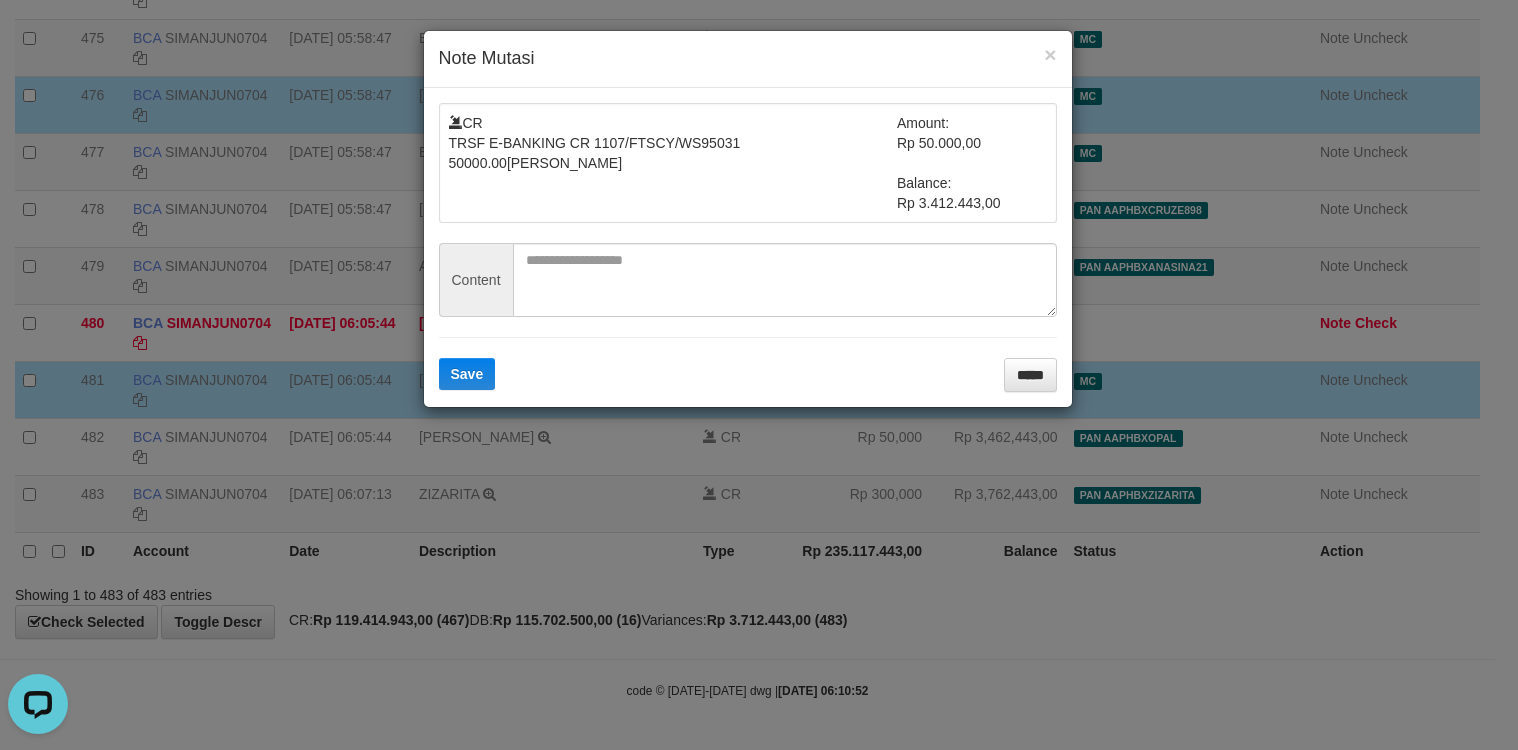 click on "× Note Mutasi
CR
TRSF E-BANKING CR 1107/FTSCY/WS95031
50000.00ADAM AKBAR
Amount:
Rp 50.000,00
Balance:
Rp 3.412.443,00
Content
Save
*****" at bounding box center [759, 375] 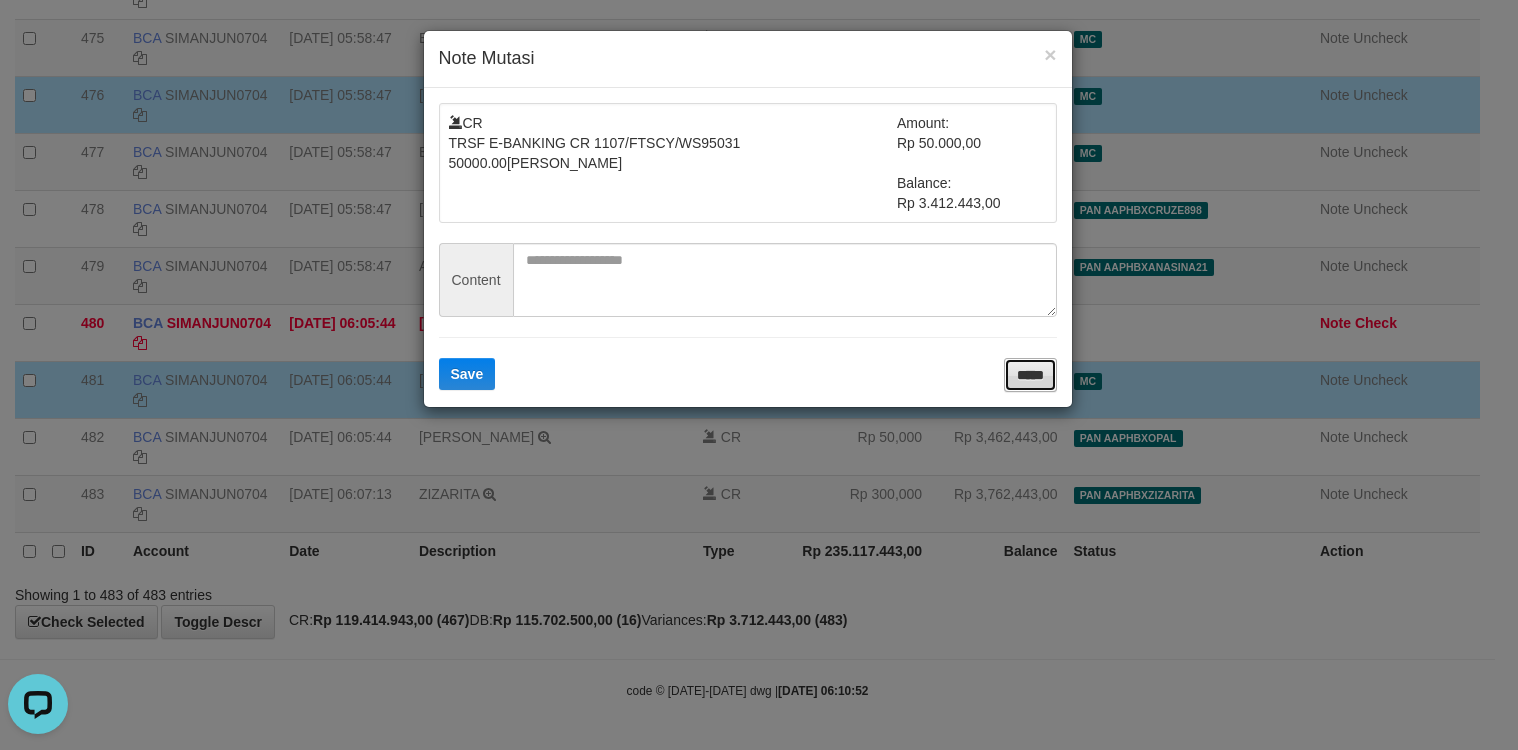 click on "*****" at bounding box center [1030, 375] 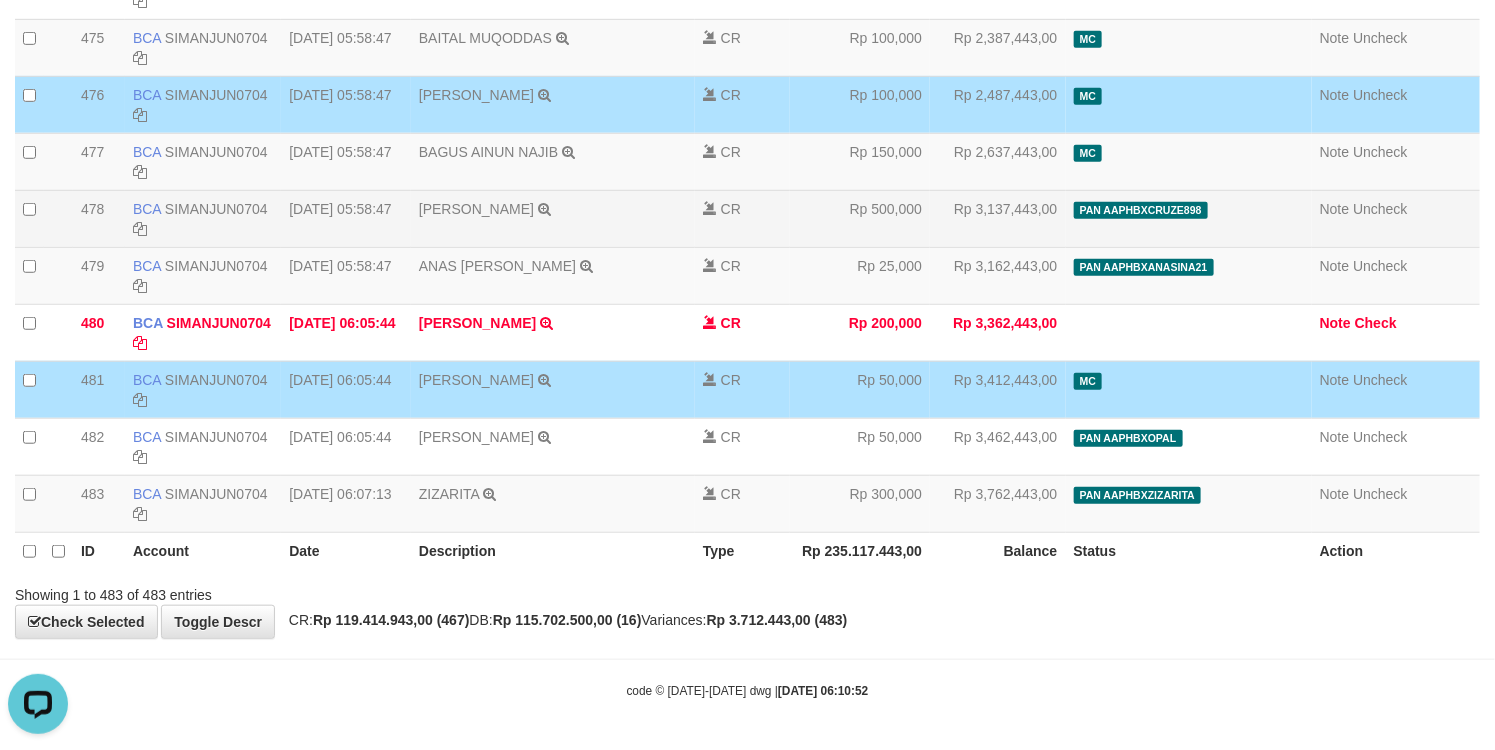 click on "Rp 500,000" at bounding box center (860, 218) 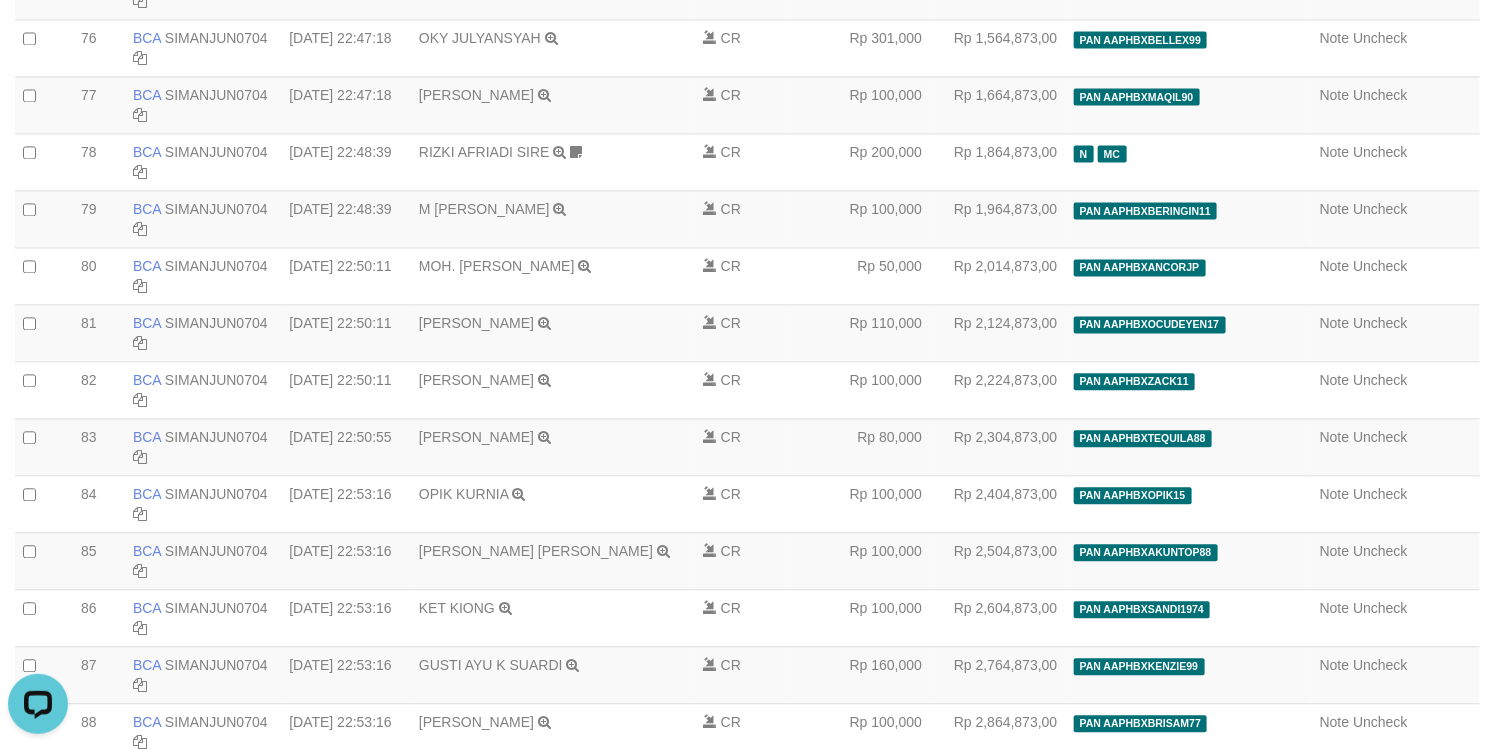 scroll, scrollTop: 4549, scrollLeft: 0, axis: vertical 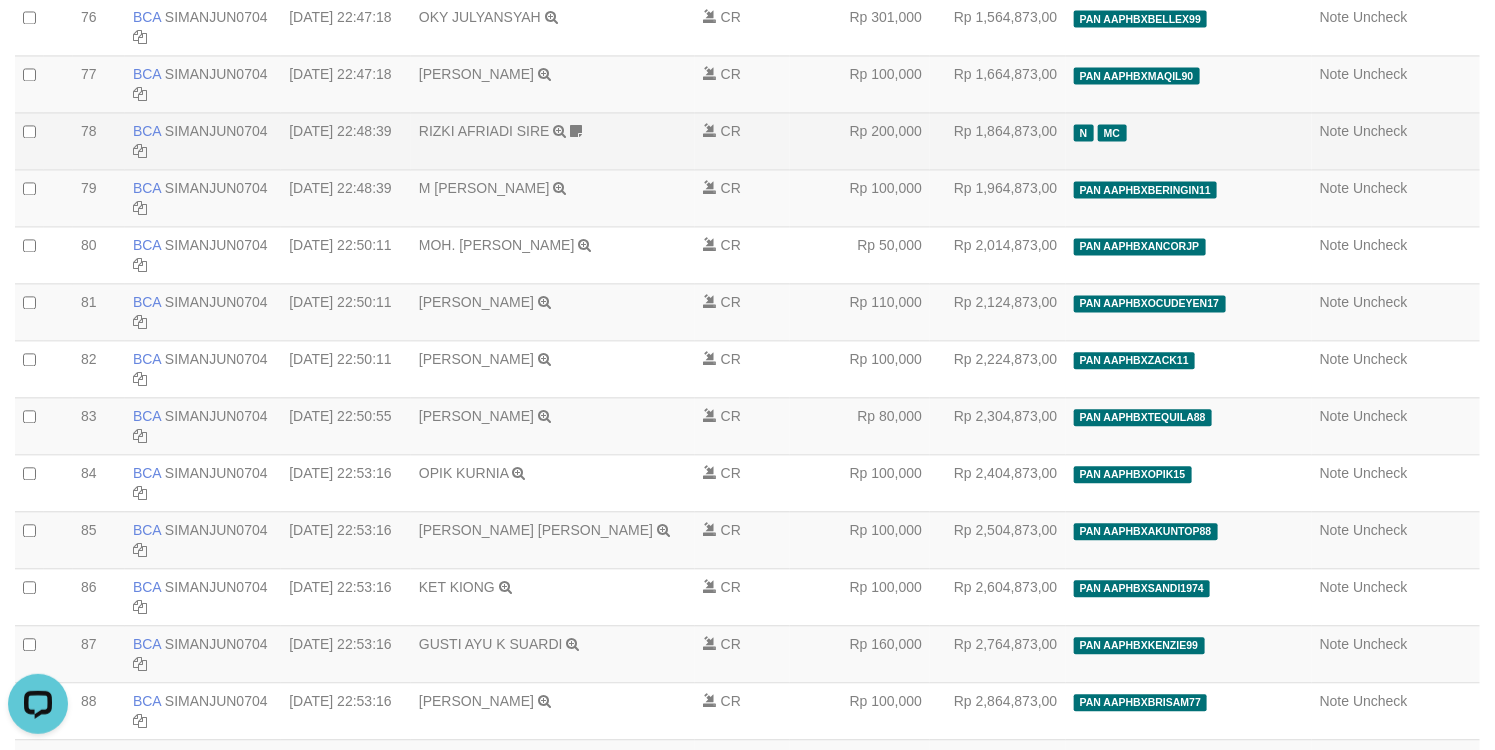 click on "Rp 1,864,873,00" at bounding box center [997, 140] 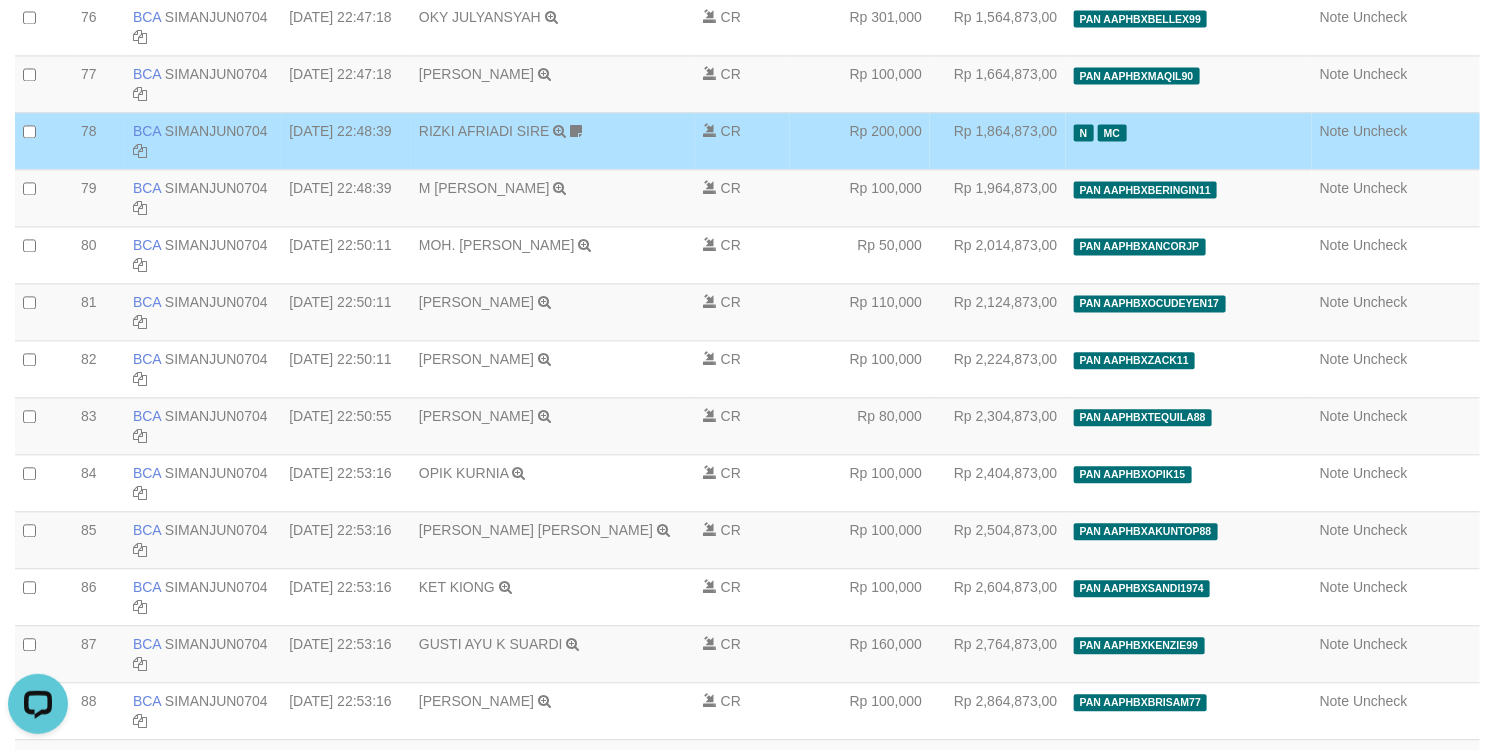 click on "Rp 1,864,873,00" at bounding box center (997, 140) 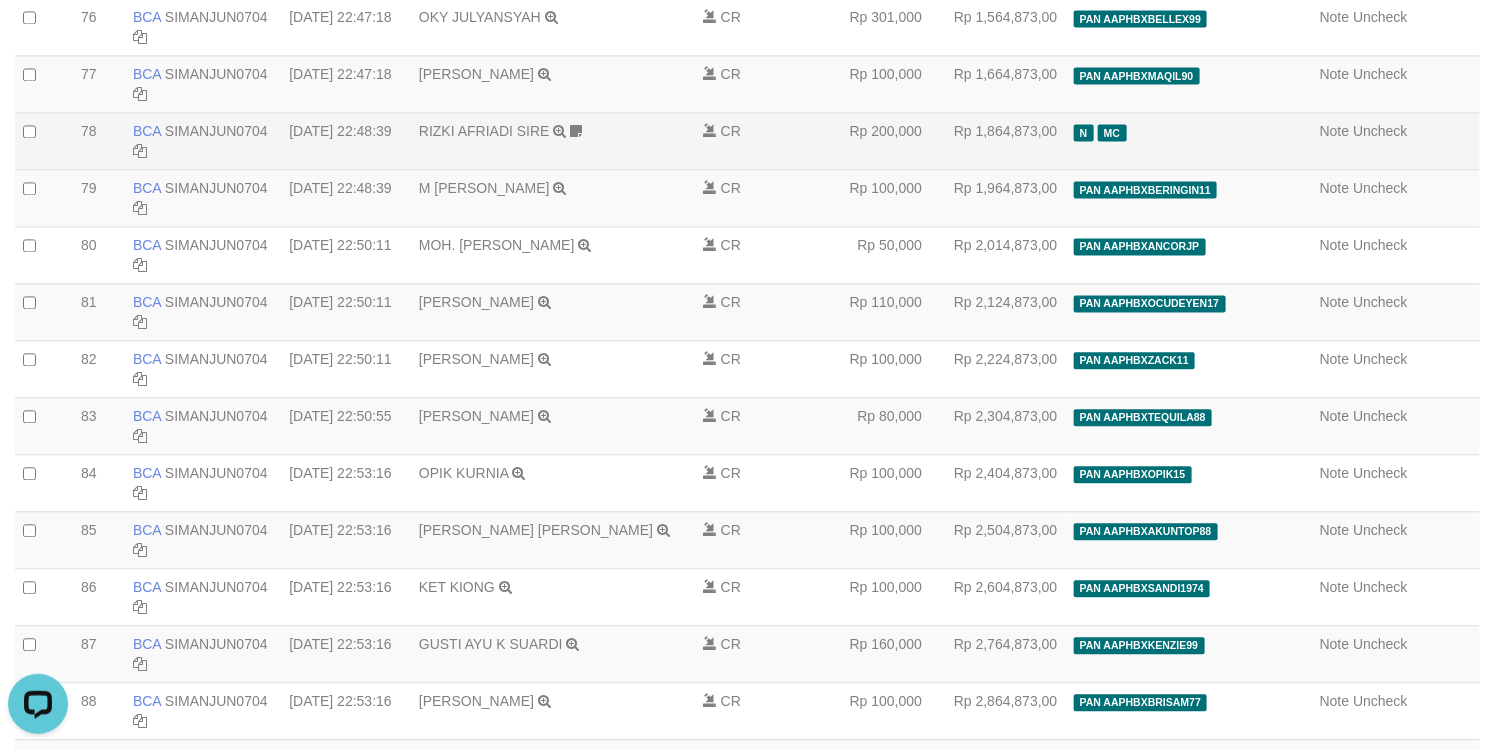 copy on "1,864,873,00" 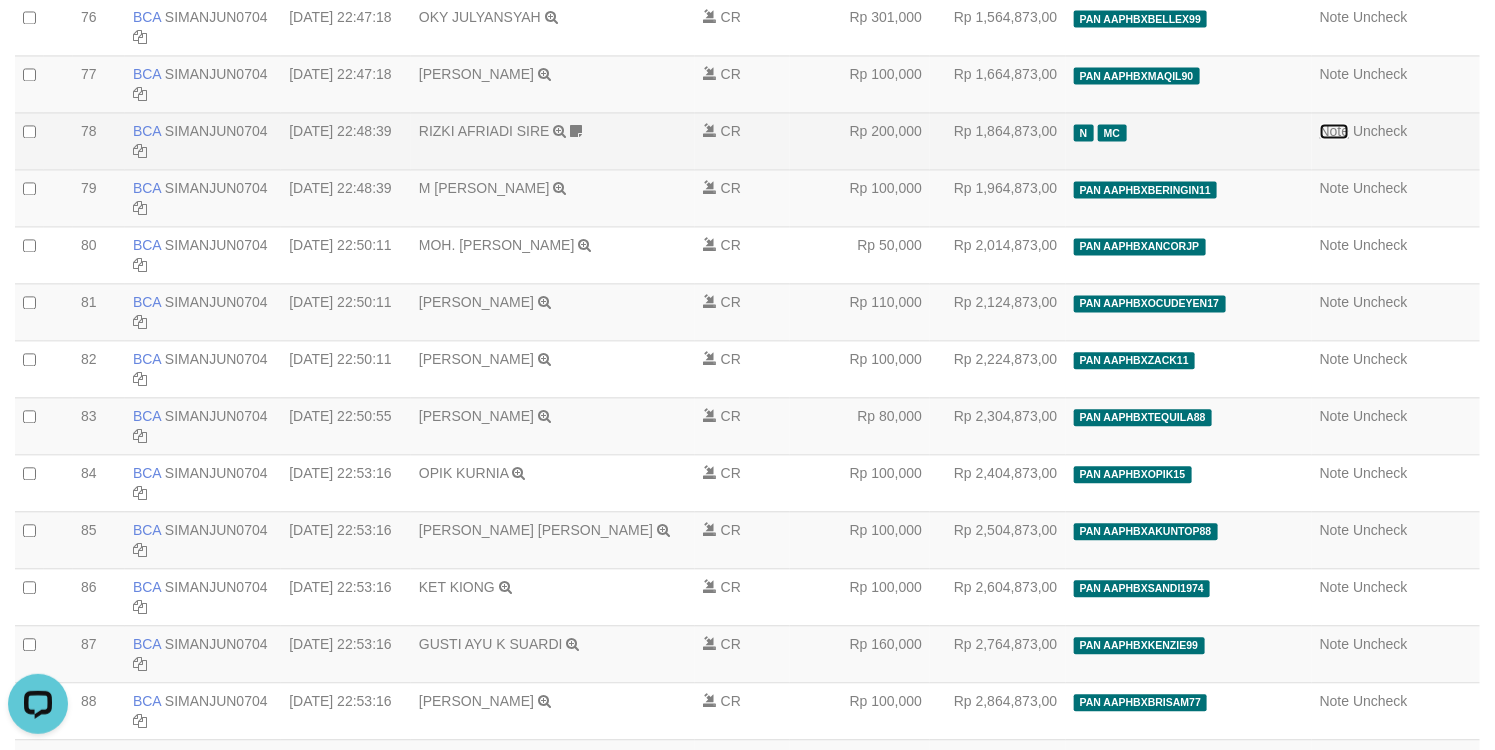 click on "Note" at bounding box center [1335, 131] 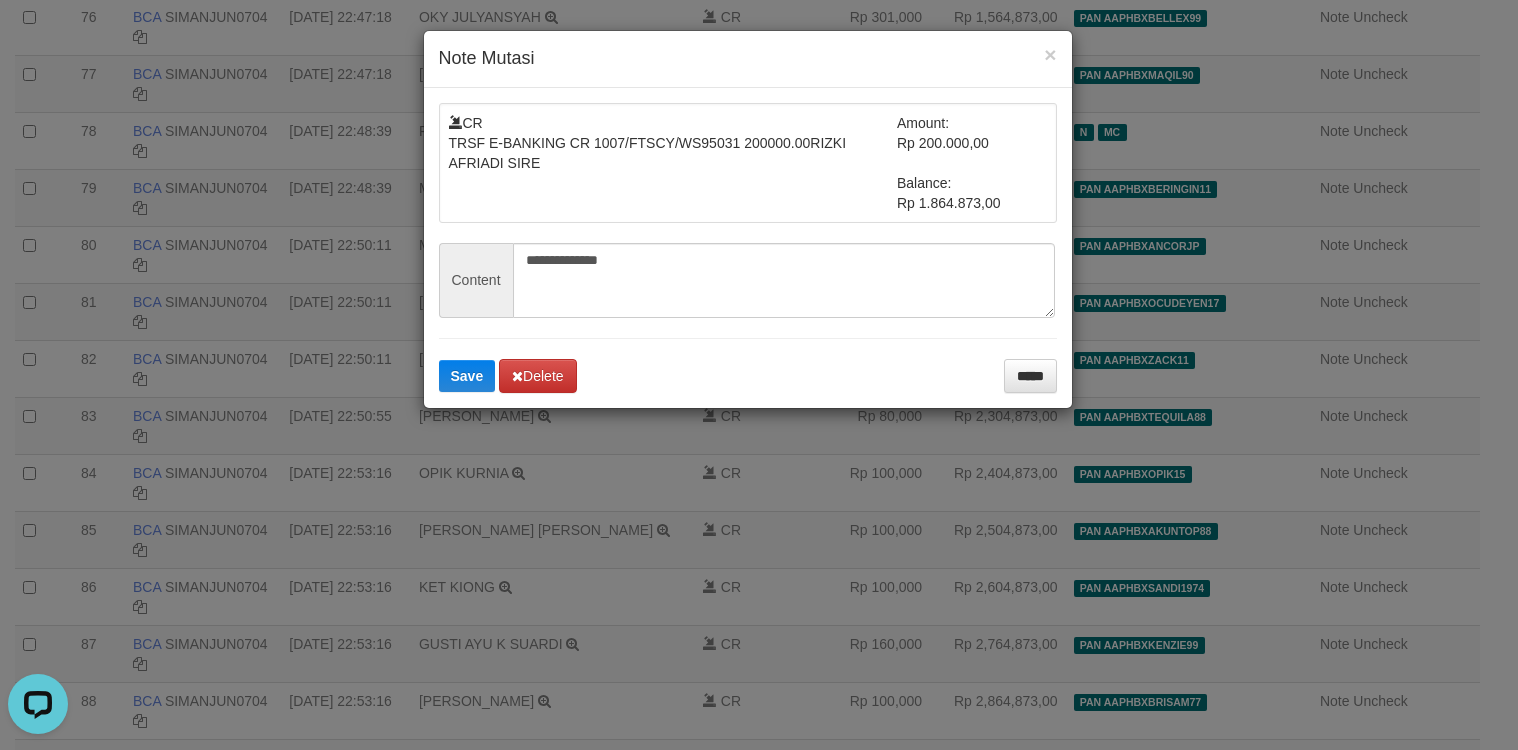 click on "**********" at bounding box center (759, 375) 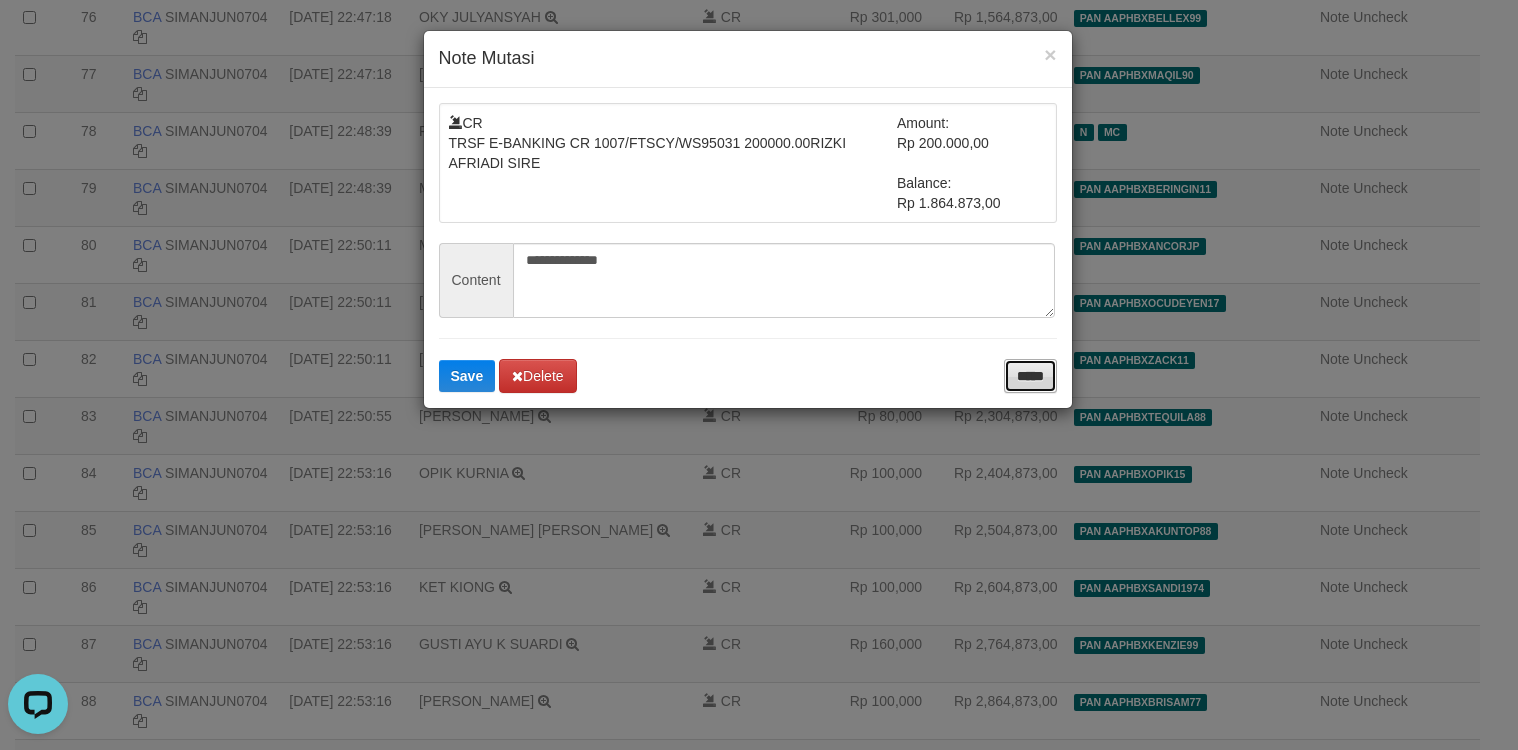 click on "*****" at bounding box center (1030, 376) 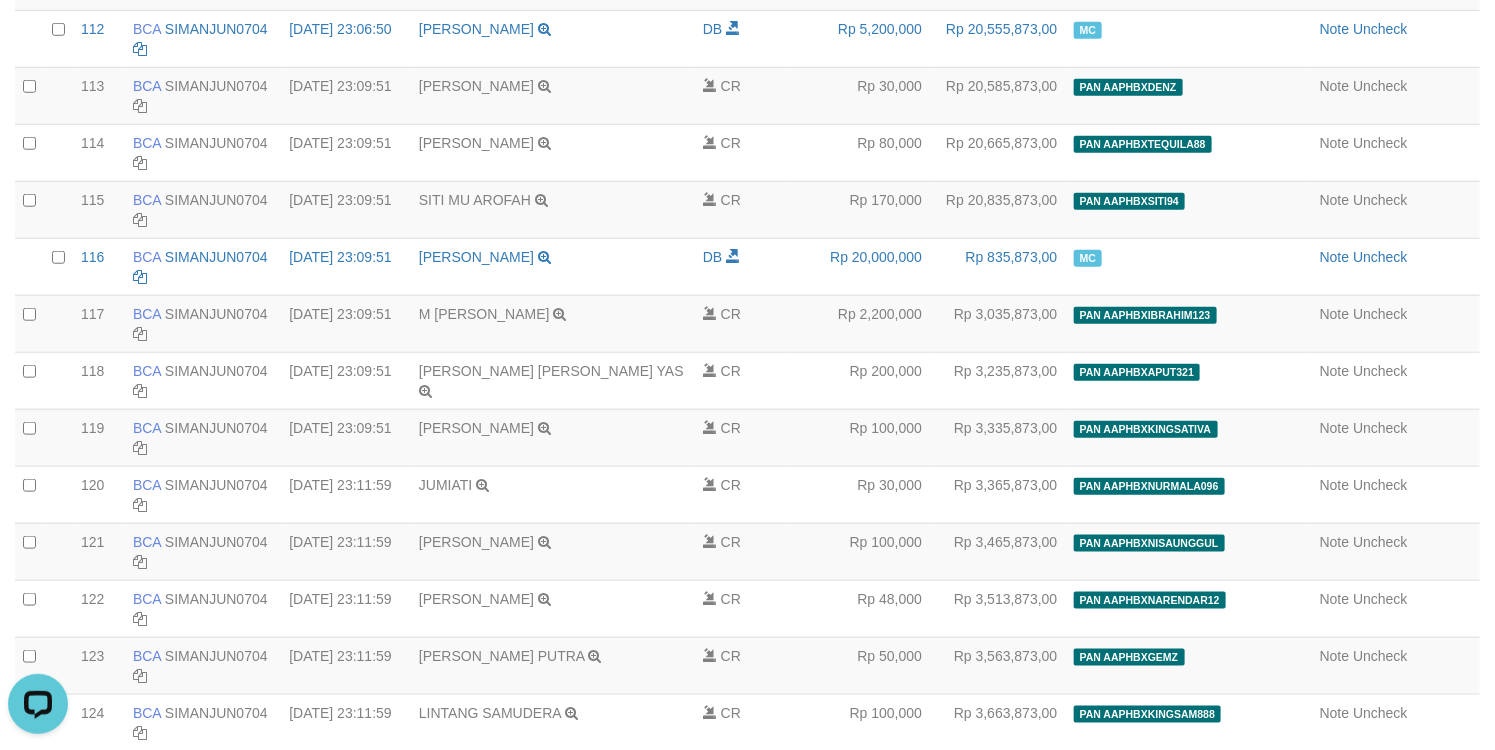 scroll, scrollTop: 6649, scrollLeft: 0, axis: vertical 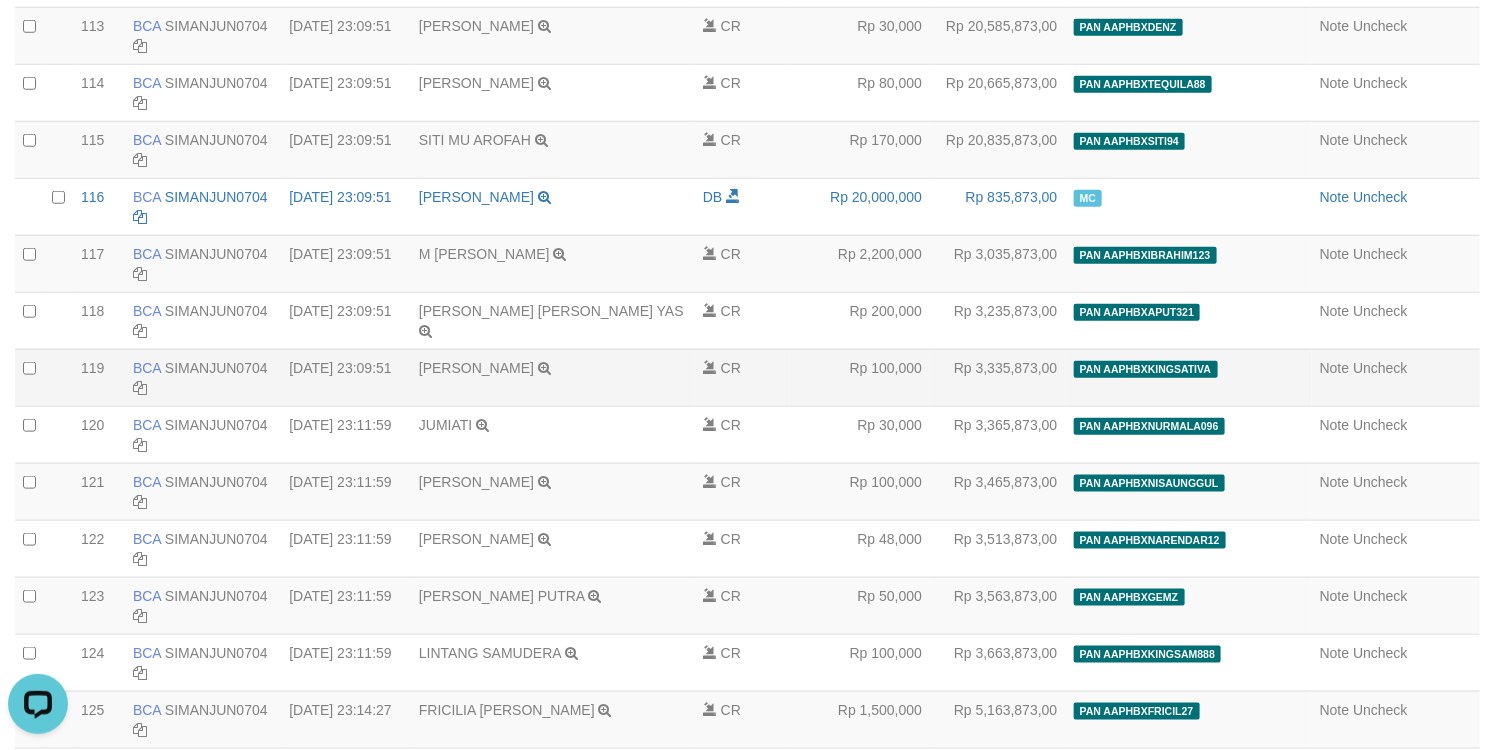 click on "Rp 100,000" at bounding box center (860, 377) 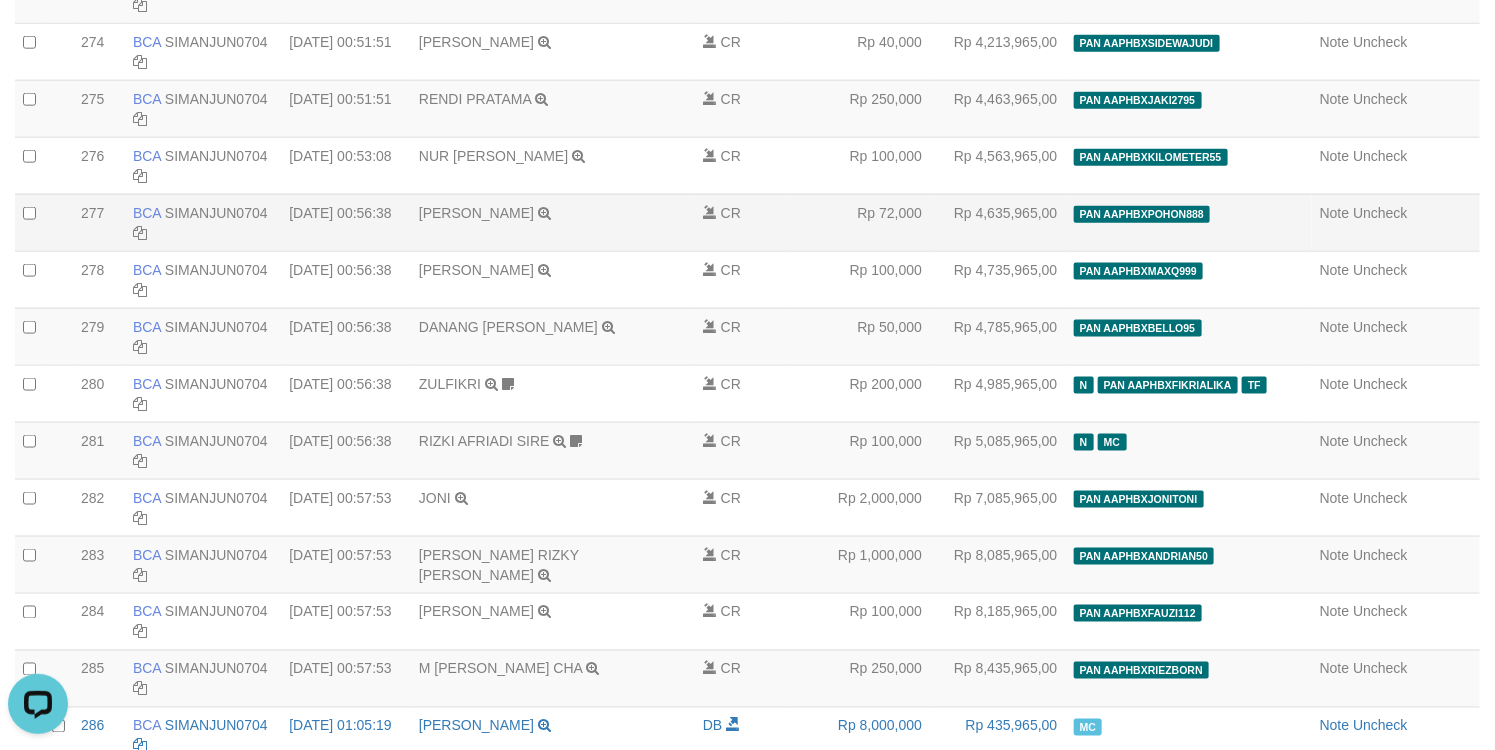 scroll, scrollTop: 15886, scrollLeft: 0, axis: vertical 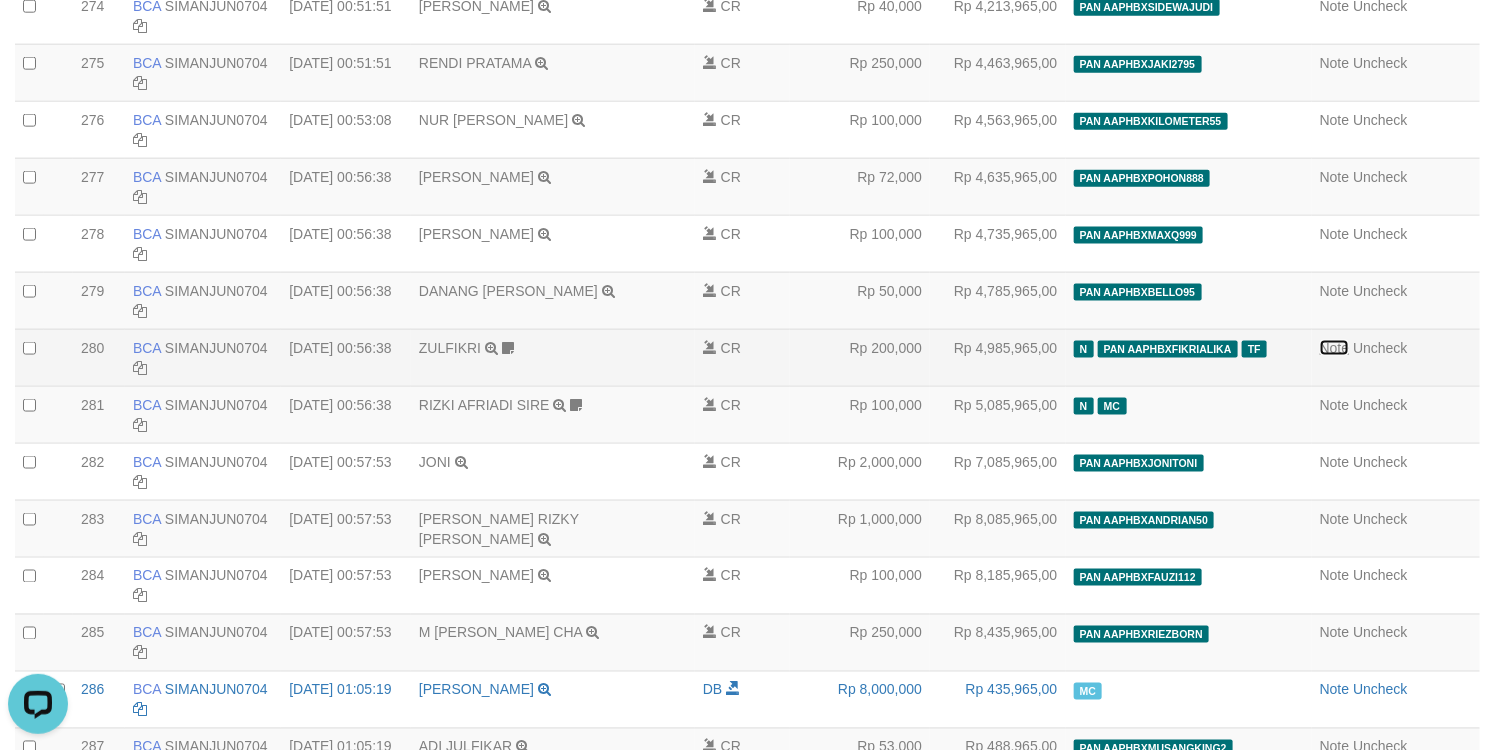 click on "Note" at bounding box center (1335, 348) 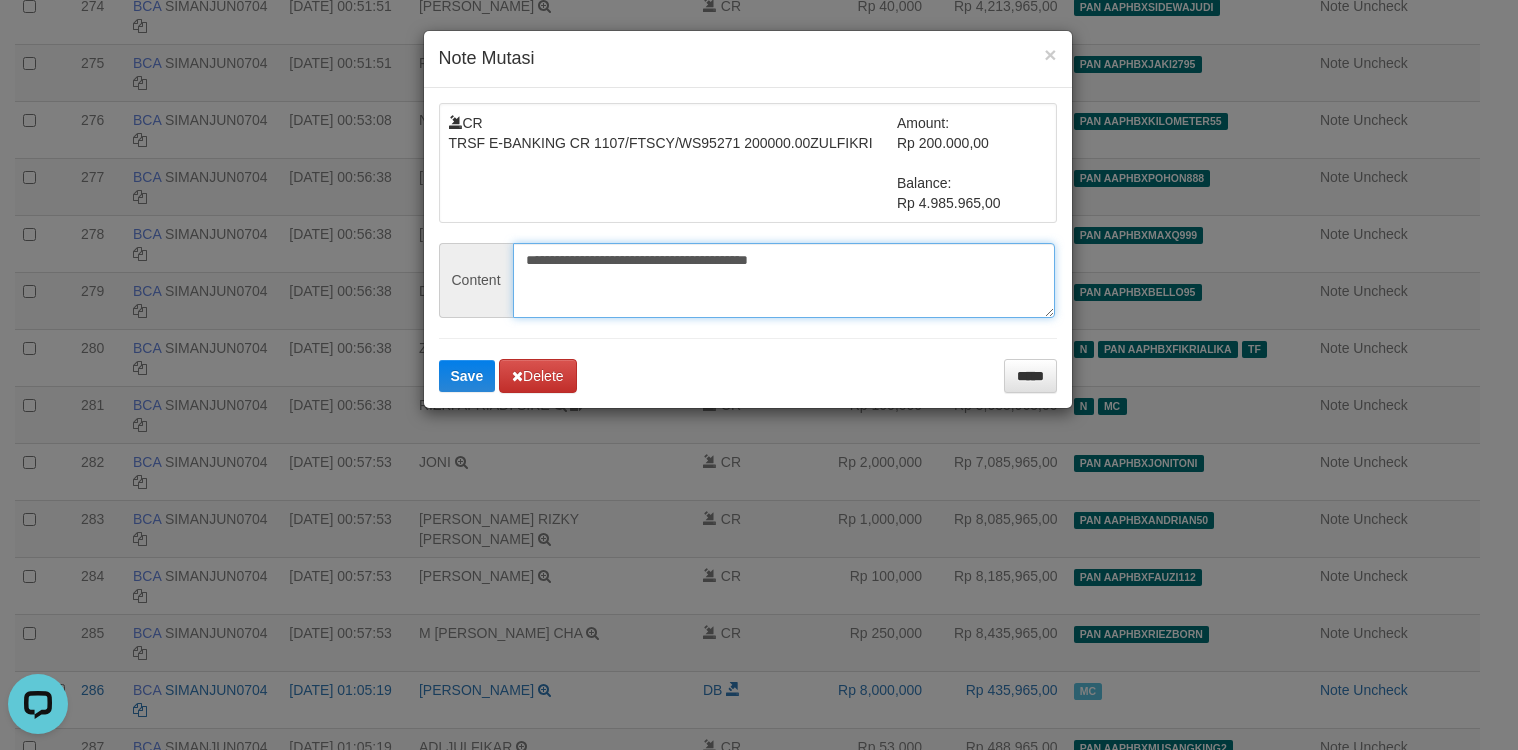 drag, startPoint x: 669, startPoint y: 261, endPoint x: 978, endPoint y: 262, distance: 309.00162 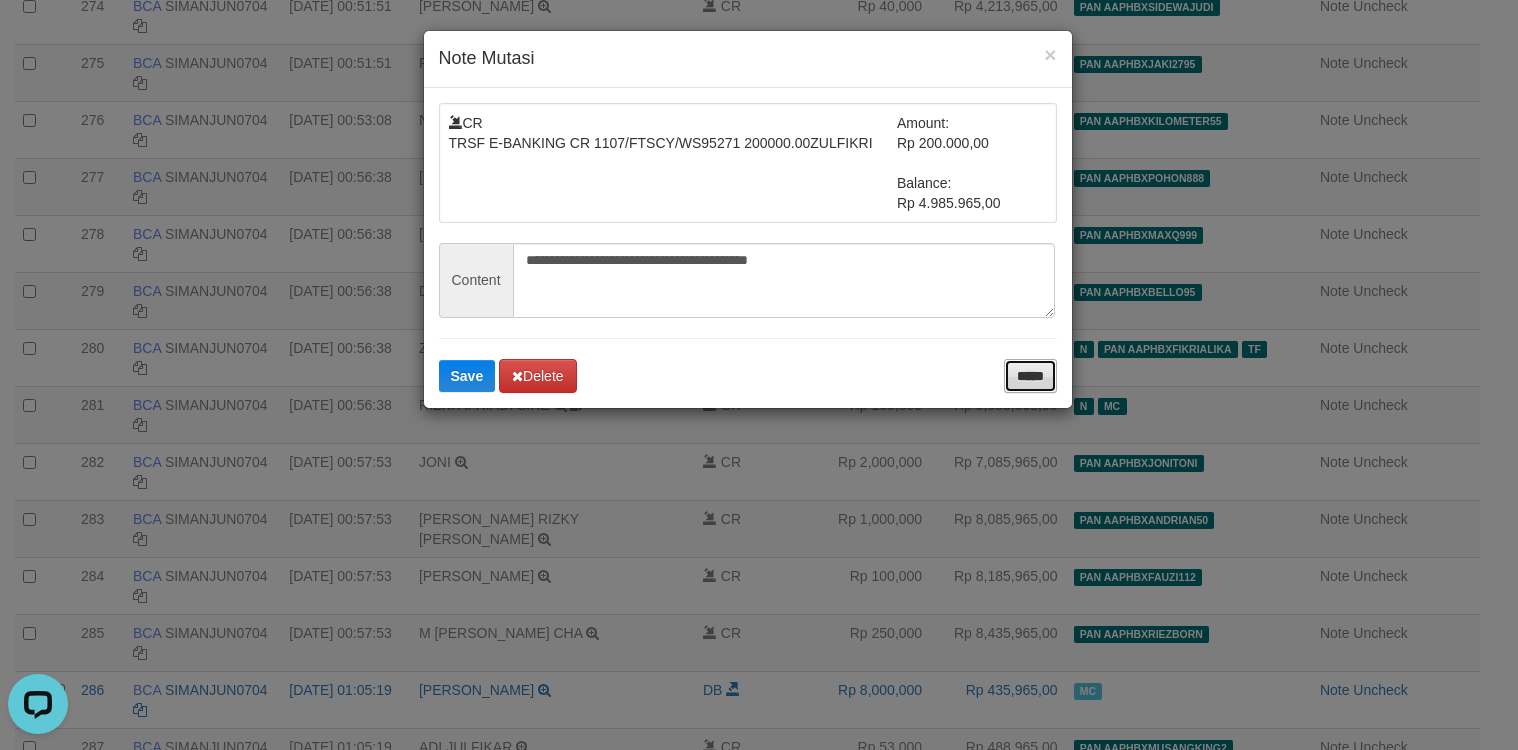 click on "*****" at bounding box center (1030, 376) 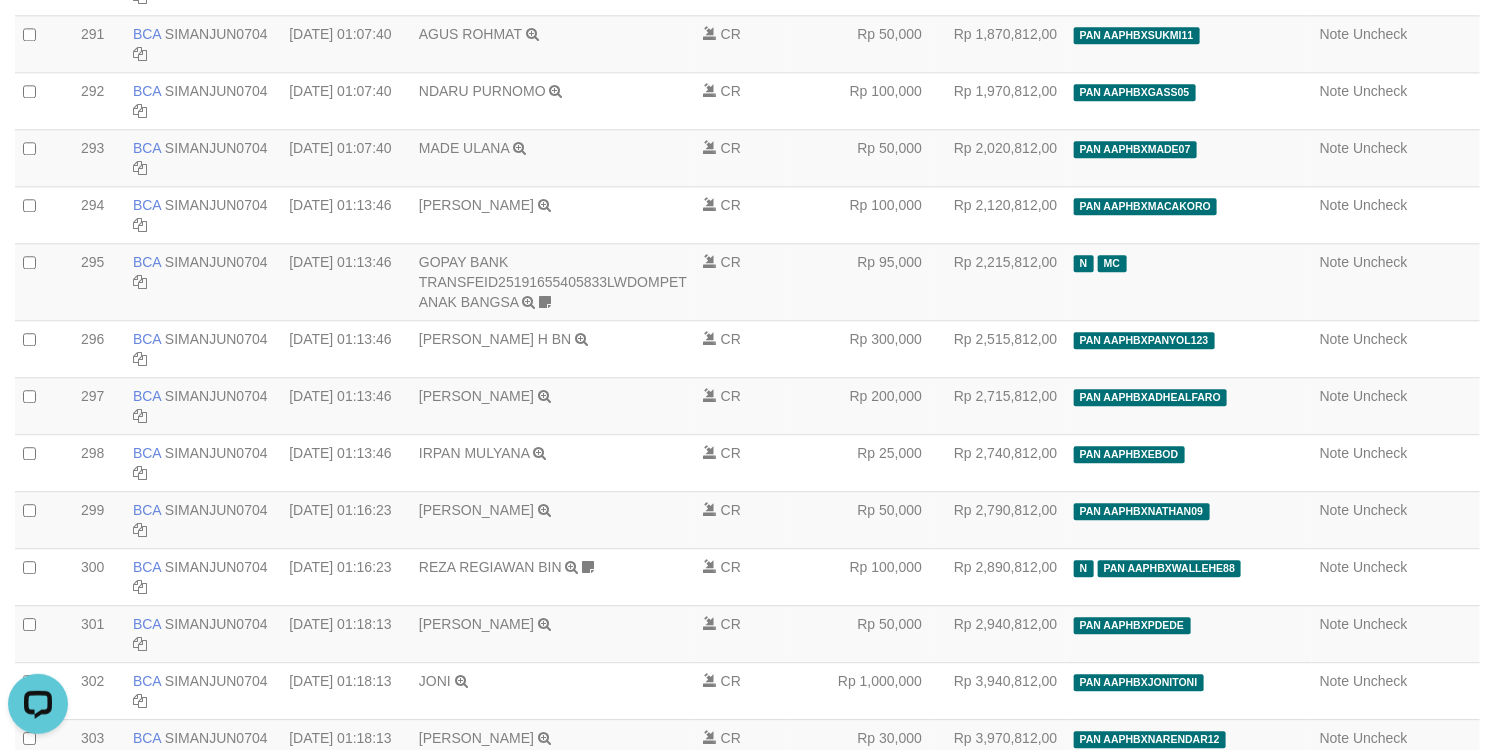 scroll, scrollTop: 16885, scrollLeft: 0, axis: vertical 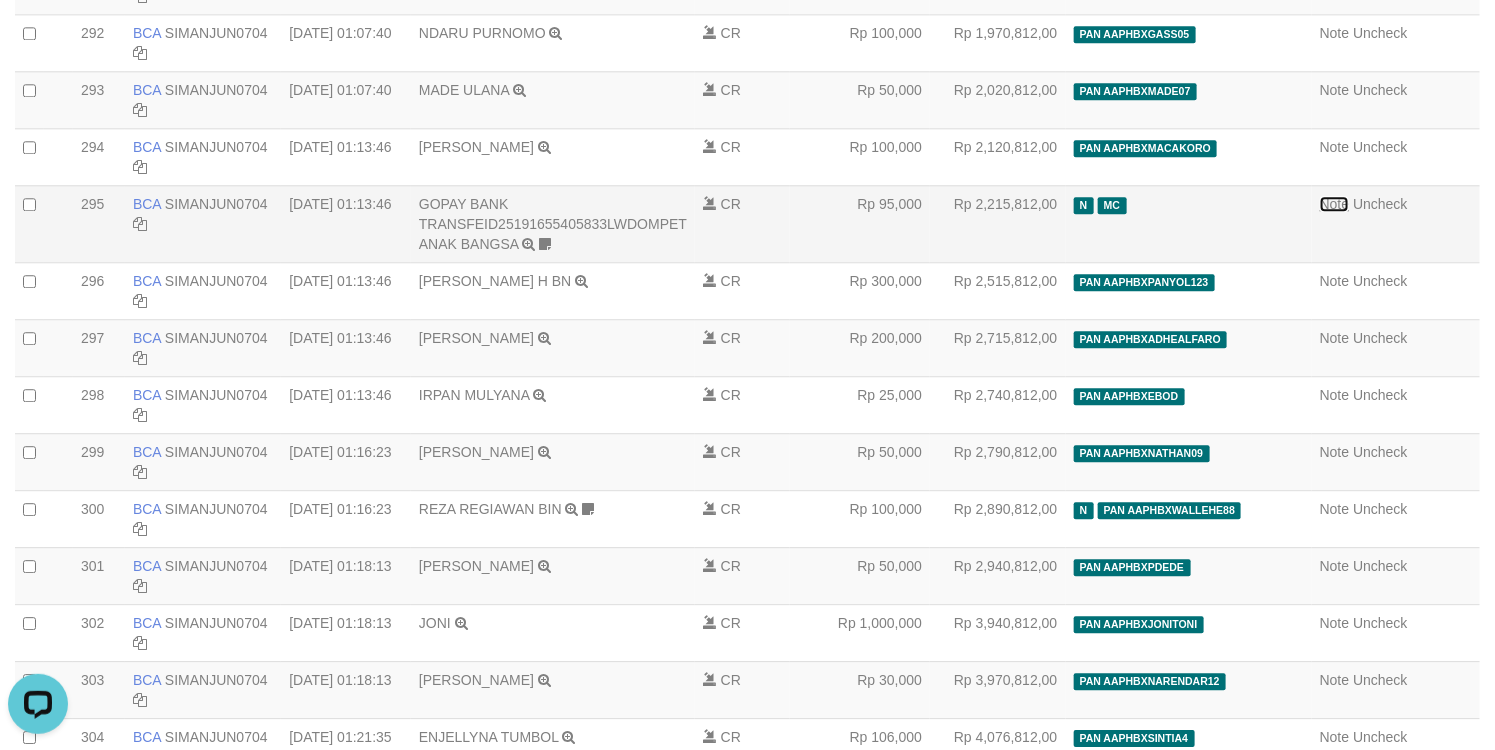 click on "Note" at bounding box center (1335, 204) 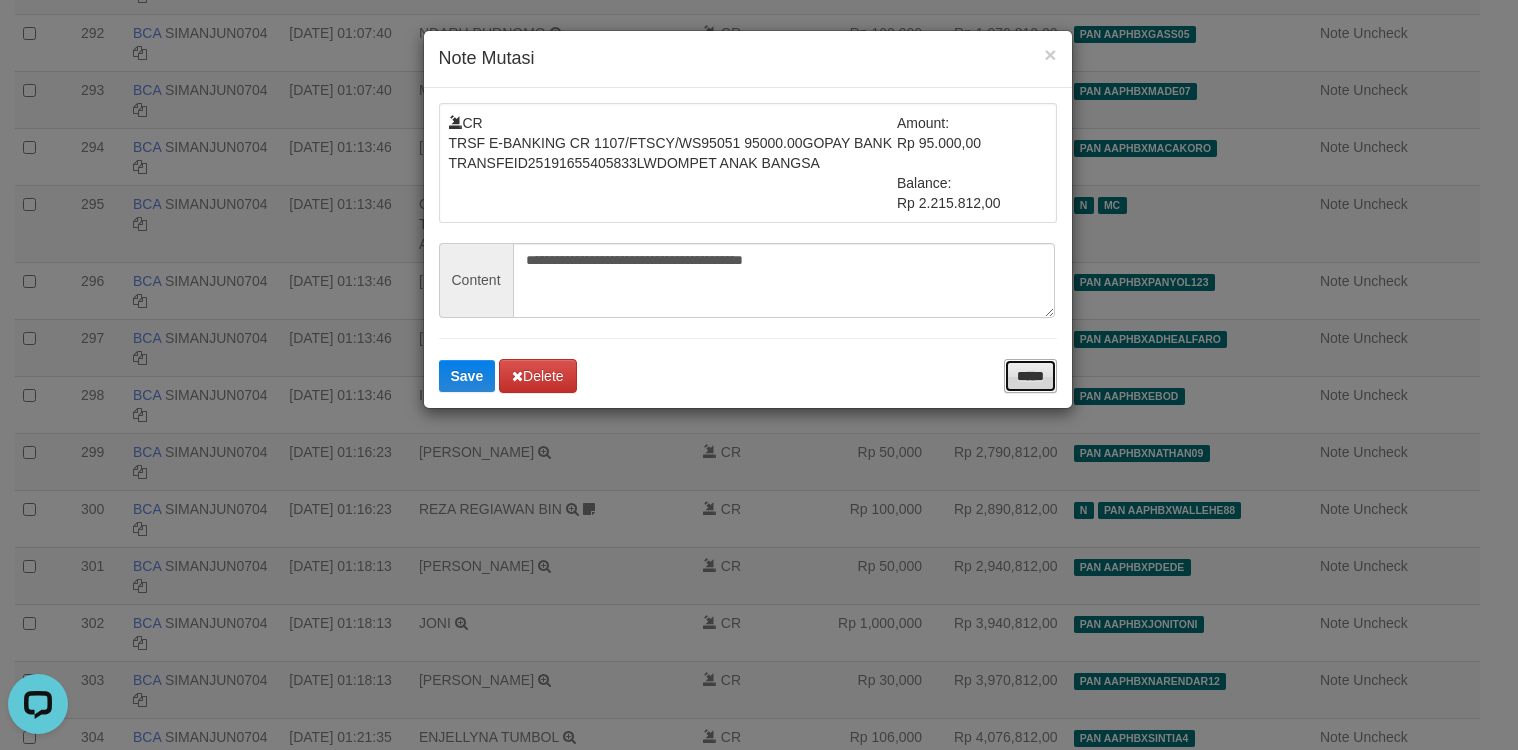 click on "*****" at bounding box center [1030, 376] 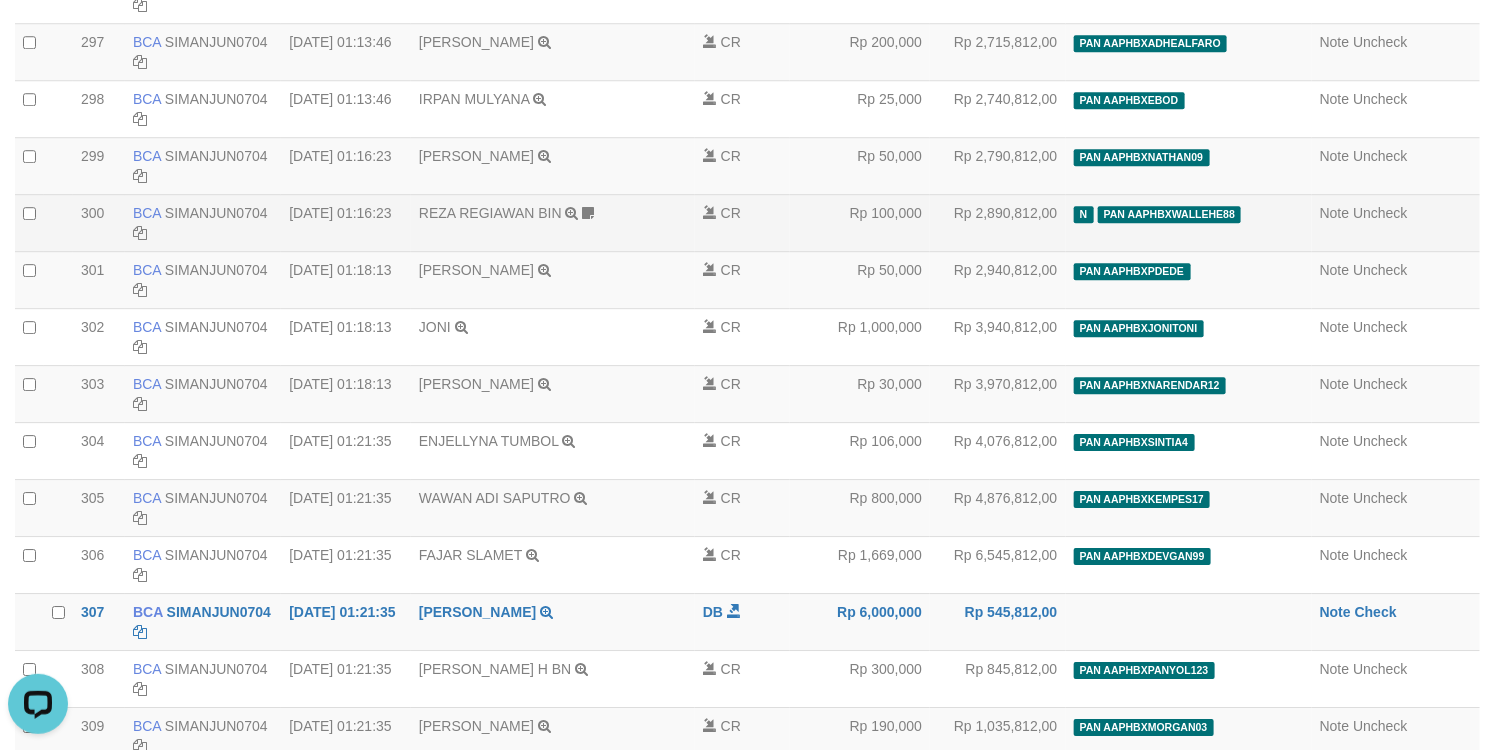 scroll, scrollTop: 17185, scrollLeft: 0, axis: vertical 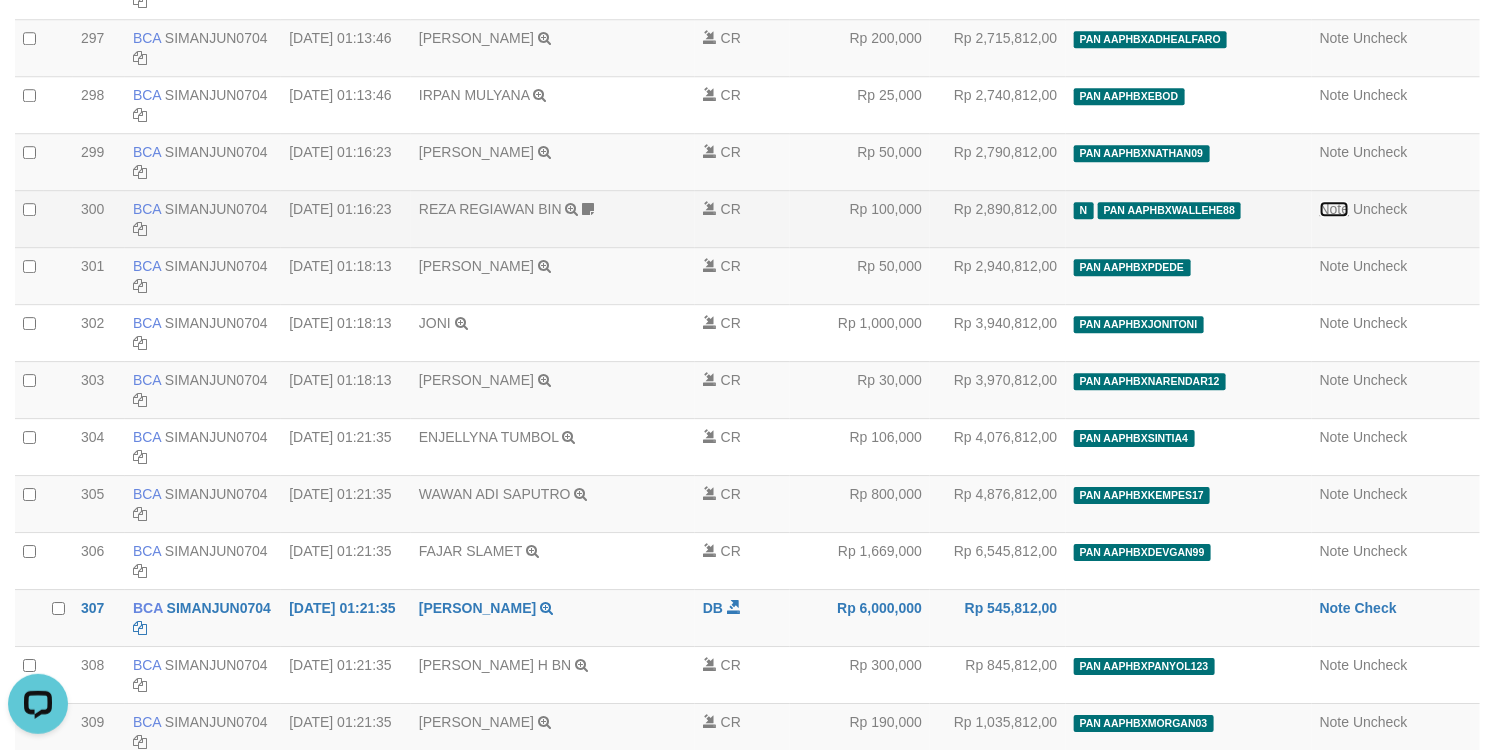 click on "Note" at bounding box center (1335, 209) 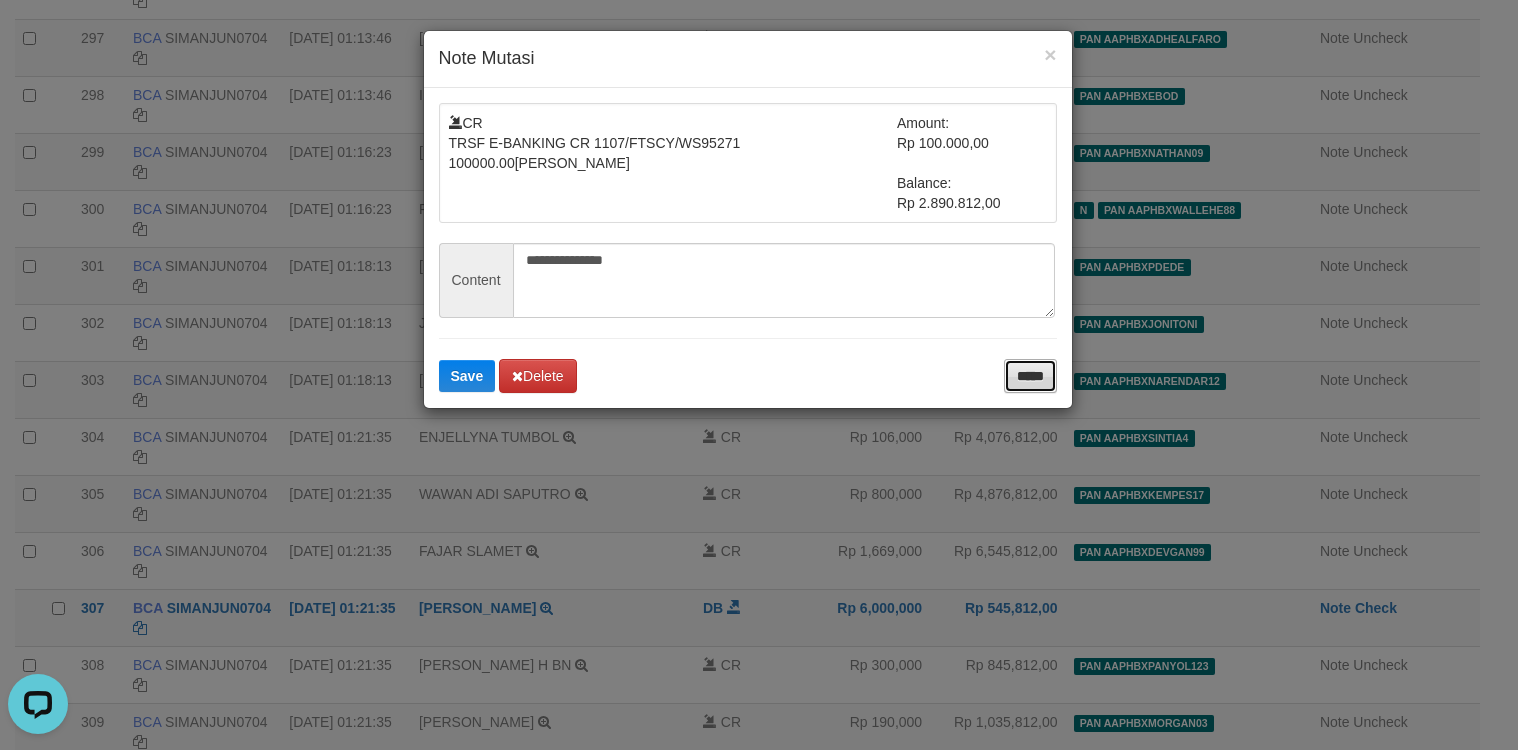 click on "*****" at bounding box center (1030, 376) 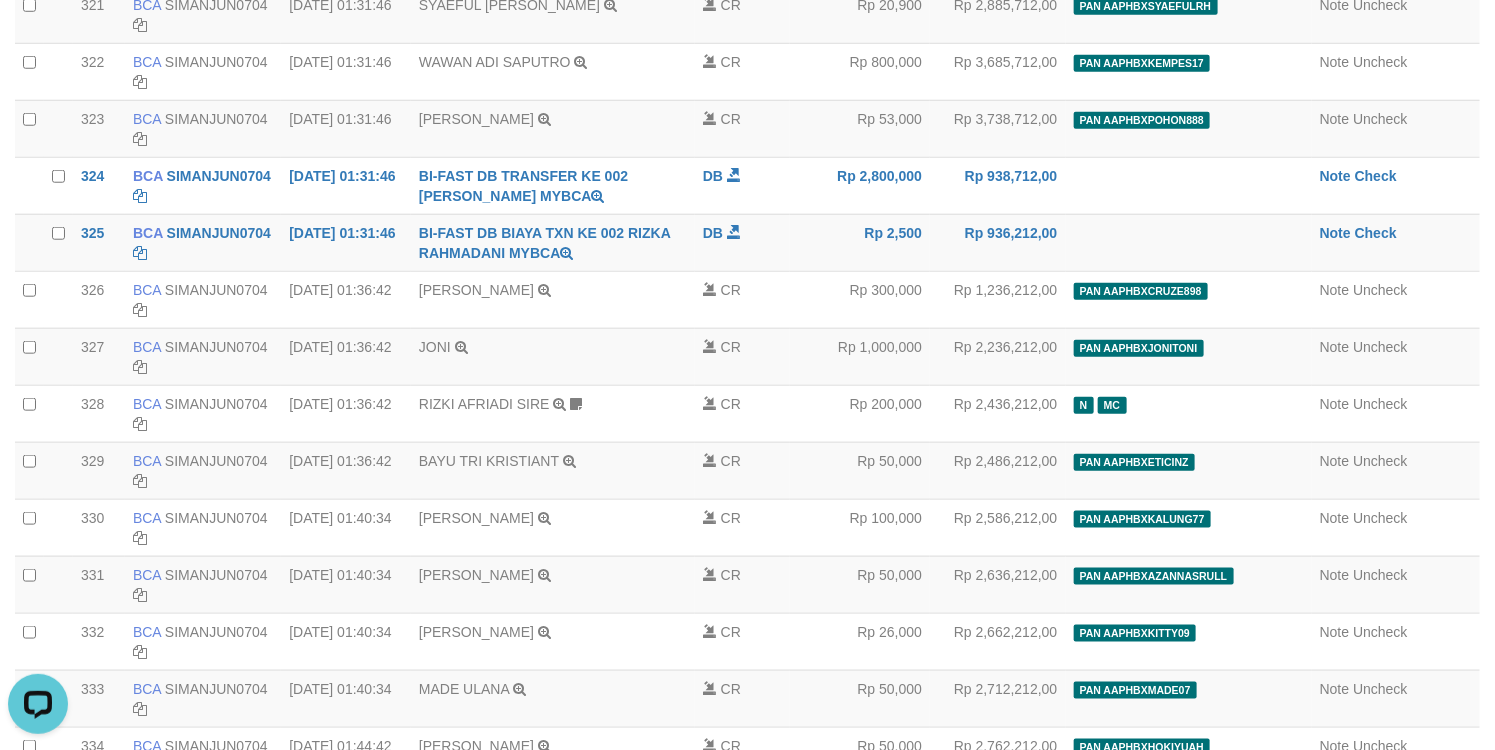 scroll, scrollTop: 18685, scrollLeft: 0, axis: vertical 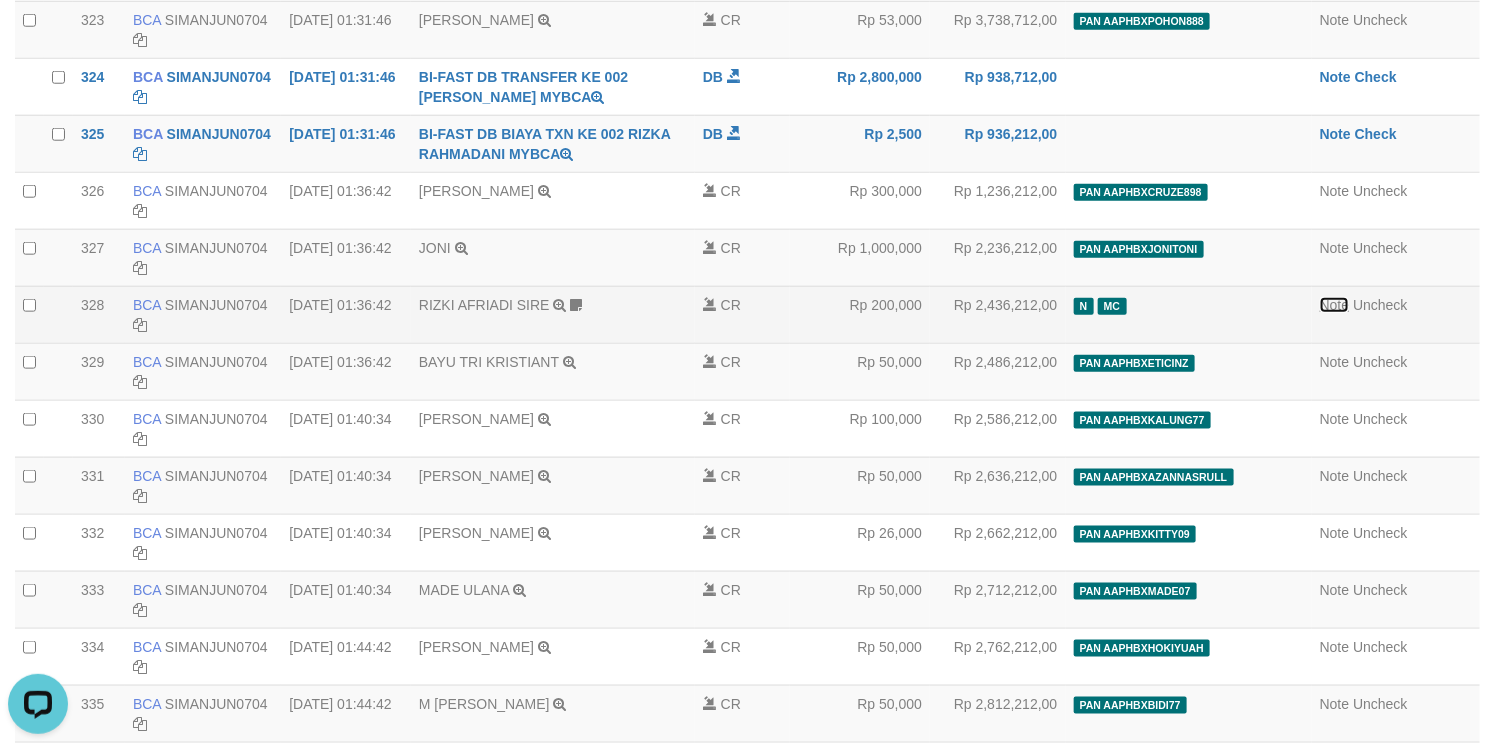 click on "Note" at bounding box center [1335, 305] 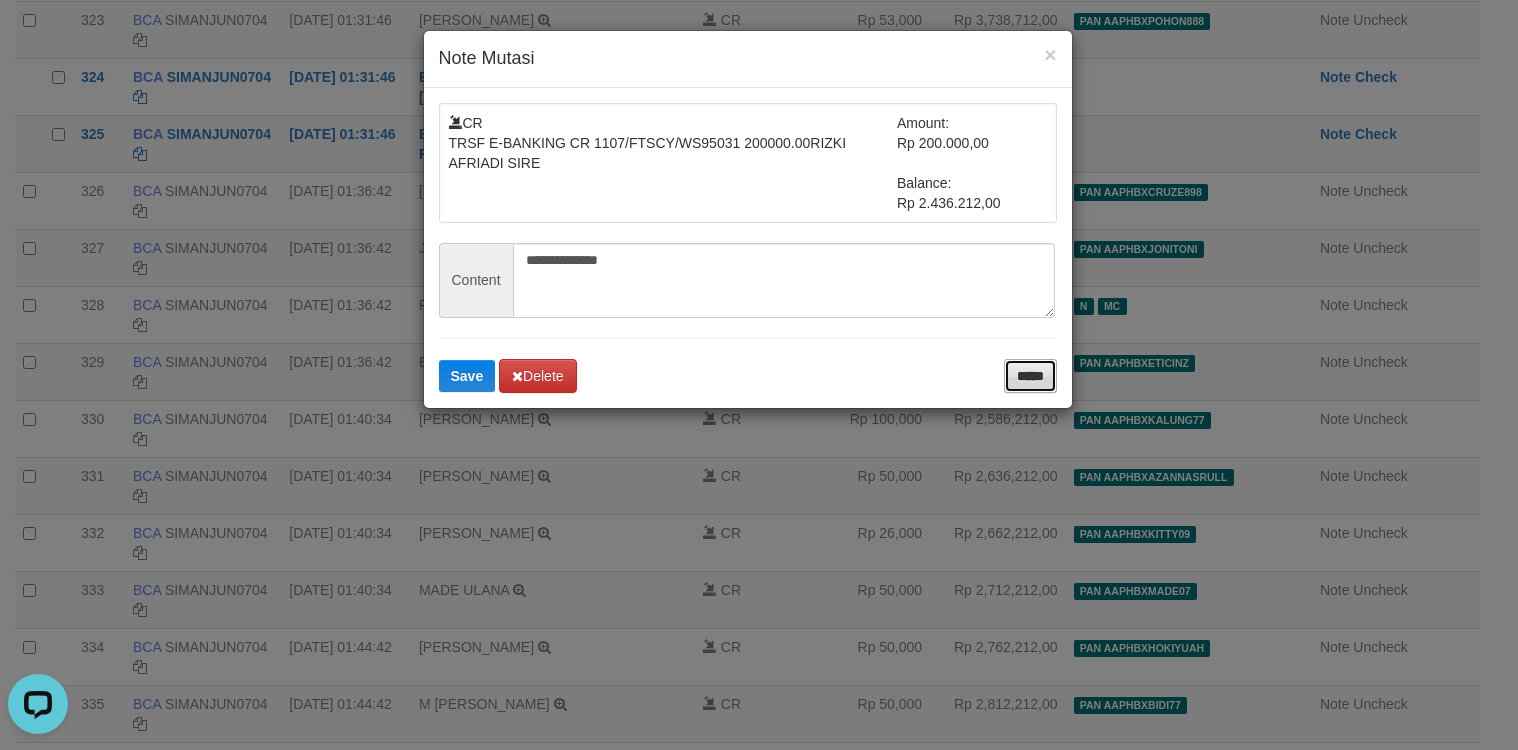 click on "*****" at bounding box center [1030, 376] 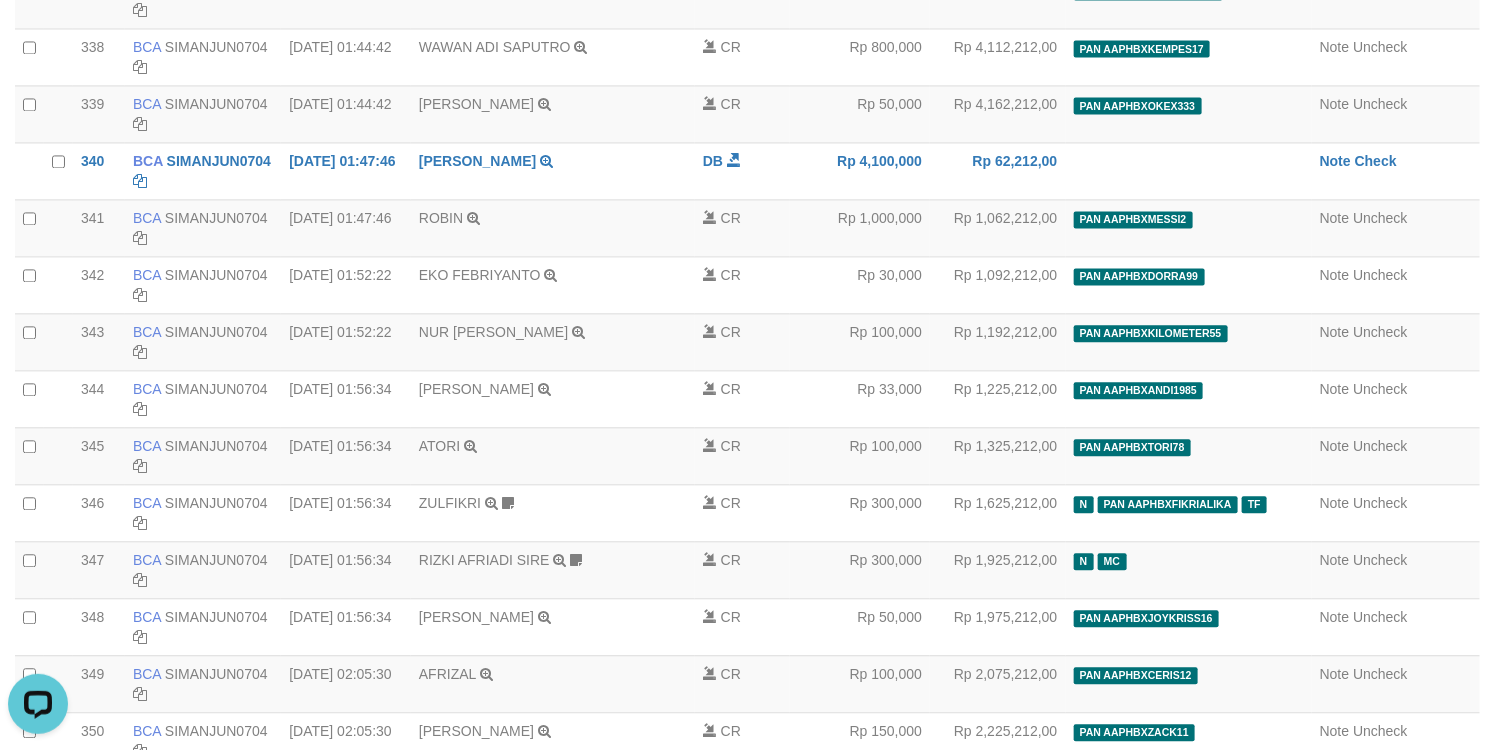 scroll, scrollTop: 19686, scrollLeft: 0, axis: vertical 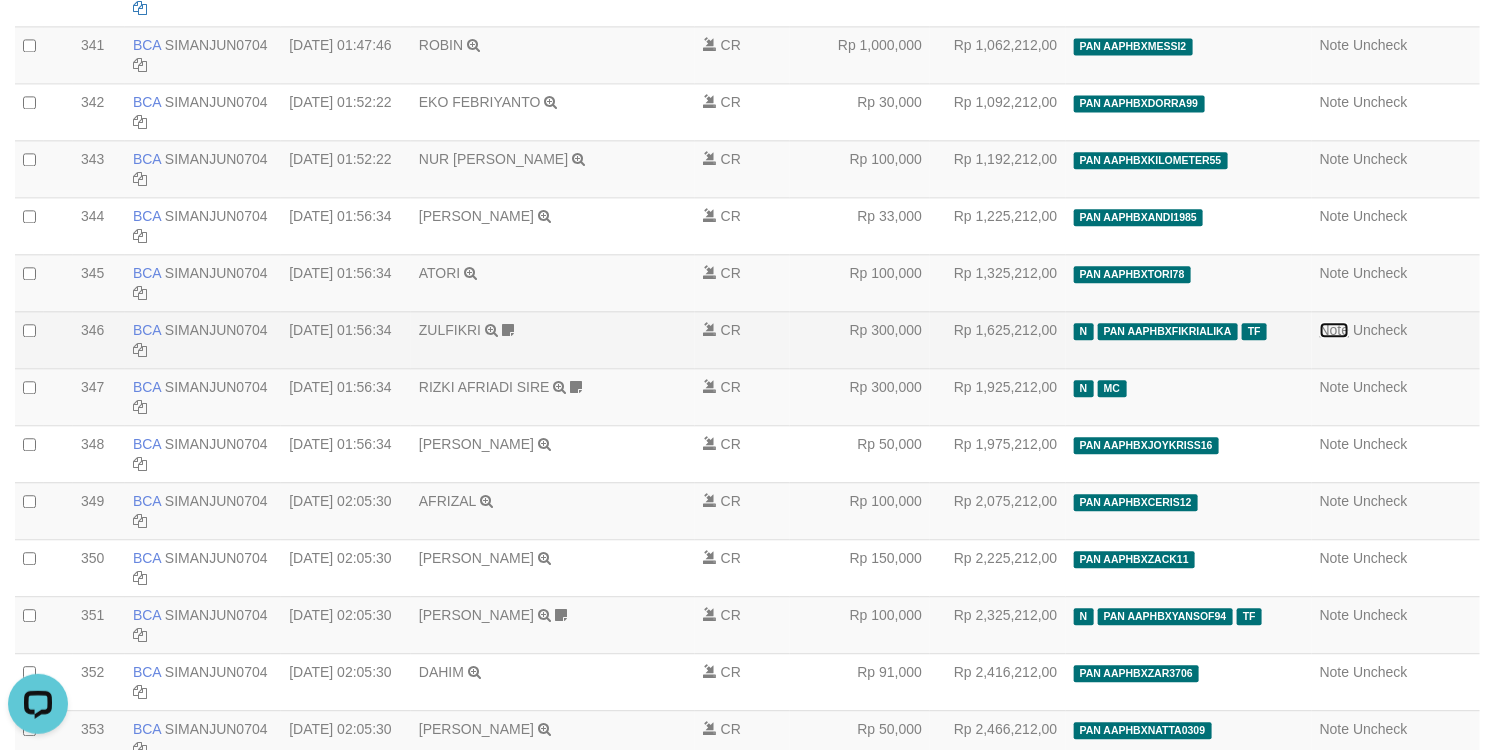click on "Note" at bounding box center [1335, 330] 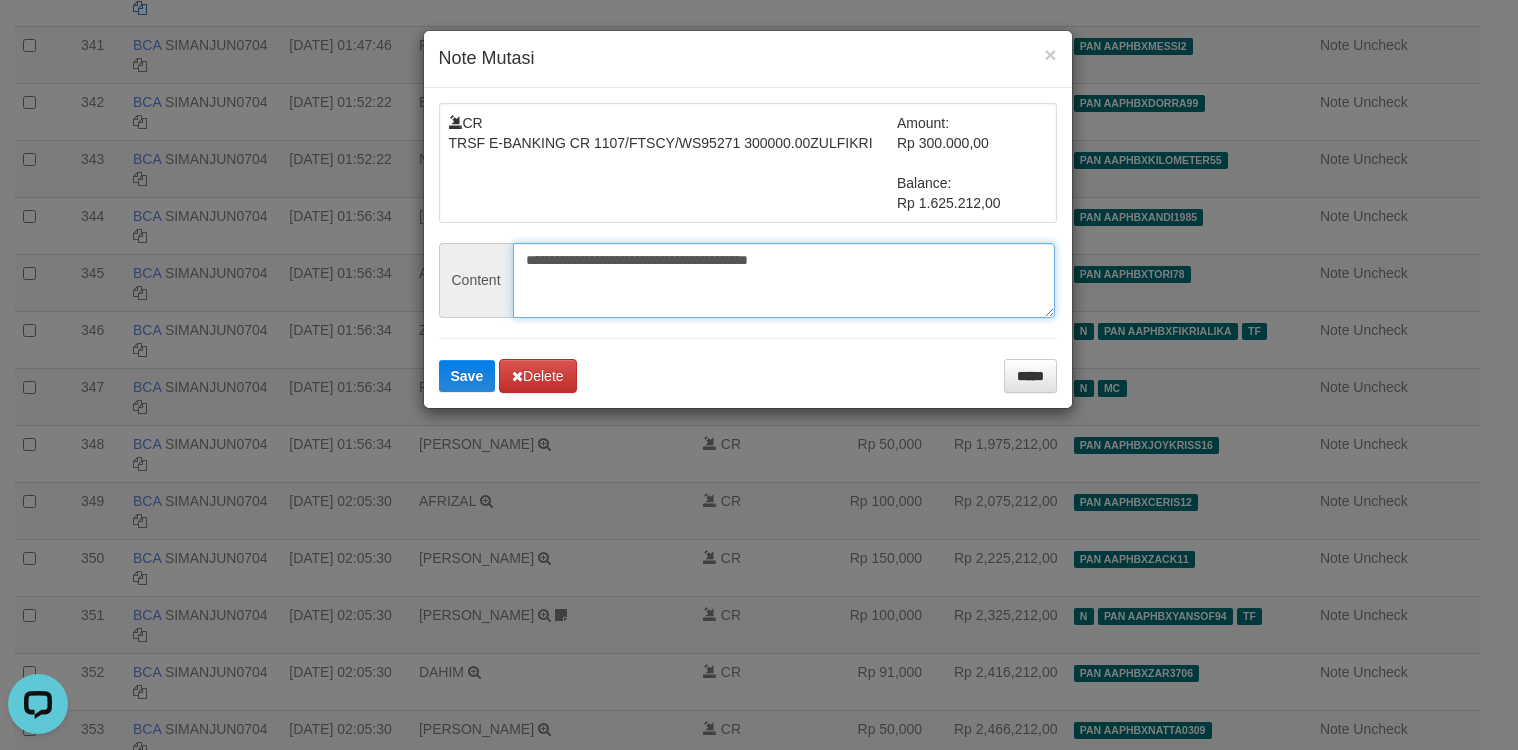 drag, startPoint x: 667, startPoint y: 267, endPoint x: 919, endPoint y: 282, distance: 252.44603 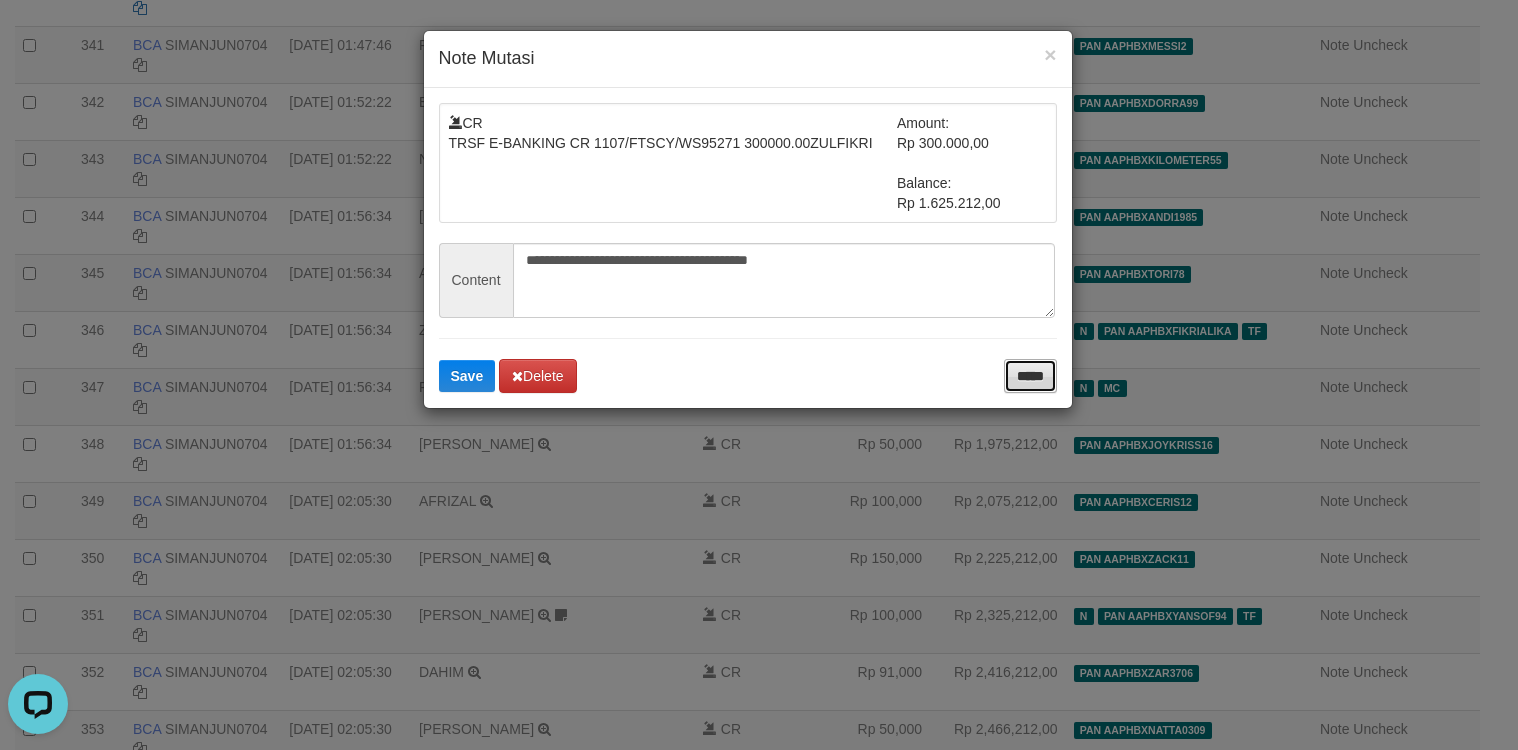 click on "*****" at bounding box center (1030, 376) 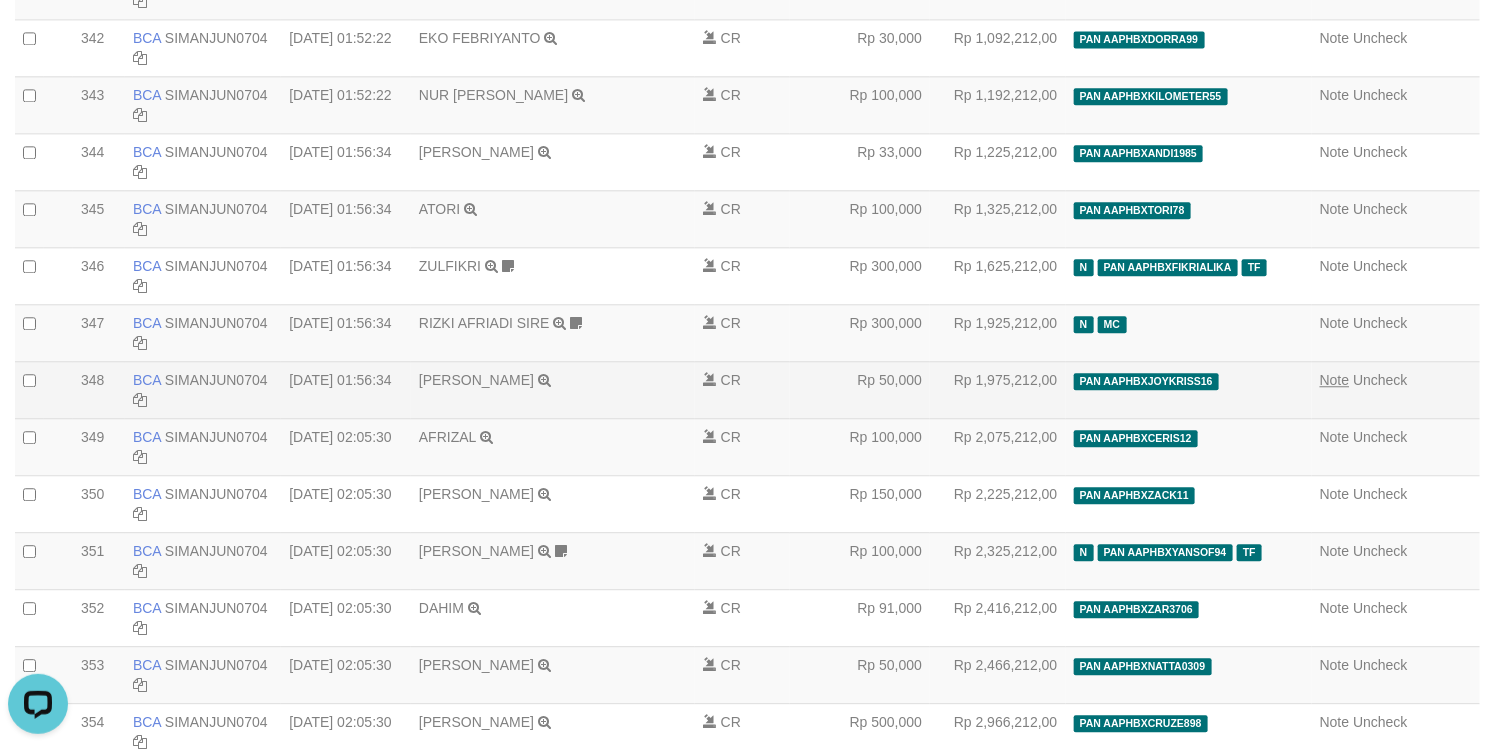 scroll, scrollTop: 19786, scrollLeft: 0, axis: vertical 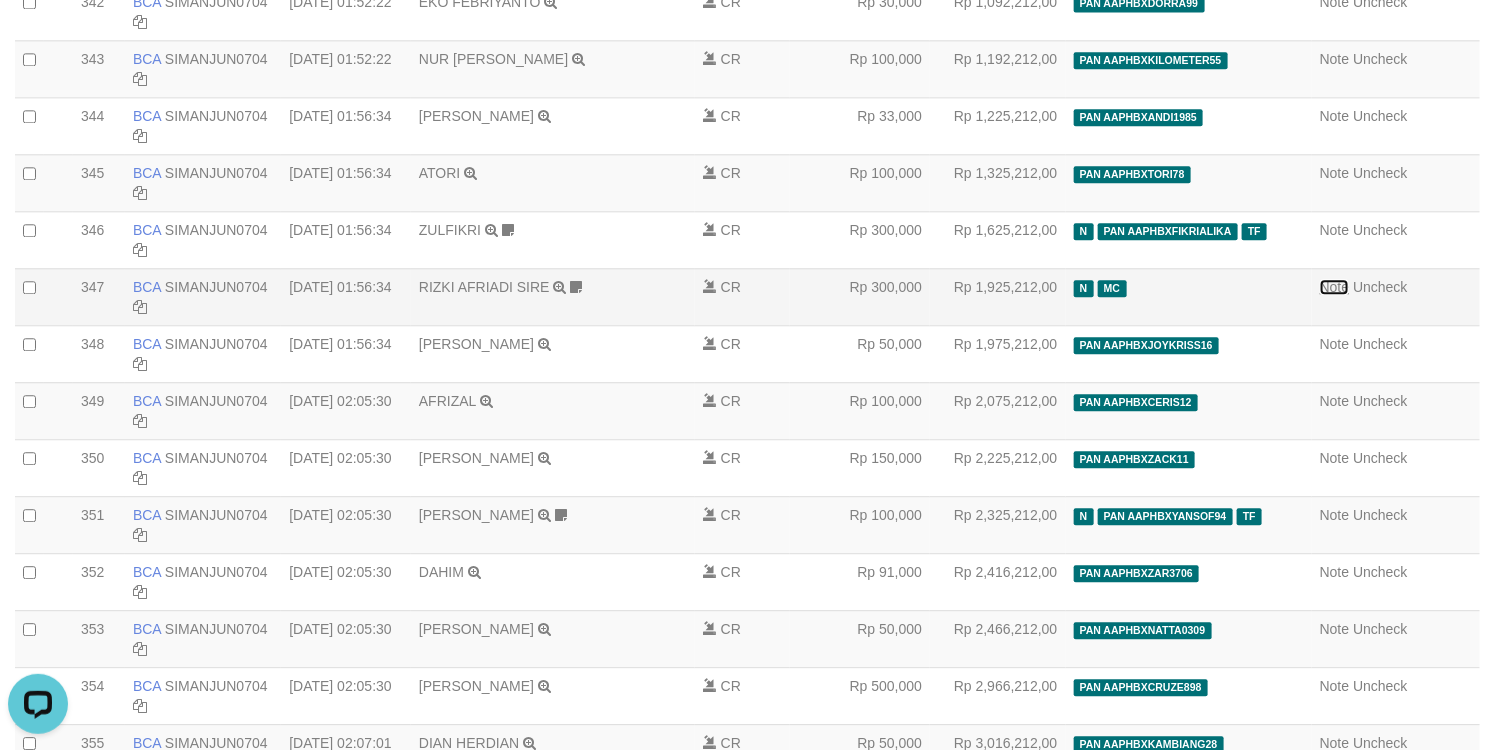 click on "Note" at bounding box center [1335, 287] 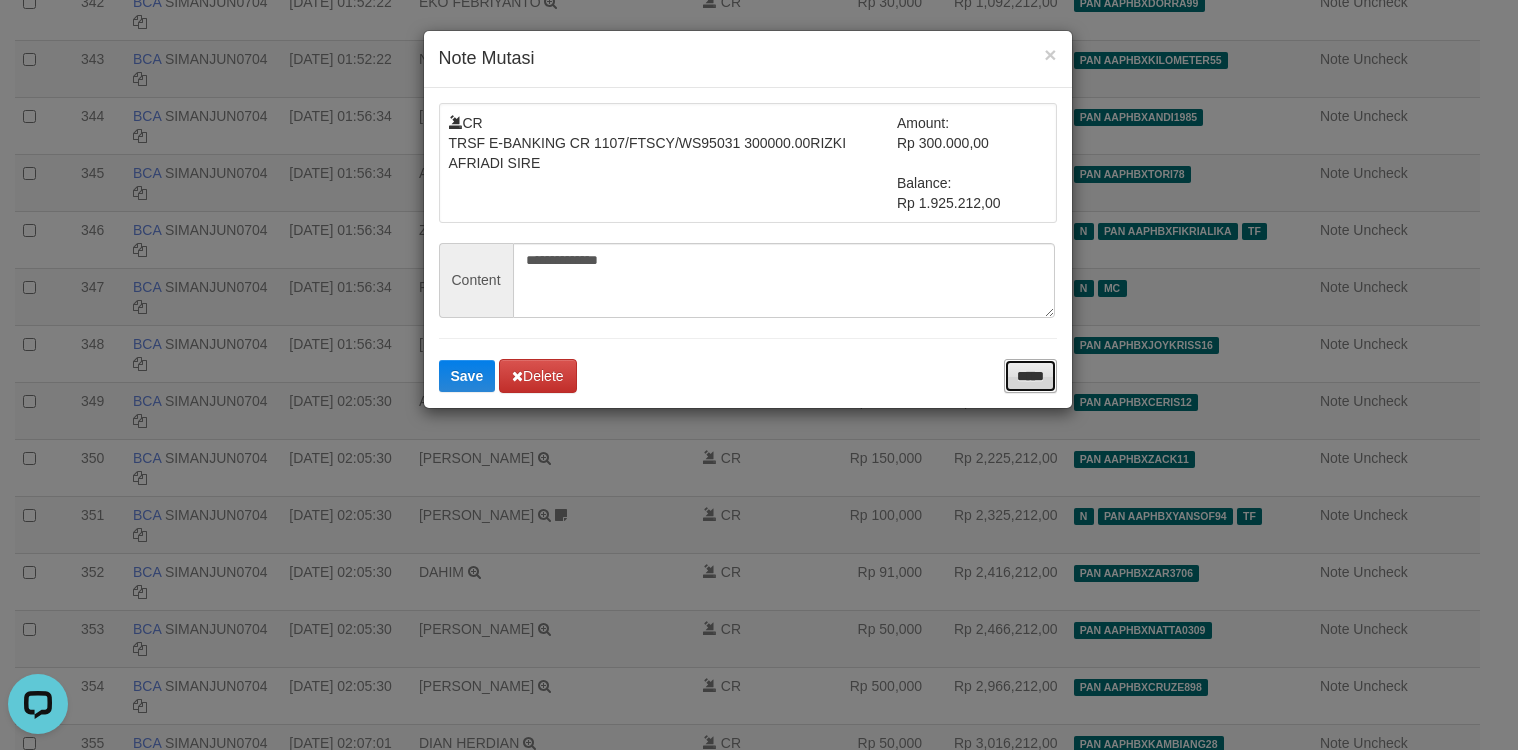 click on "*****" at bounding box center [1030, 376] 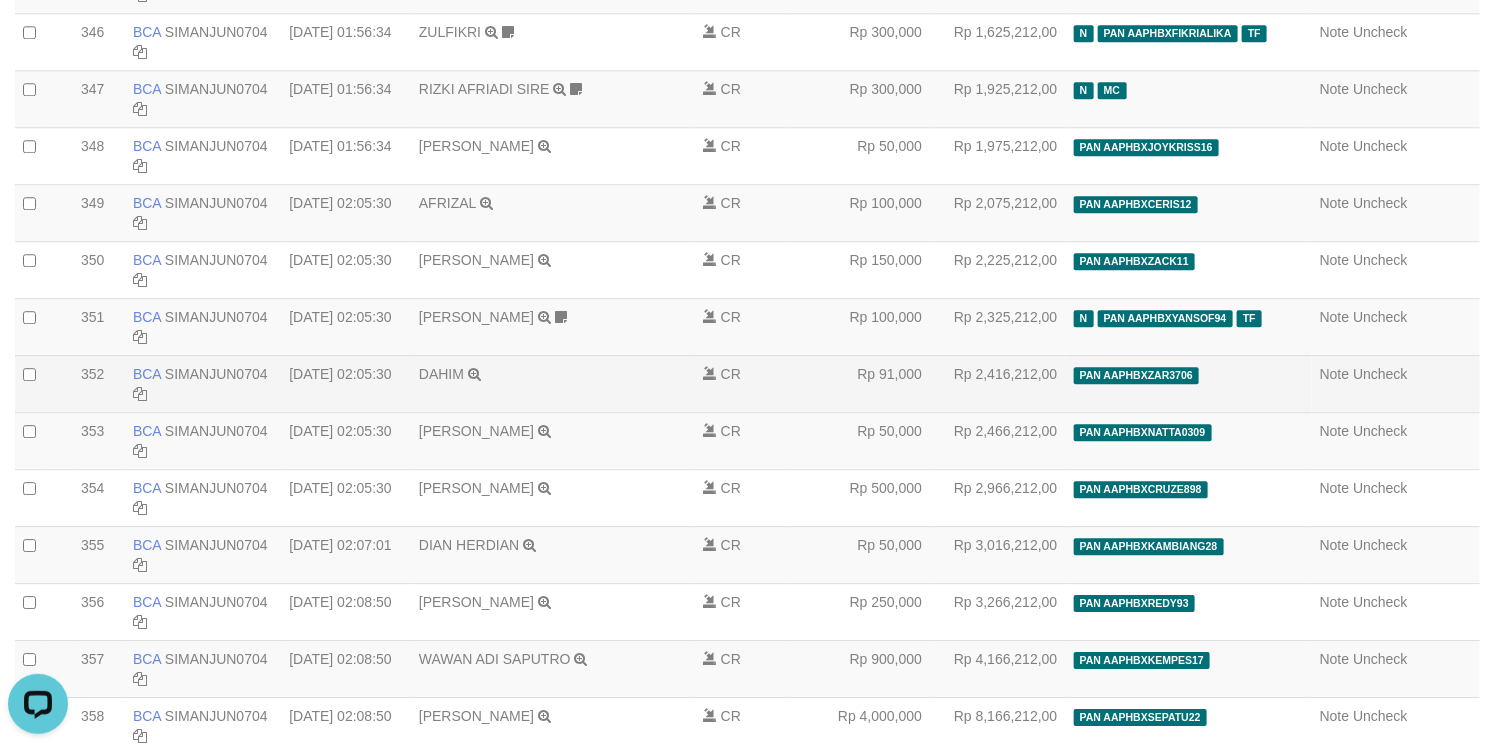 scroll, scrollTop: 19986, scrollLeft: 0, axis: vertical 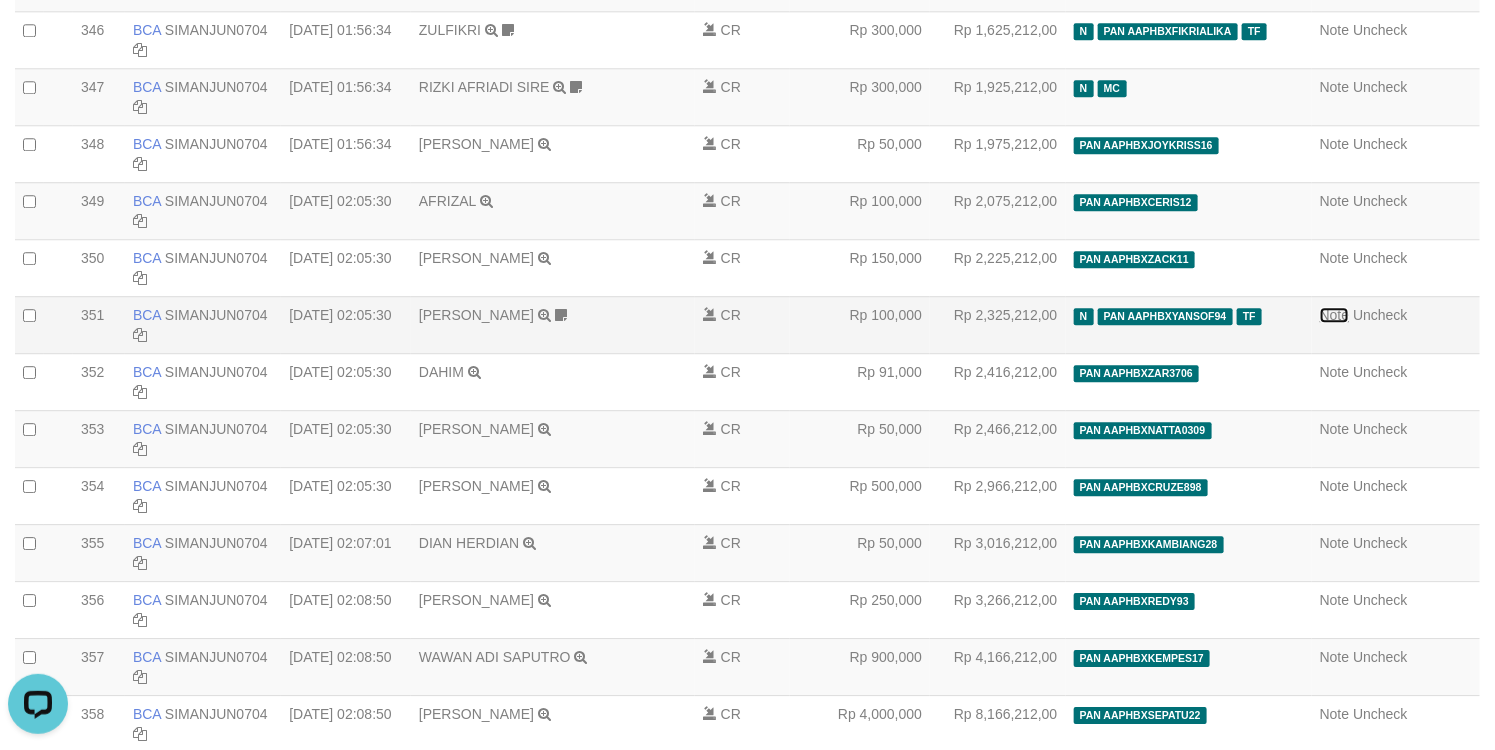 click on "Note" at bounding box center (1335, 315) 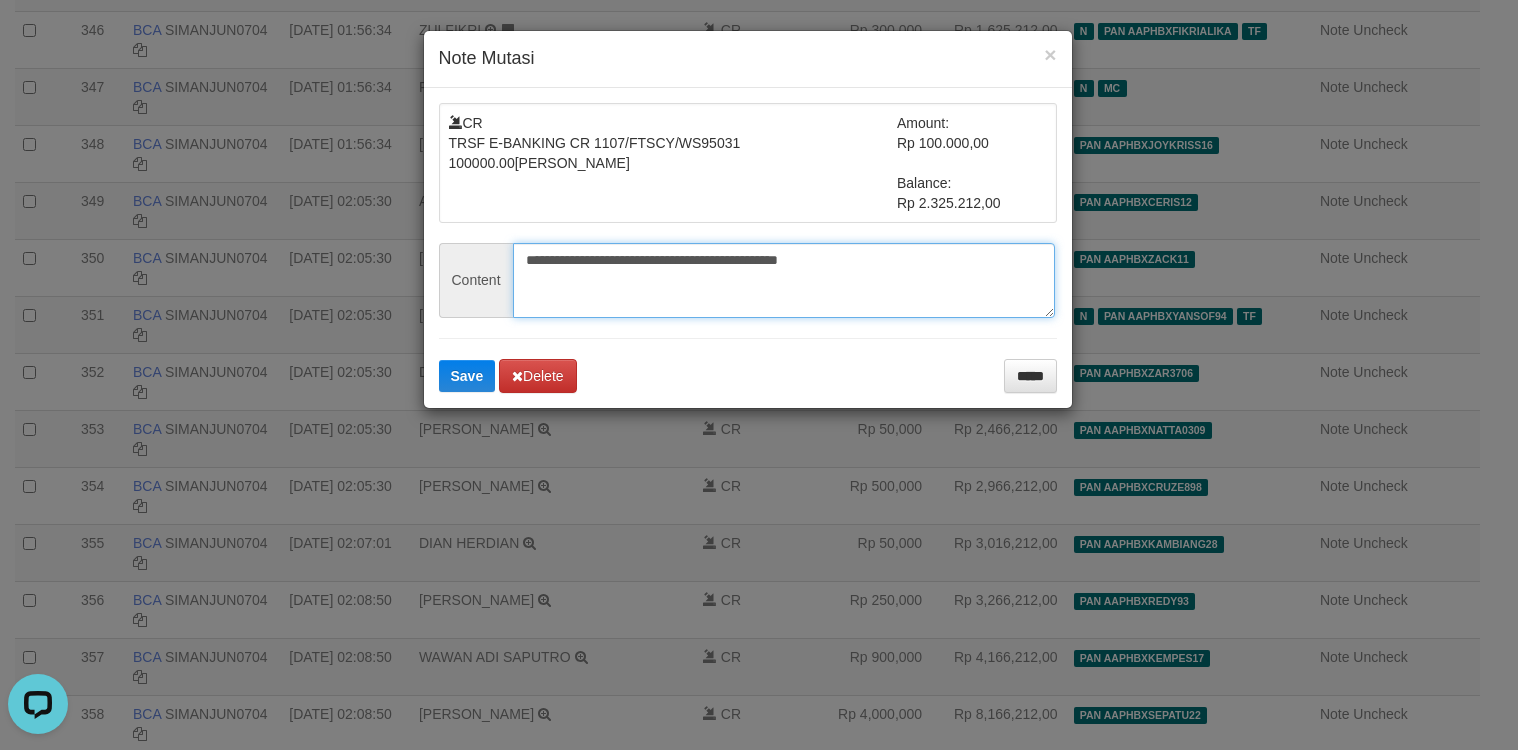drag, startPoint x: 669, startPoint y: 262, endPoint x: 1026, endPoint y: 277, distance: 357.31497 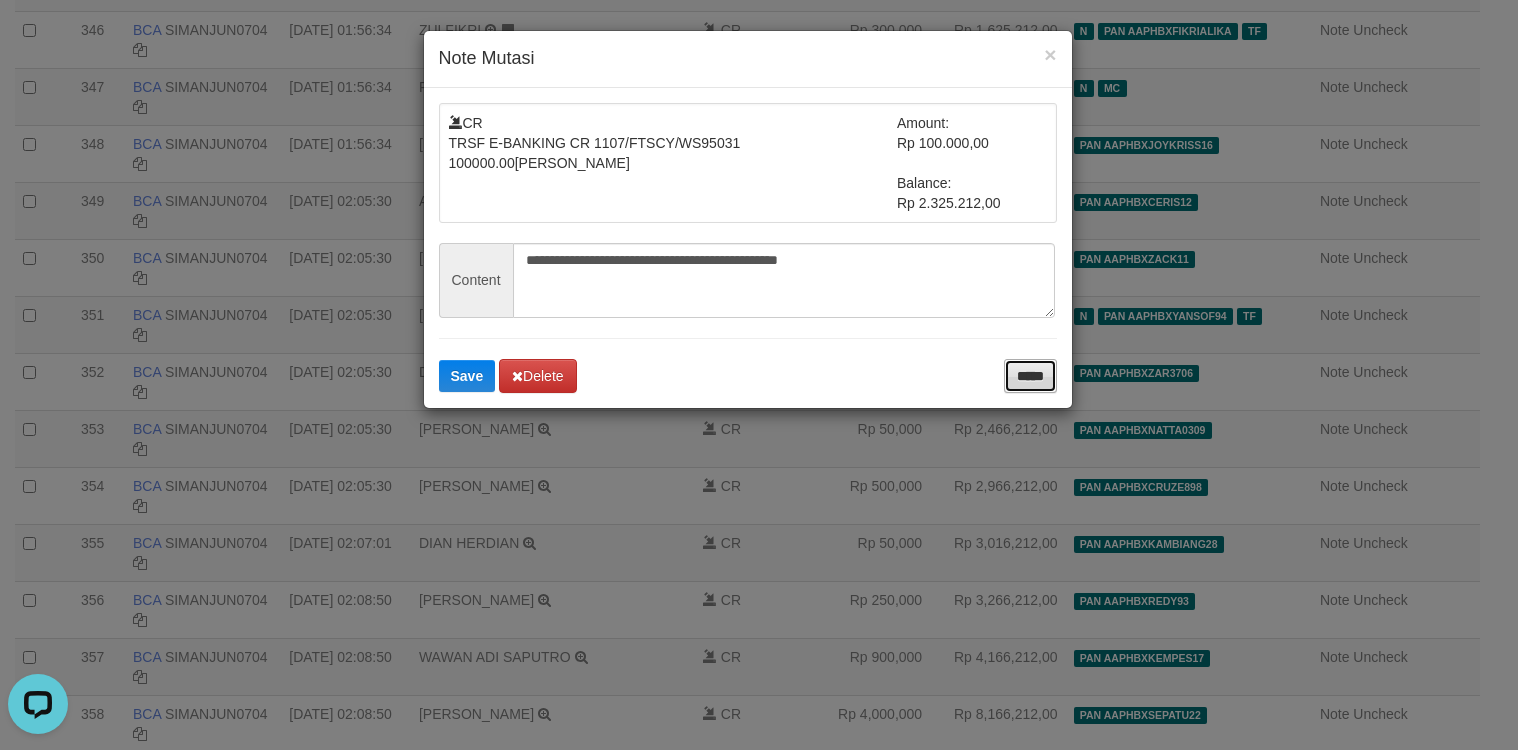 click on "*****" at bounding box center [1030, 376] 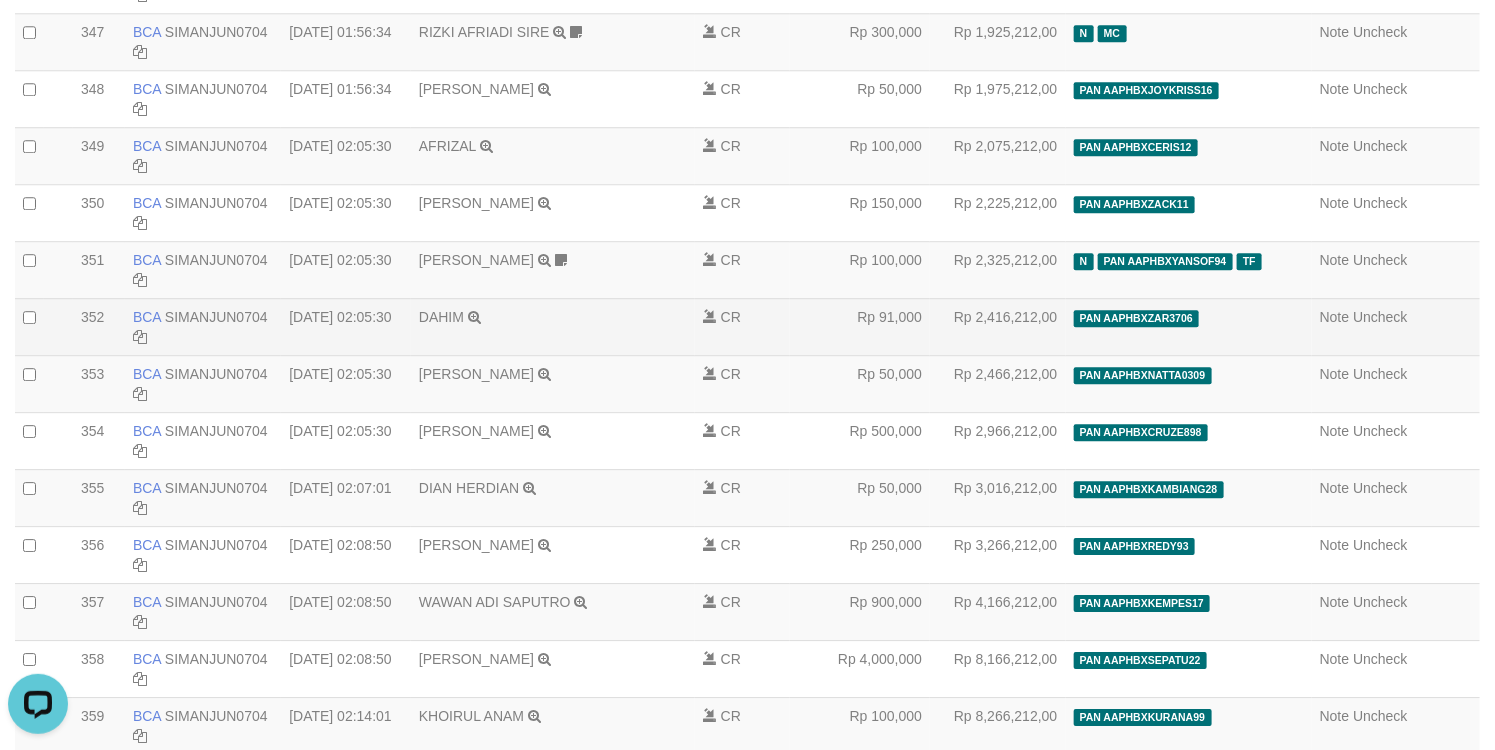scroll, scrollTop: 20086, scrollLeft: 0, axis: vertical 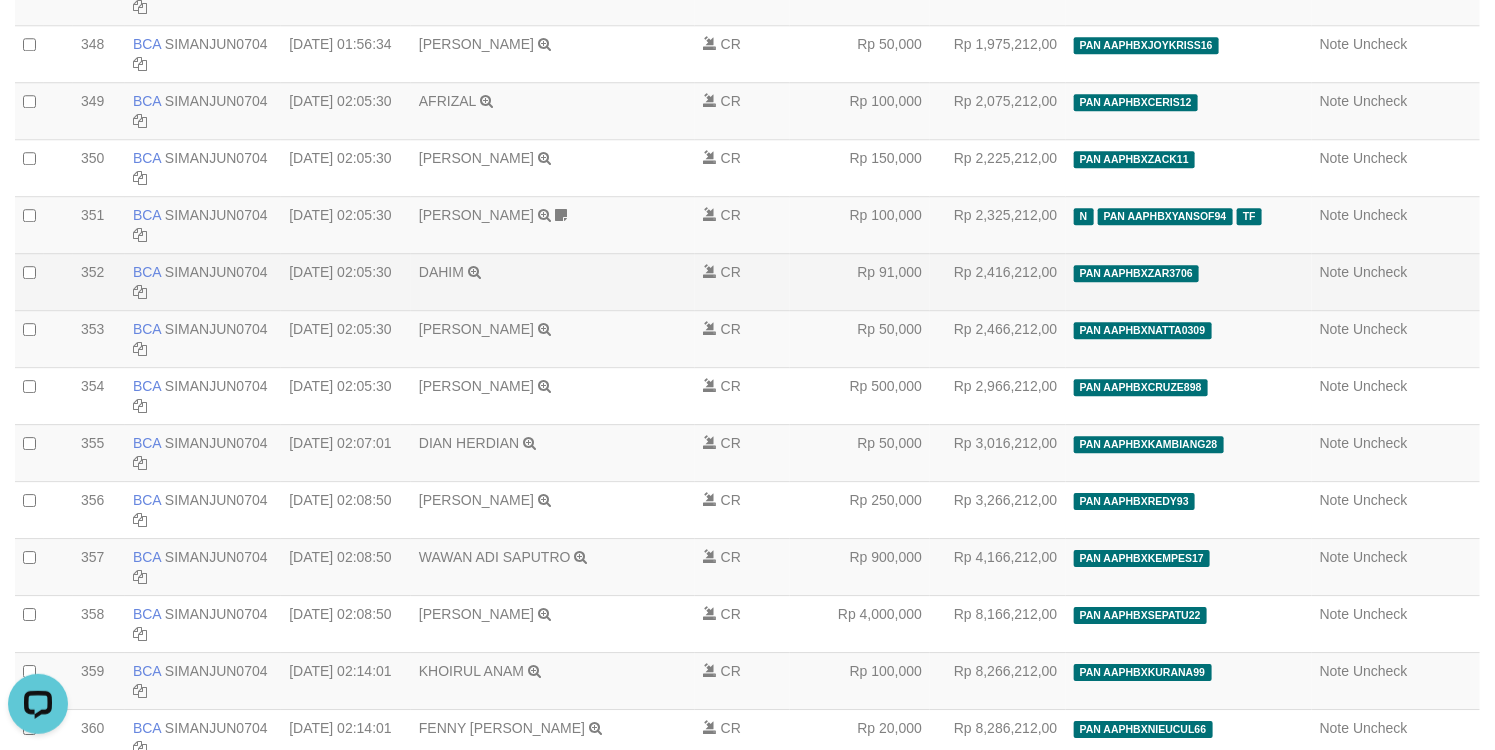 click on "Rp 91,000" at bounding box center [860, 281] 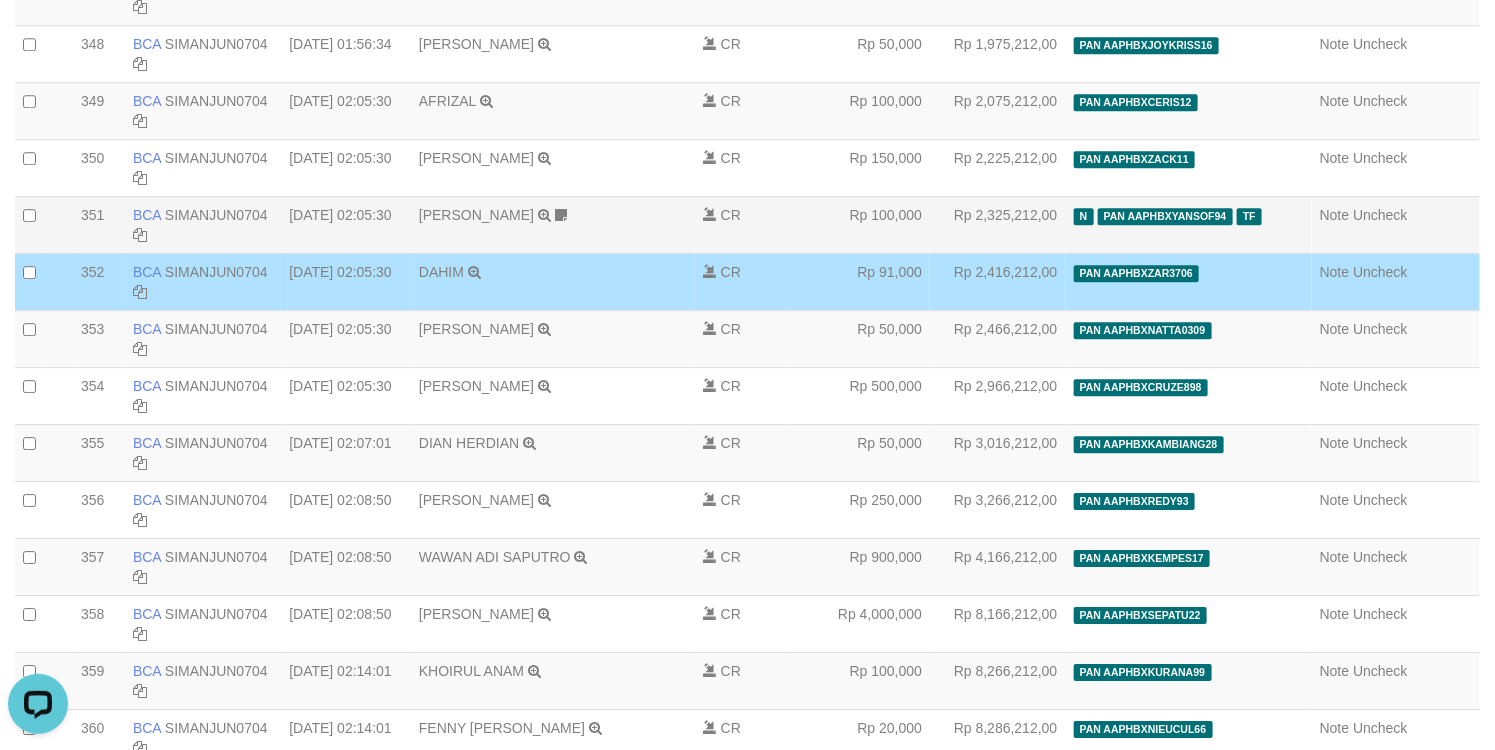 click on "TF" at bounding box center [1249, 216] 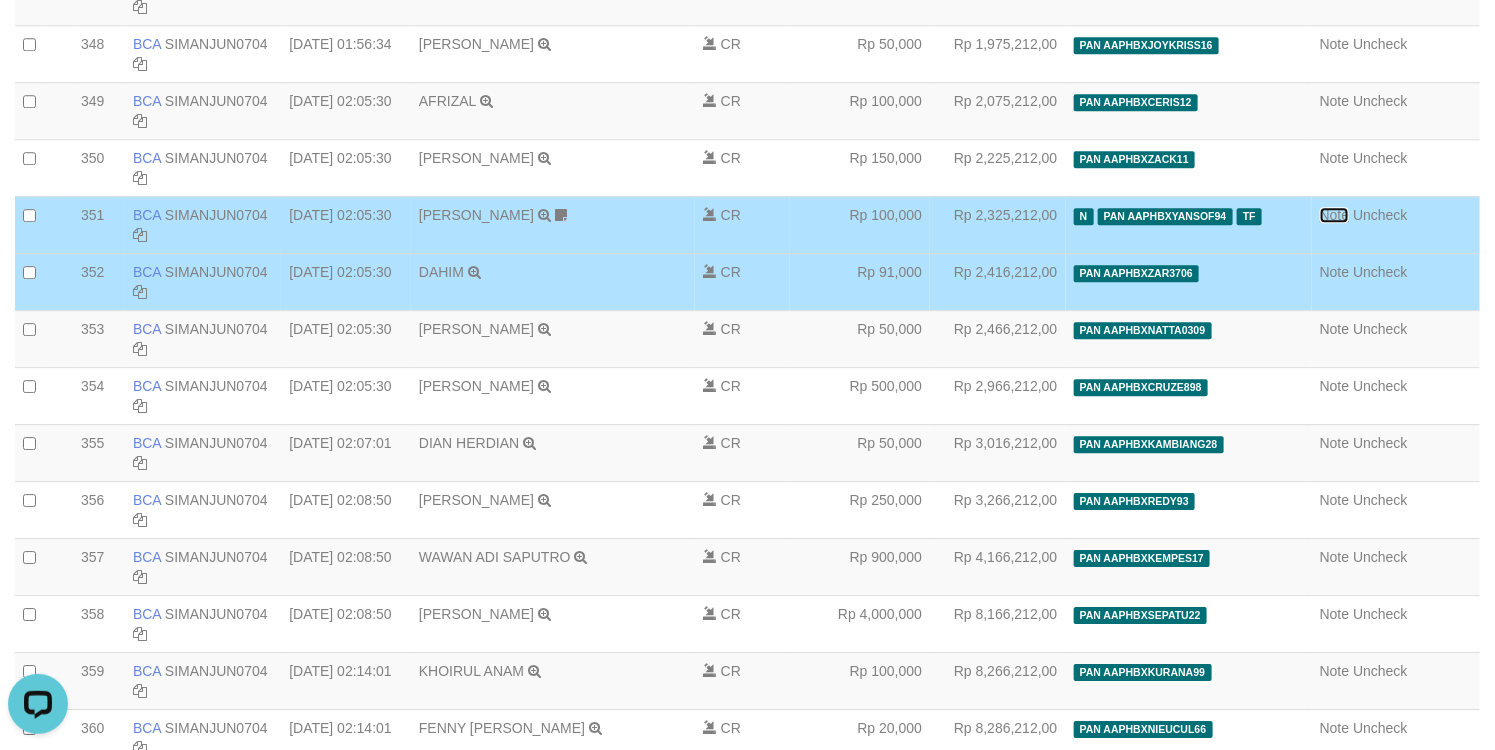 click on "Note" at bounding box center [1335, 215] 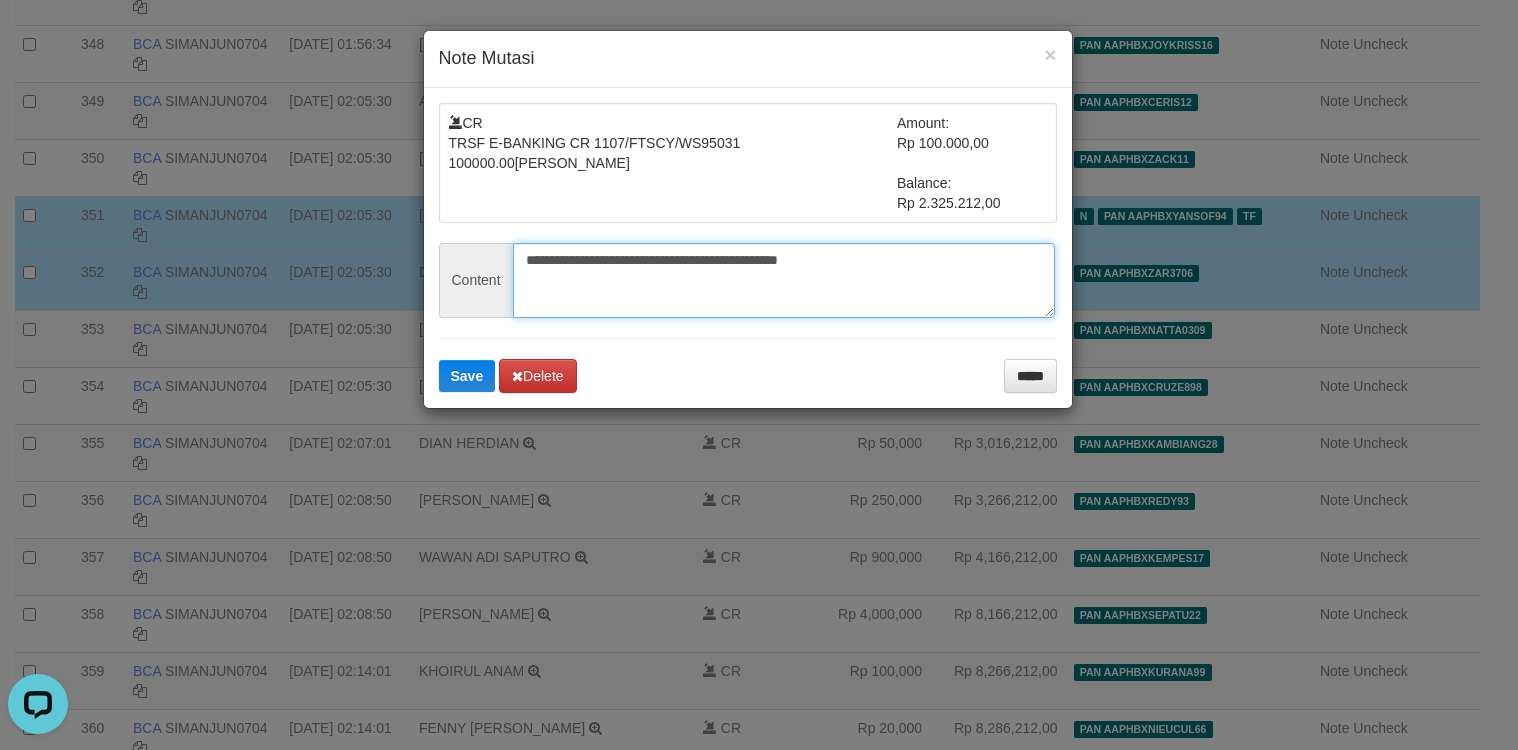 drag, startPoint x: 667, startPoint y: 259, endPoint x: 1041, endPoint y: 259, distance: 374 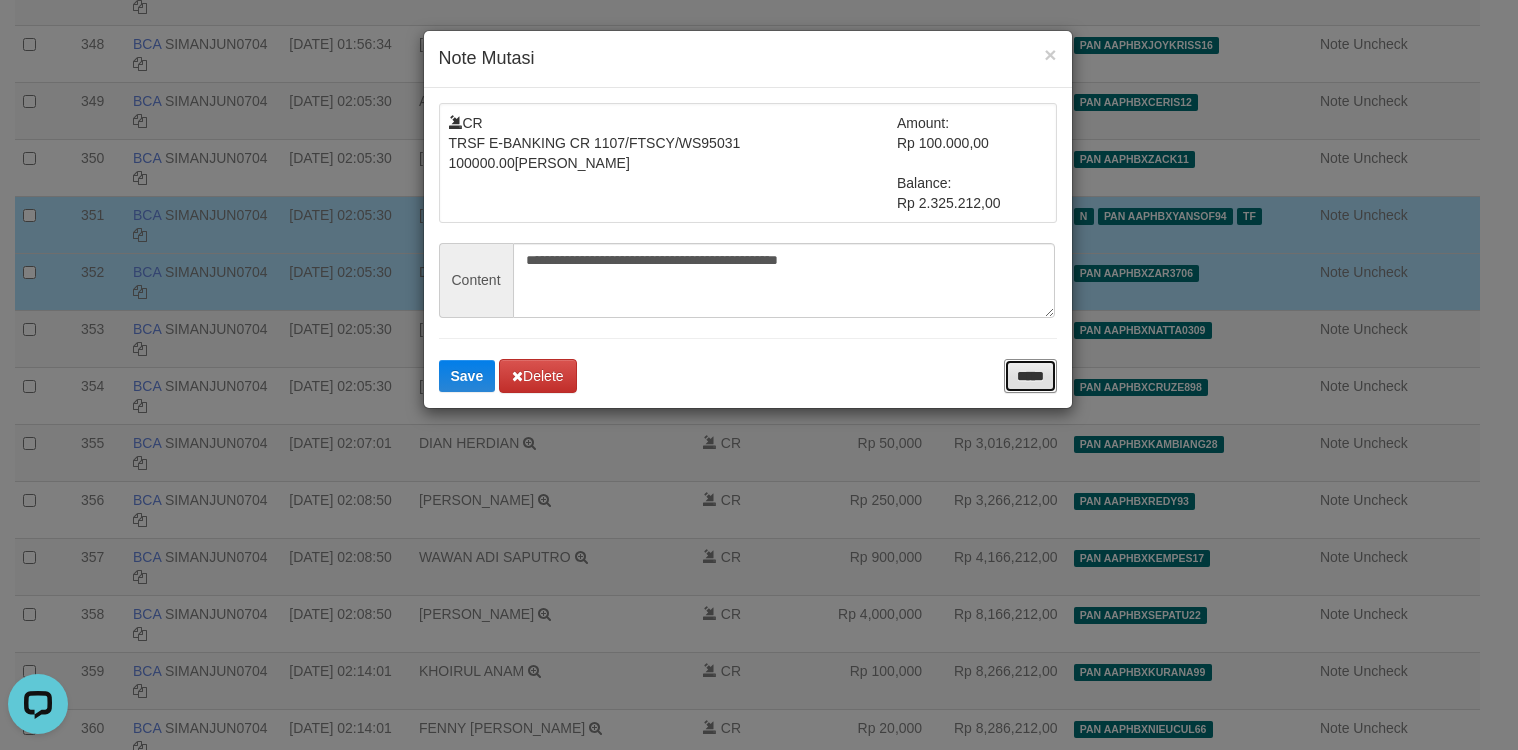 drag, startPoint x: 1015, startPoint y: 379, endPoint x: 1026, endPoint y: 399, distance: 22.825424 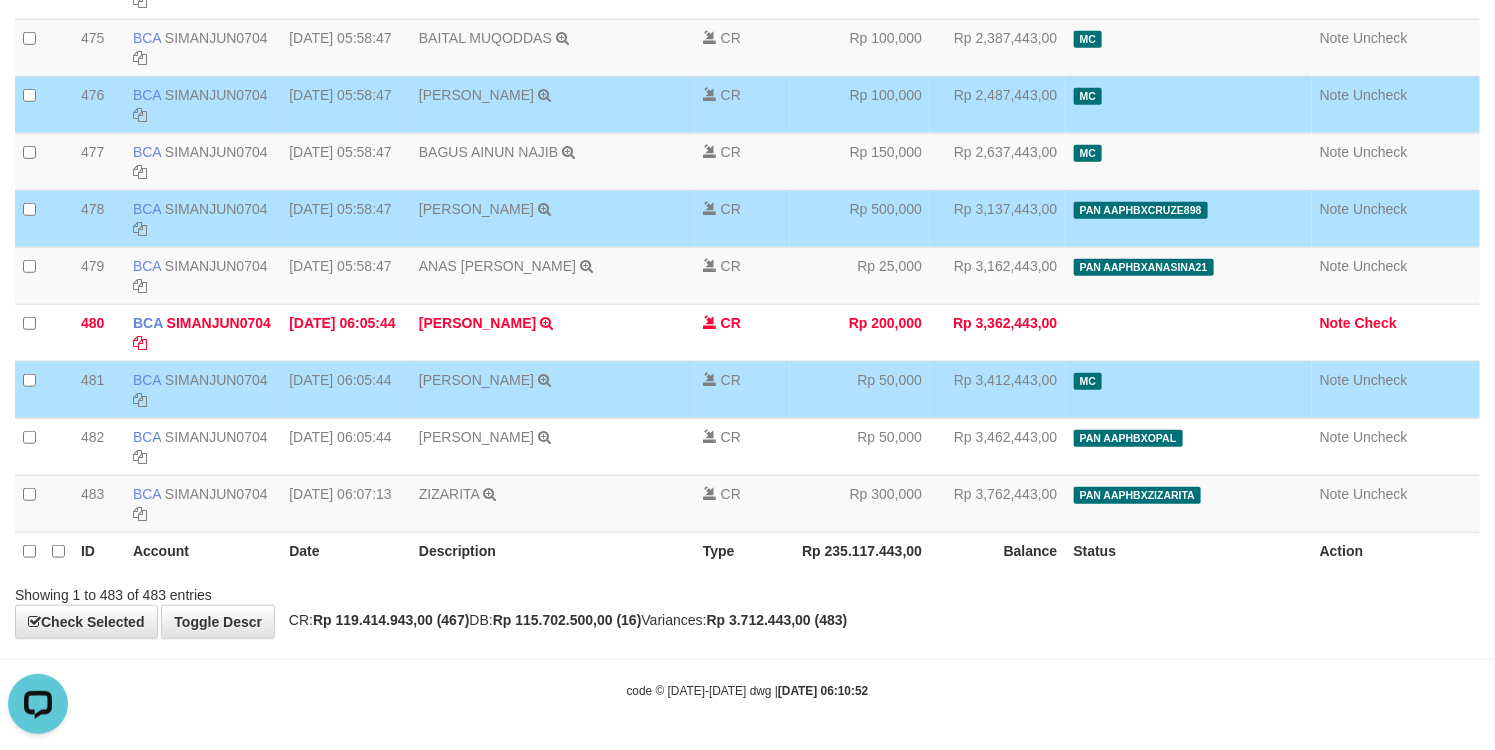scroll, scrollTop: 27579, scrollLeft: 0, axis: vertical 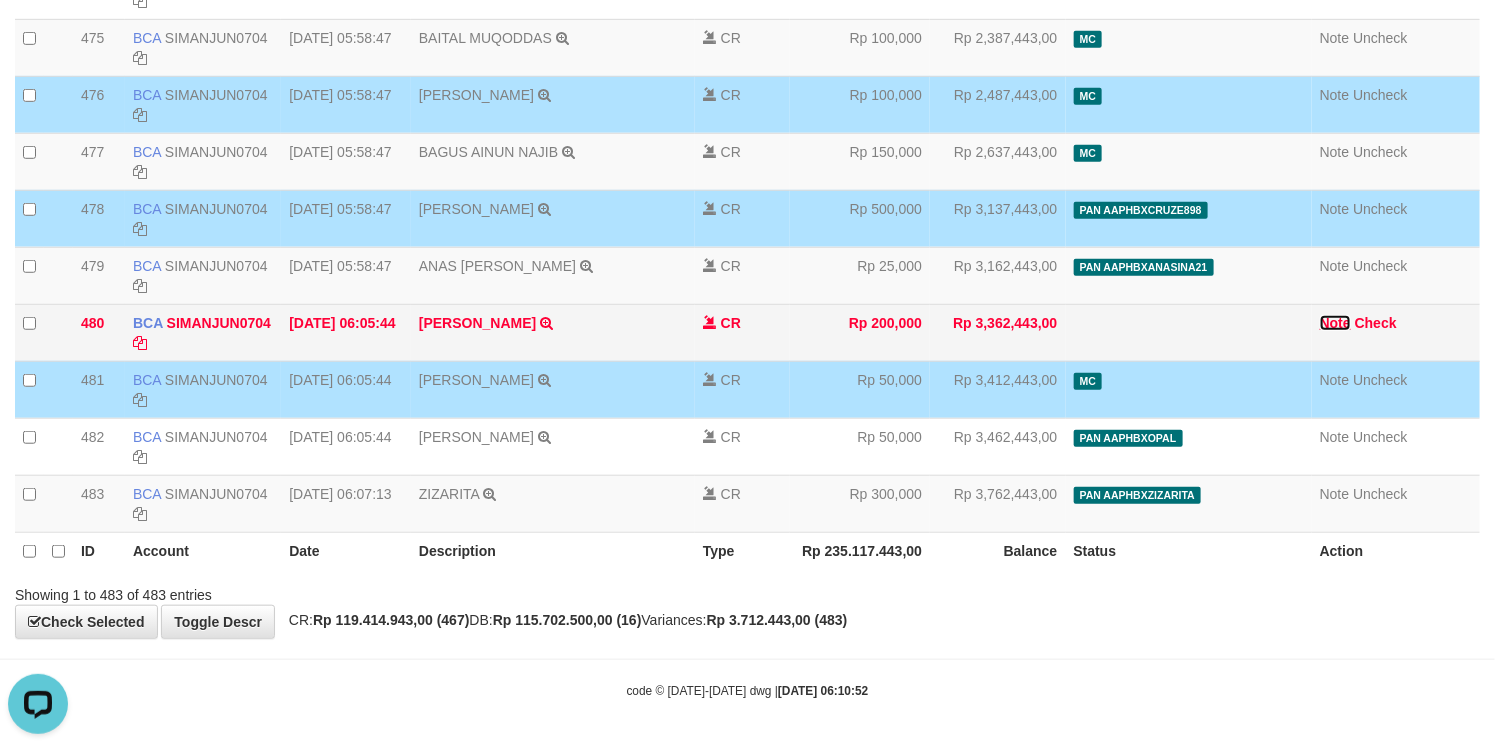 click on "Note" at bounding box center (1335, 323) 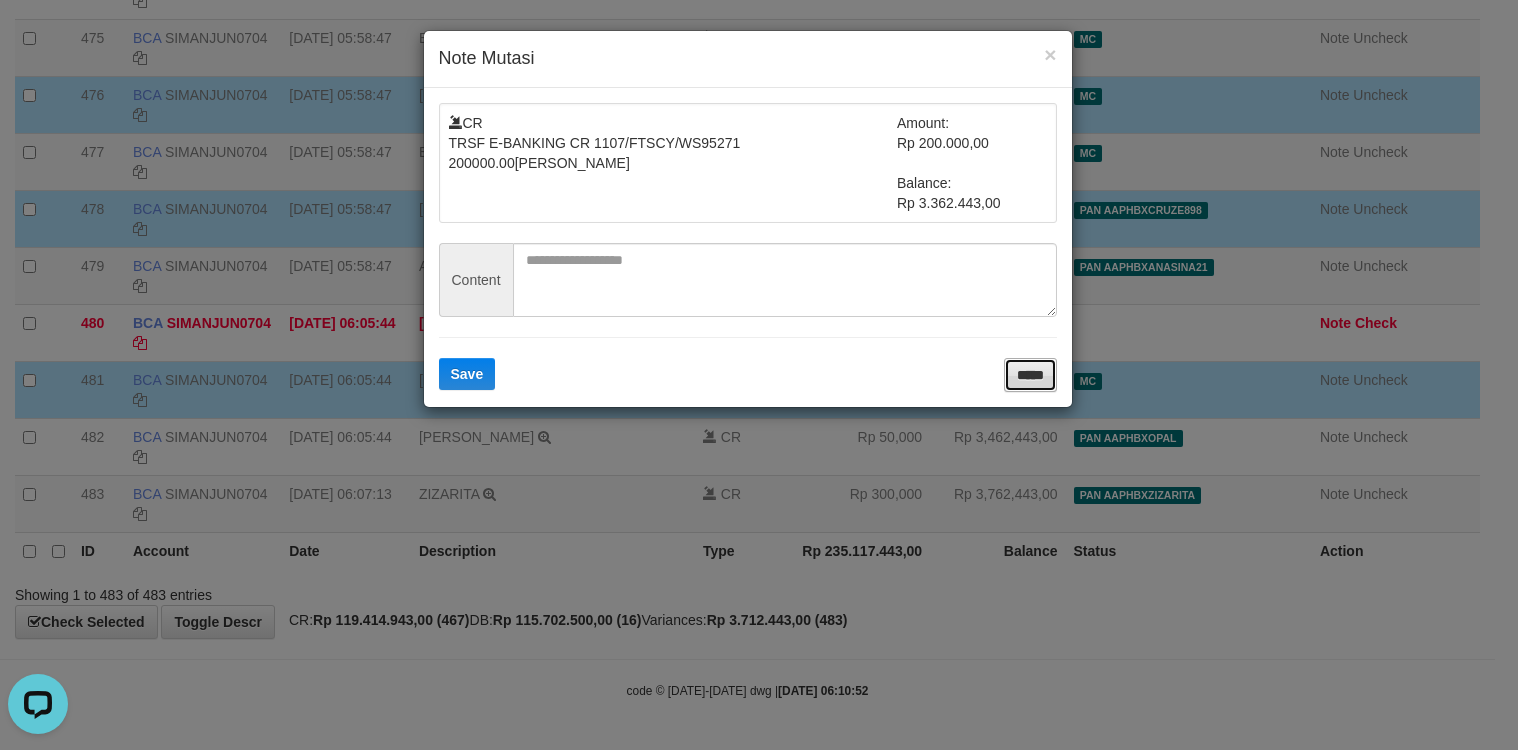 click on "*****" at bounding box center [1030, 375] 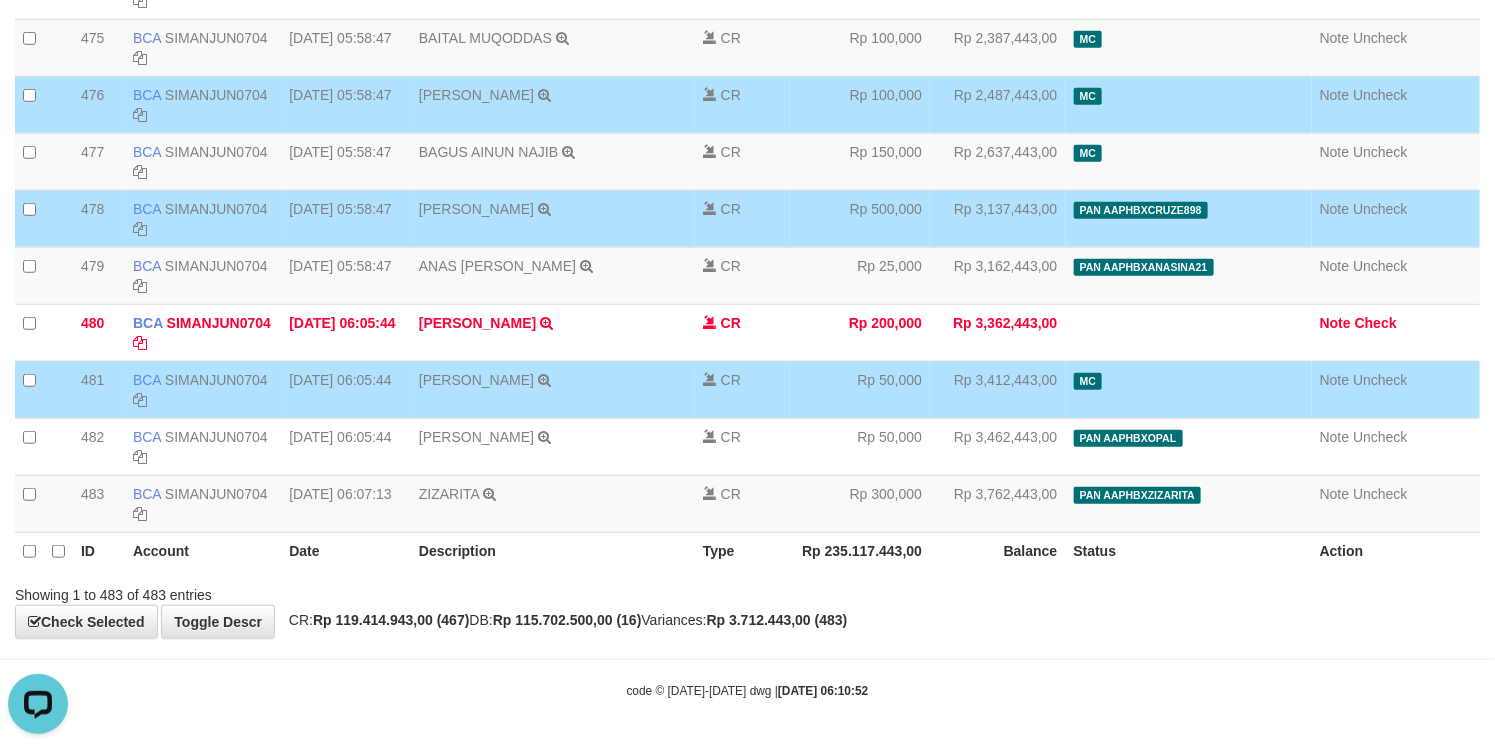 click on "Showing 1 to 483 of 483 entries" at bounding box center [747, 591] 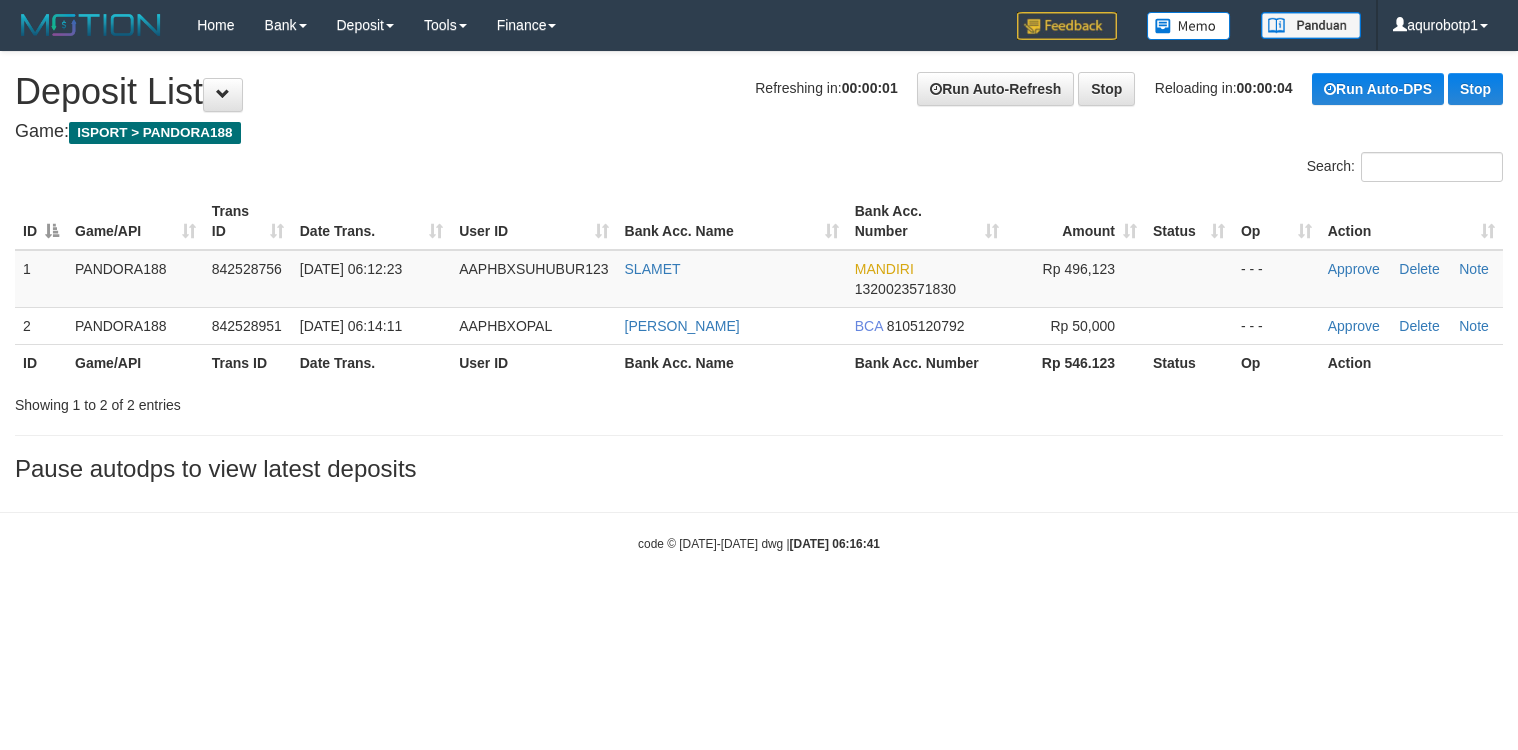 scroll, scrollTop: 0, scrollLeft: 0, axis: both 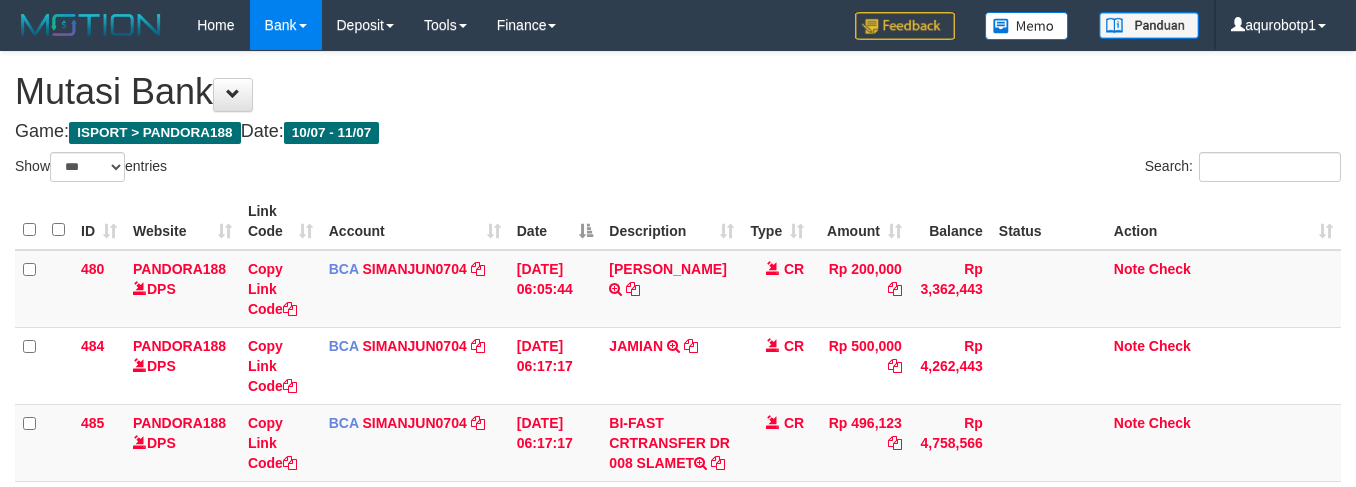 select on "***" 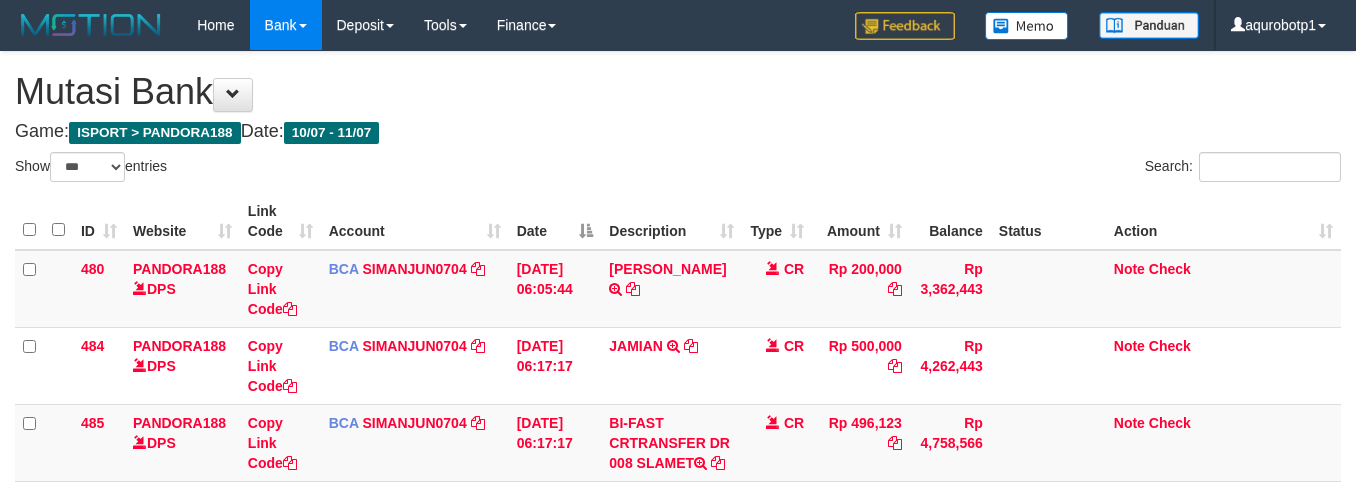 scroll, scrollTop: 76, scrollLeft: 0, axis: vertical 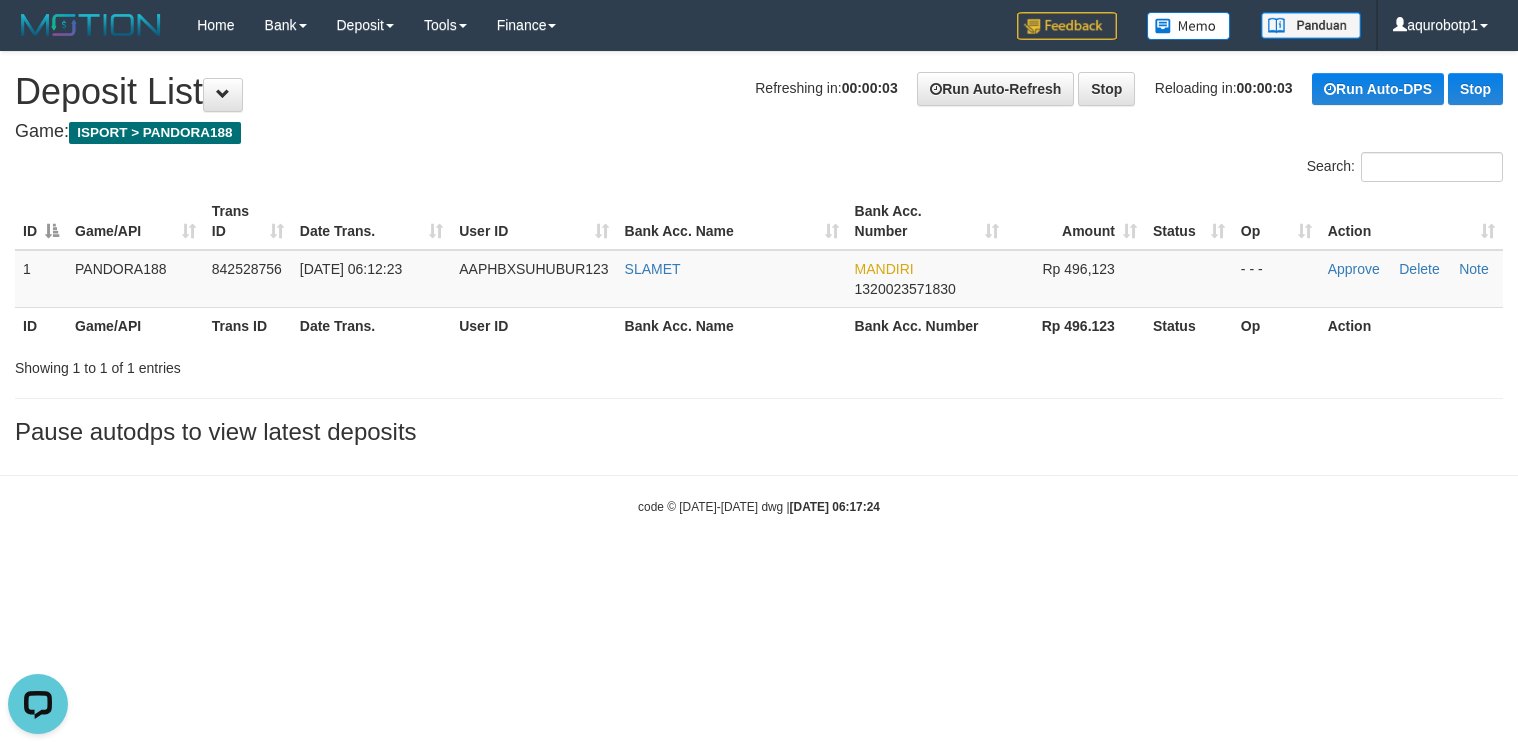 click on "Toggle navigation
Home
Bank
Account List
Load
By Website
Group
[ISPORT]													PANDORA188
By Load Group (DPS)
Group aqu-pandora
Mutasi Bank
Search
Sync
Note Mutasi
Deposit
-" at bounding box center [759, 283] 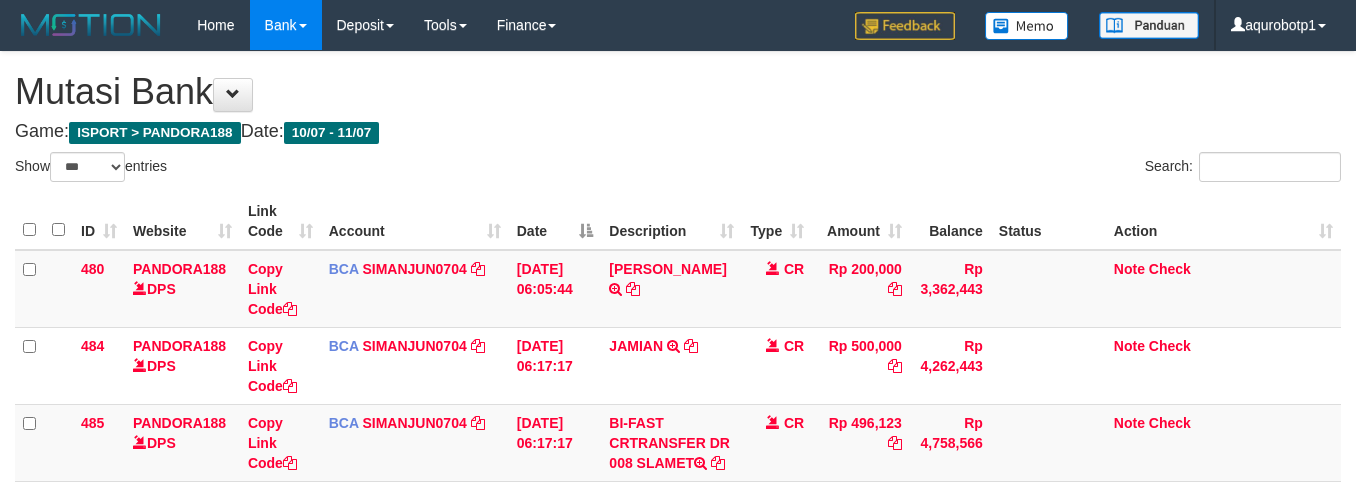 select on "***" 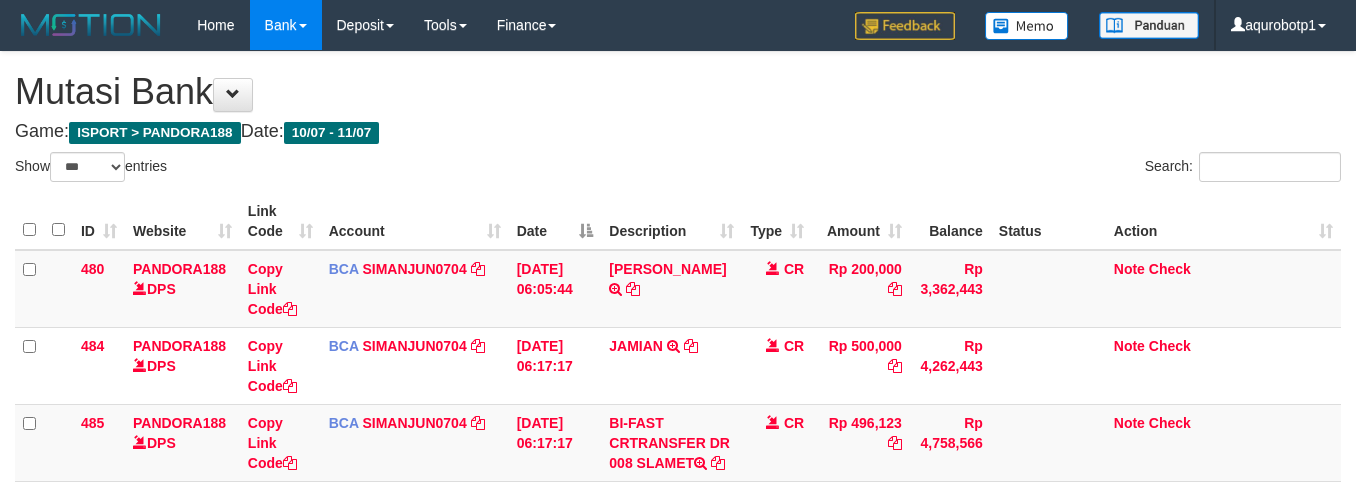 scroll, scrollTop: 79, scrollLeft: 0, axis: vertical 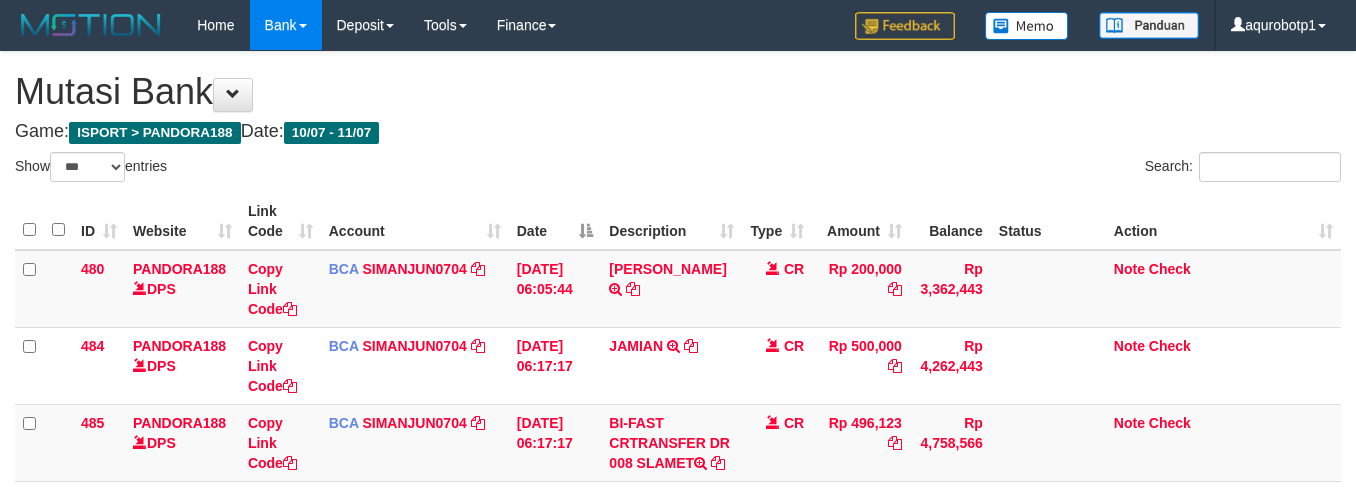 select on "***" 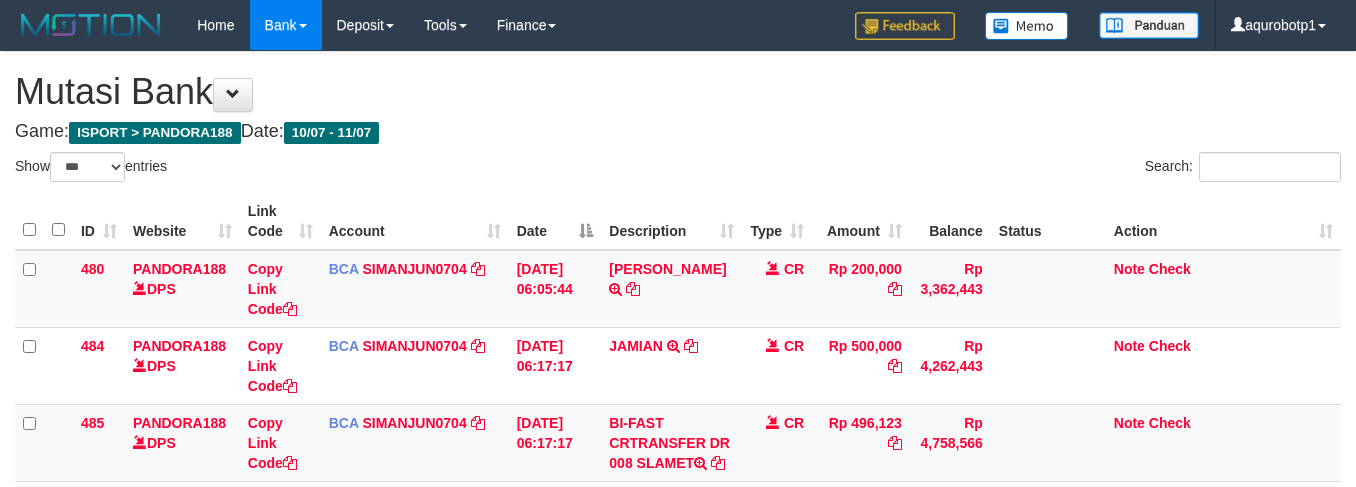 scroll, scrollTop: 79, scrollLeft: 0, axis: vertical 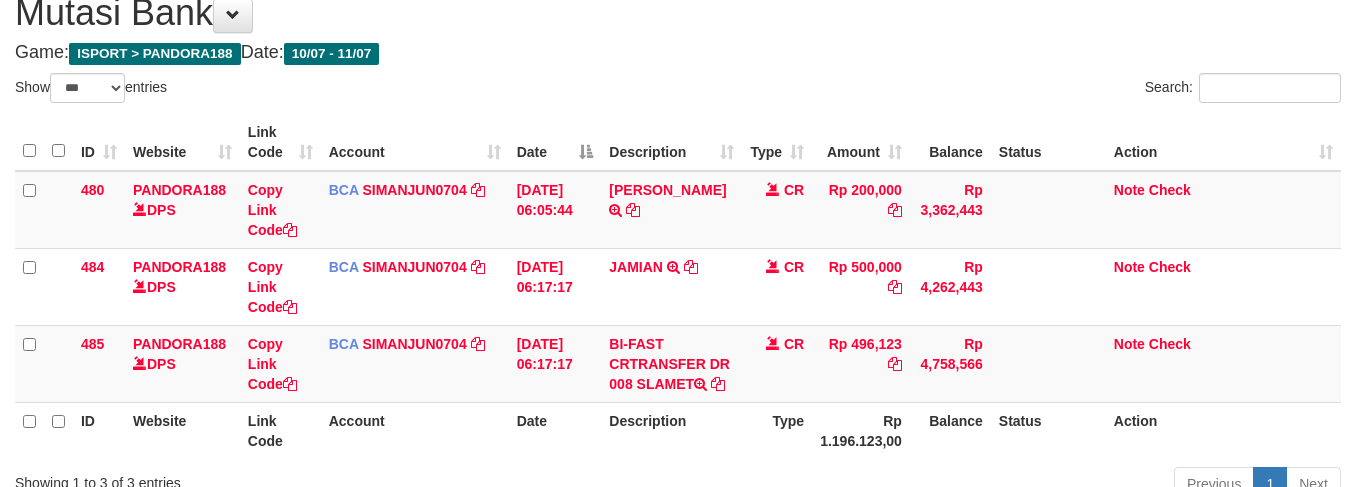 click on "Game:   ISPORT > PANDORA188    				Date:  10/07 - 11/07" at bounding box center (678, 53) 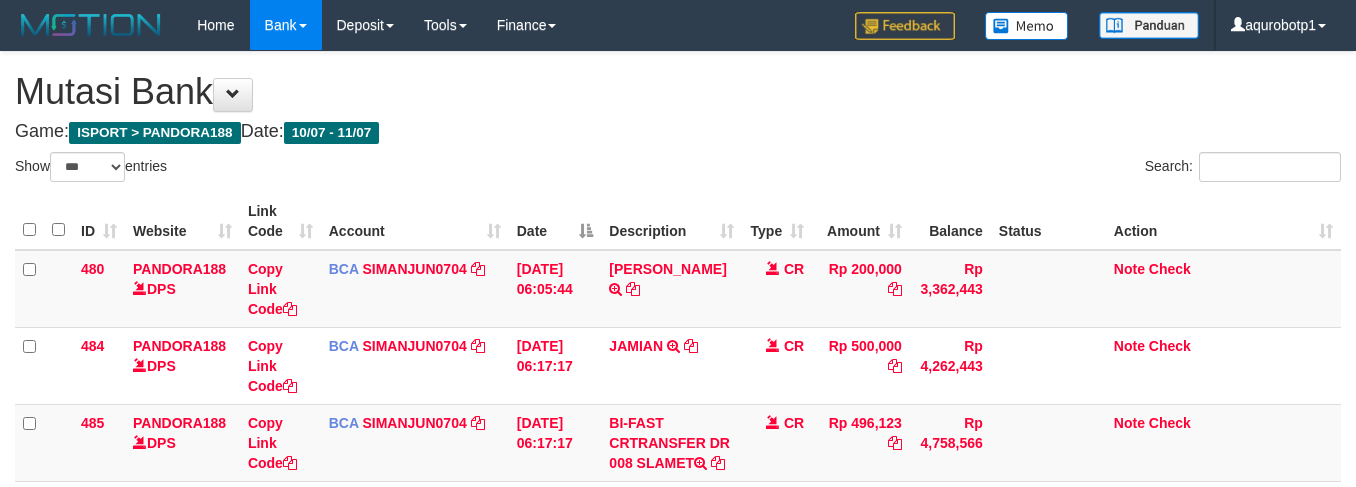 select on "***" 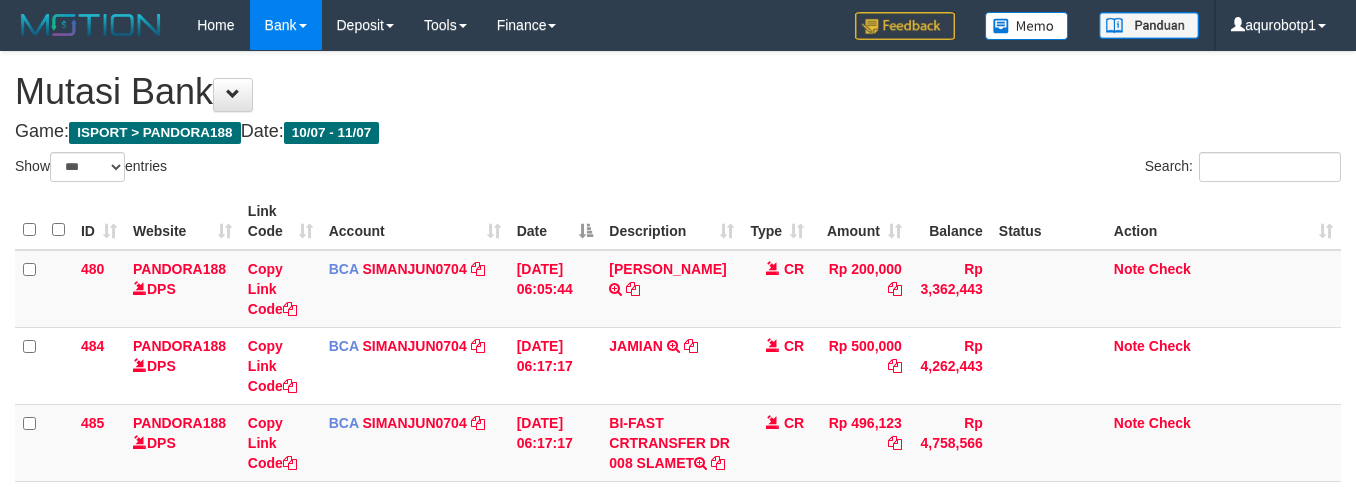 scroll, scrollTop: 81, scrollLeft: 0, axis: vertical 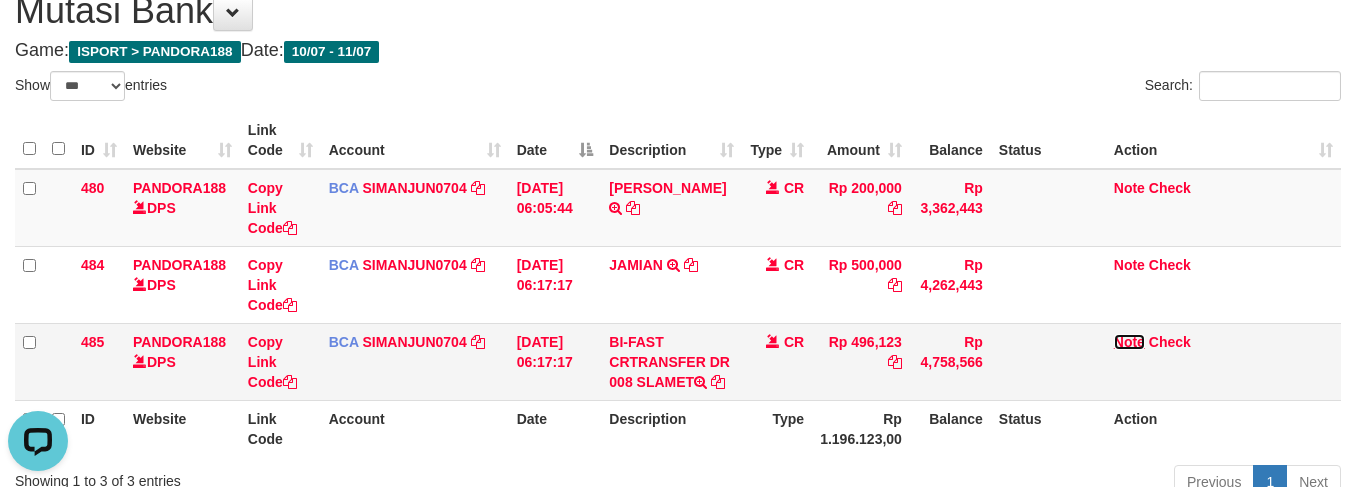 click on "Note" at bounding box center (1129, 342) 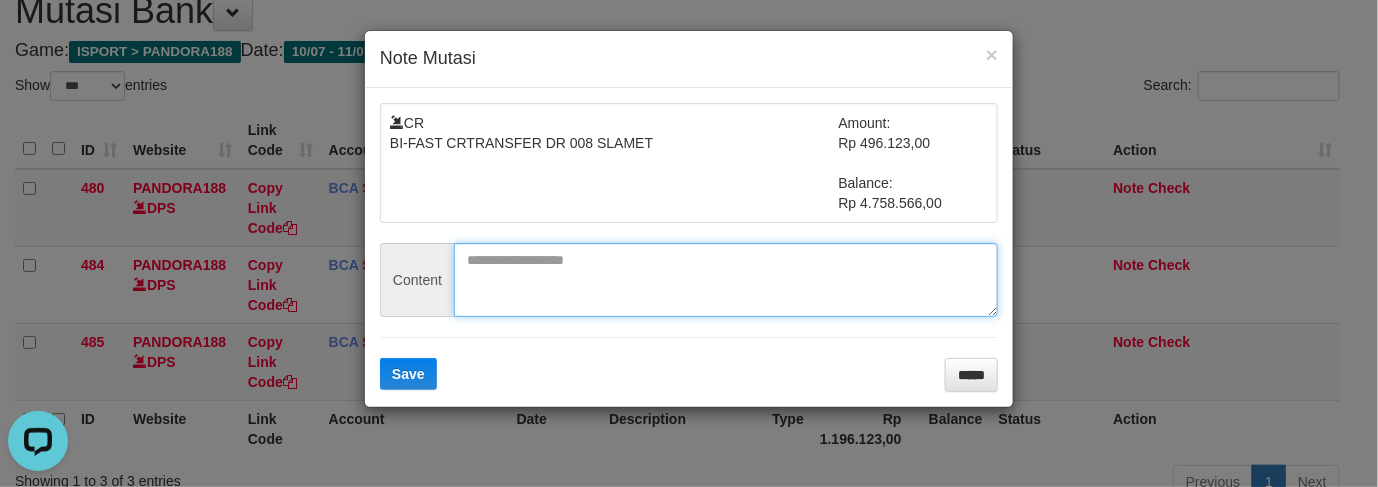click at bounding box center (726, 280) 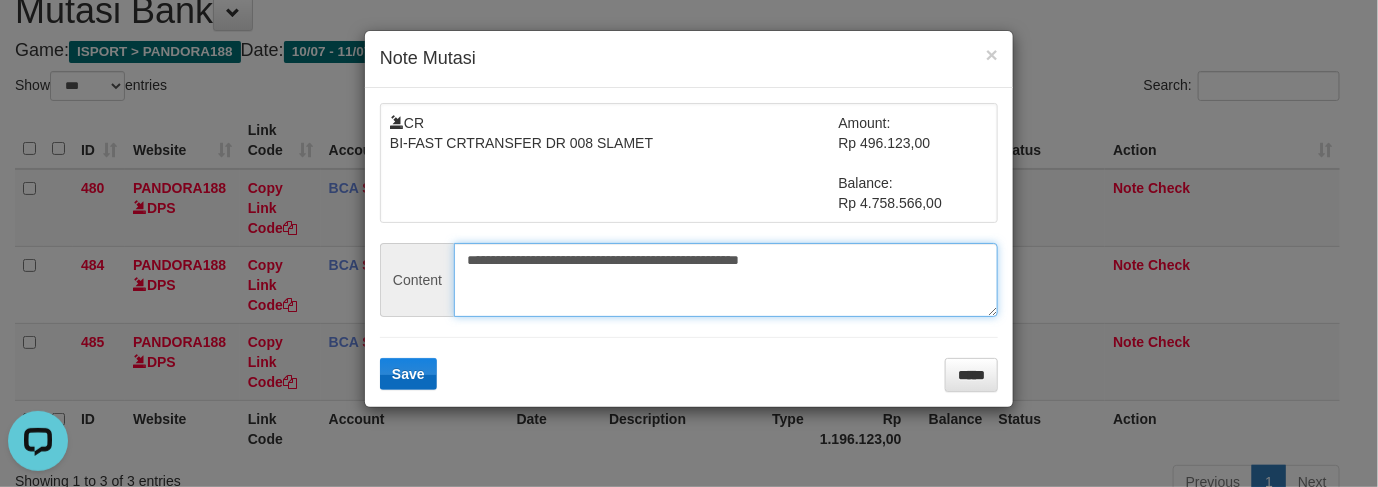 type on "**********" 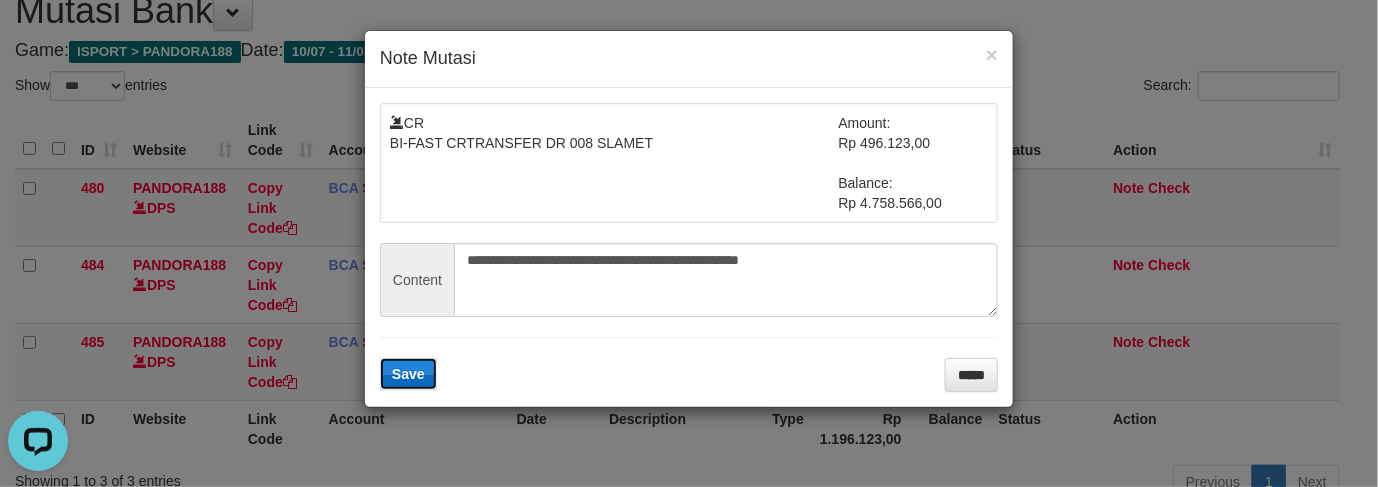 click on "Save" at bounding box center (408, 374) 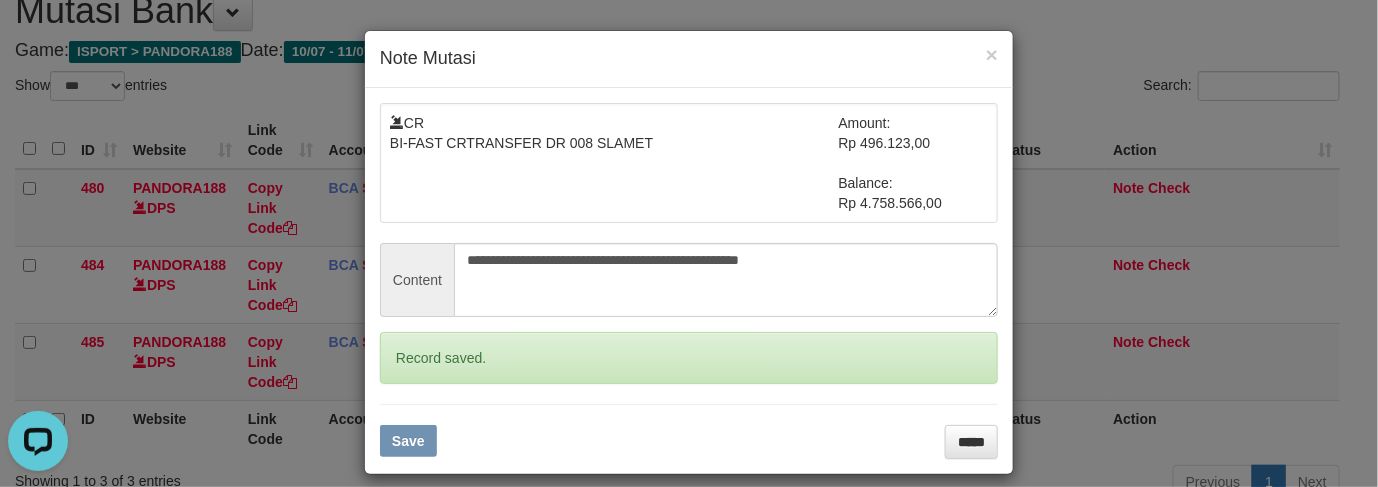click on "**********" at bounding box center [689, 243] 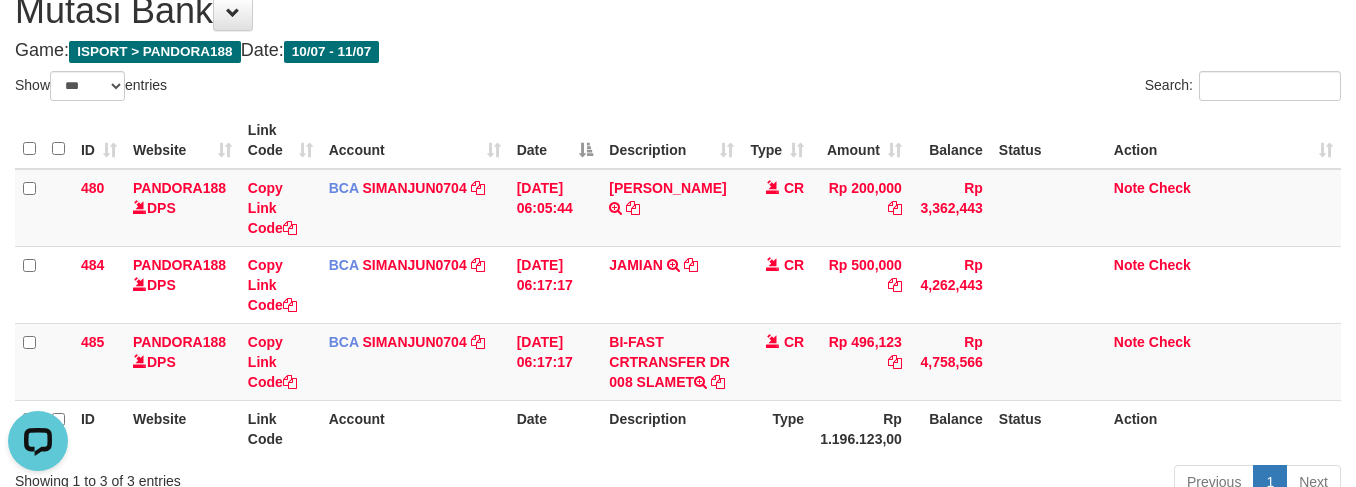 click at bounding box center [1048, 361] 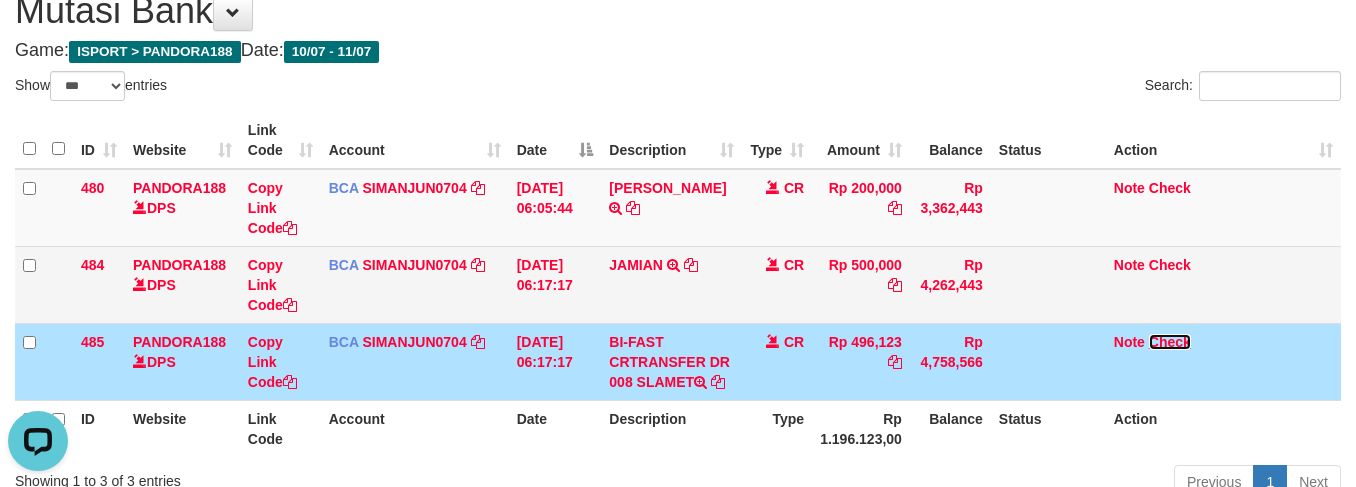drag, startPoint x: 1173, startPoint y: 348, endPoint x: 798, endPoint y: 286, distance: 380.0908 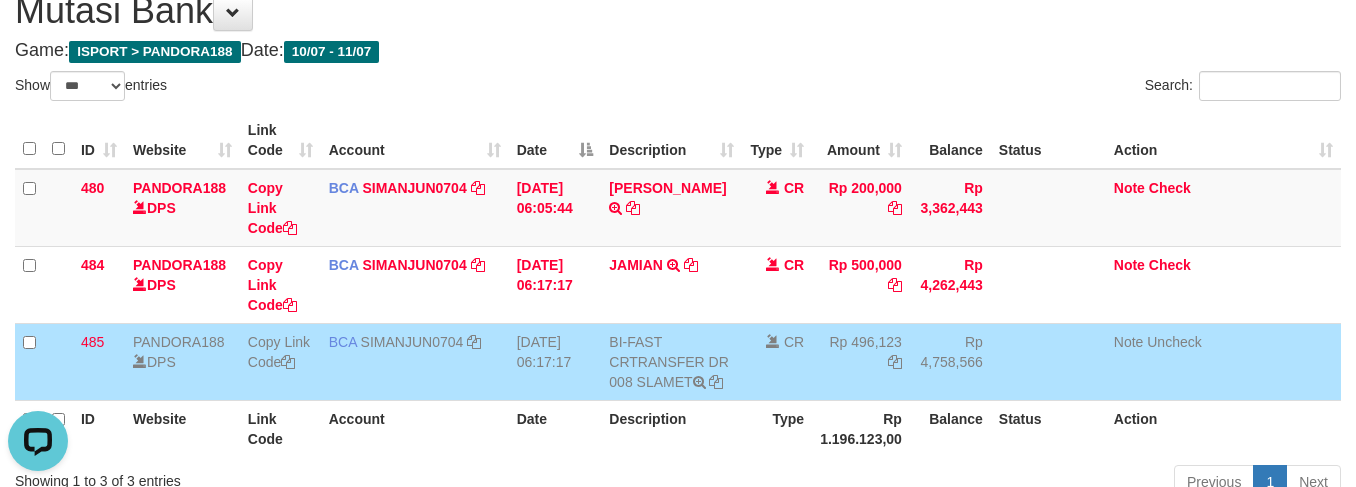 click on "Game:   ISPORT > PANDORA188    				Date:  10/07 - 11/07" at bounding box center (678, 51) 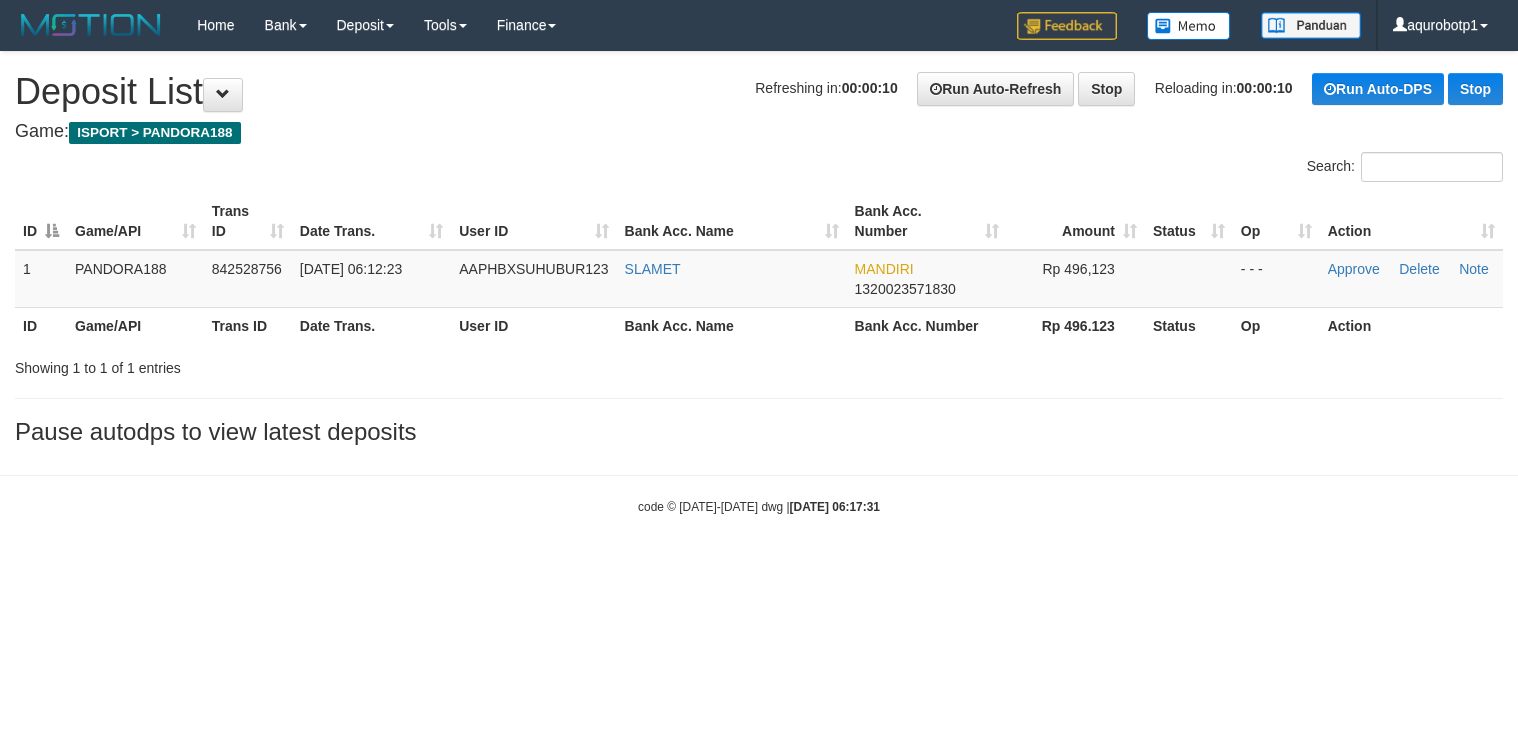 scroll, scrollTop: 0, scrollLeft: 0, axis: both 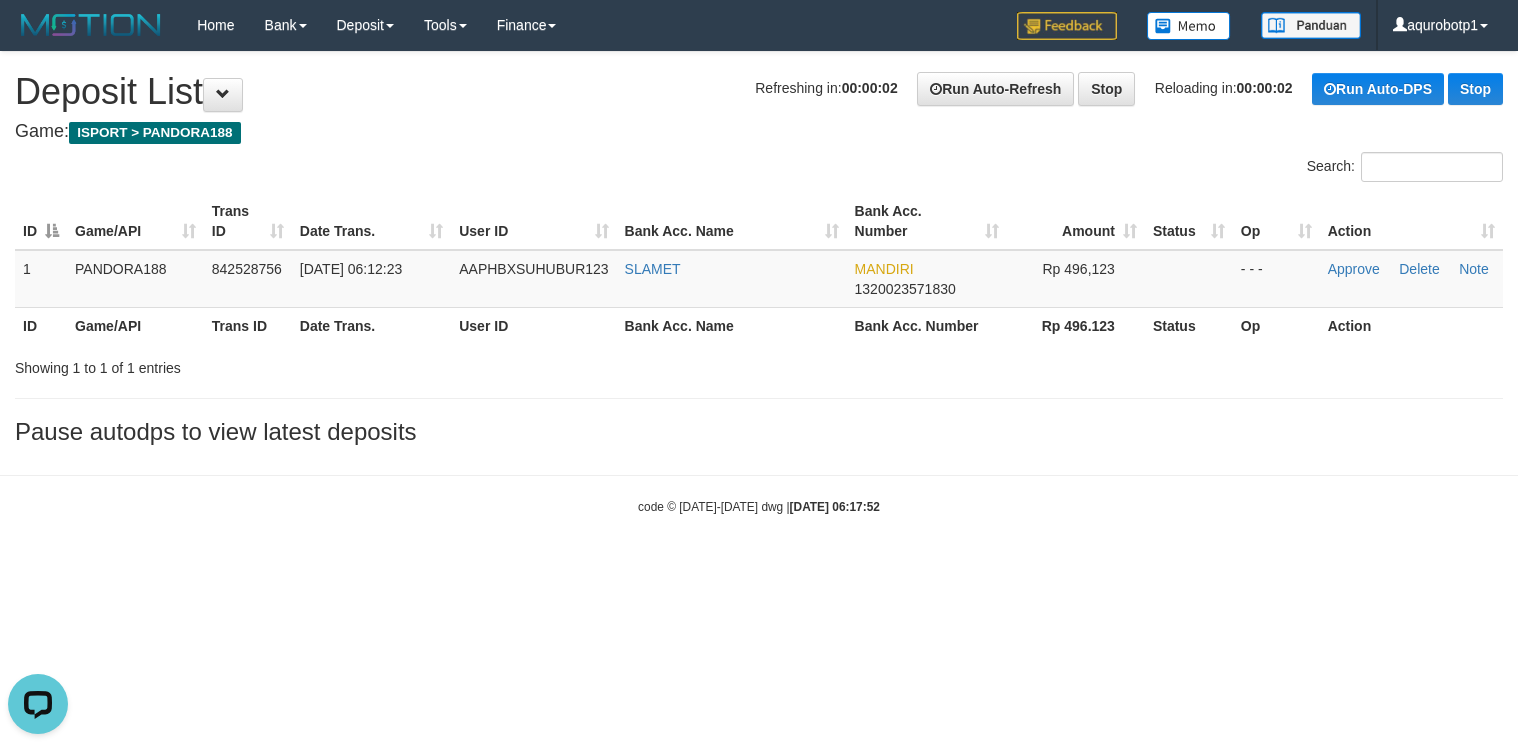 click on "Toggle navigation
Home
Bank
Account List
Load
By Website
Group
[ISPORT]													PANDORA188
By Load Group (DPS)
Group aqu-pandora
Mutasi Bank
Search
Sync
Note Mutasi
Deposit
-" at bounding box center (759, 283) 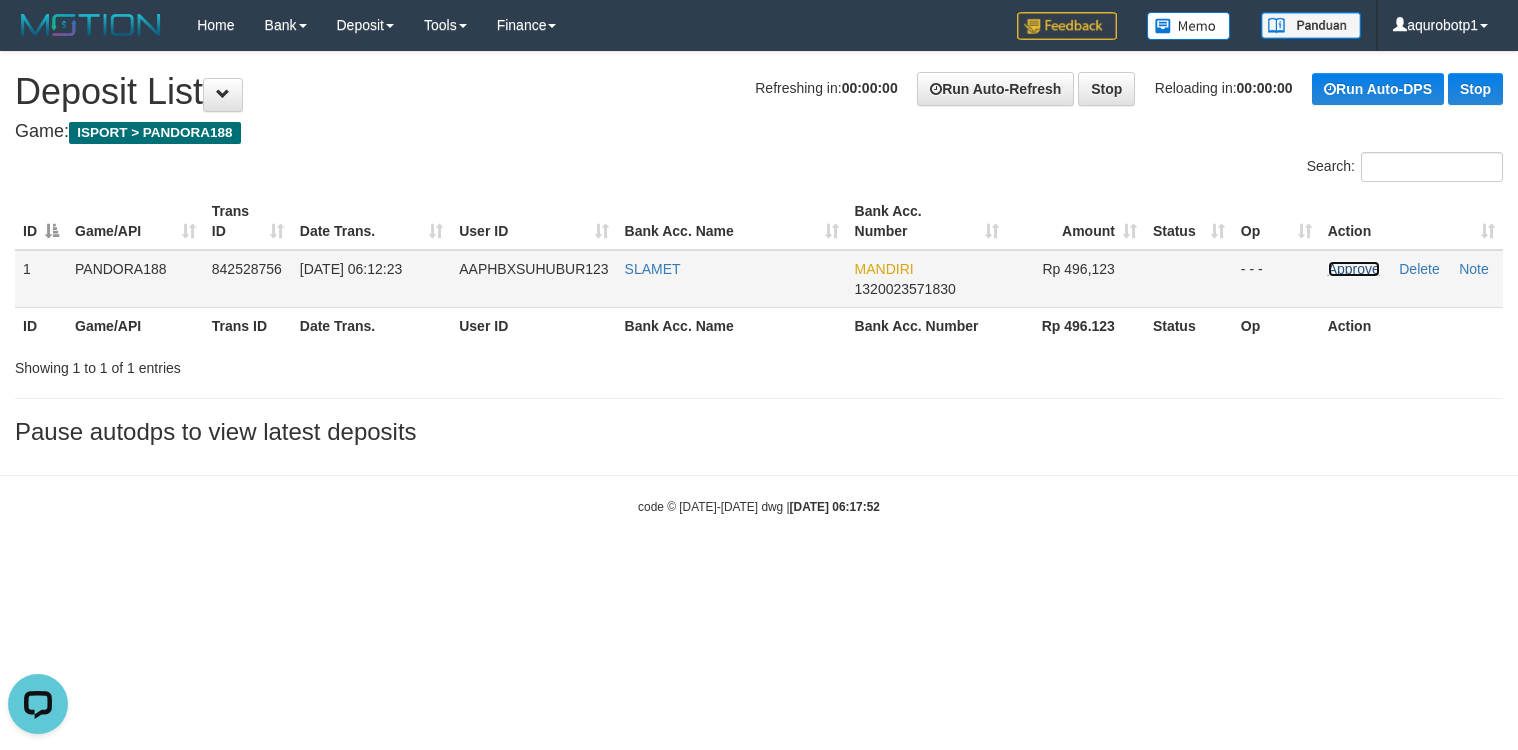 click on "Approve" at bounding box center [1354, 269] 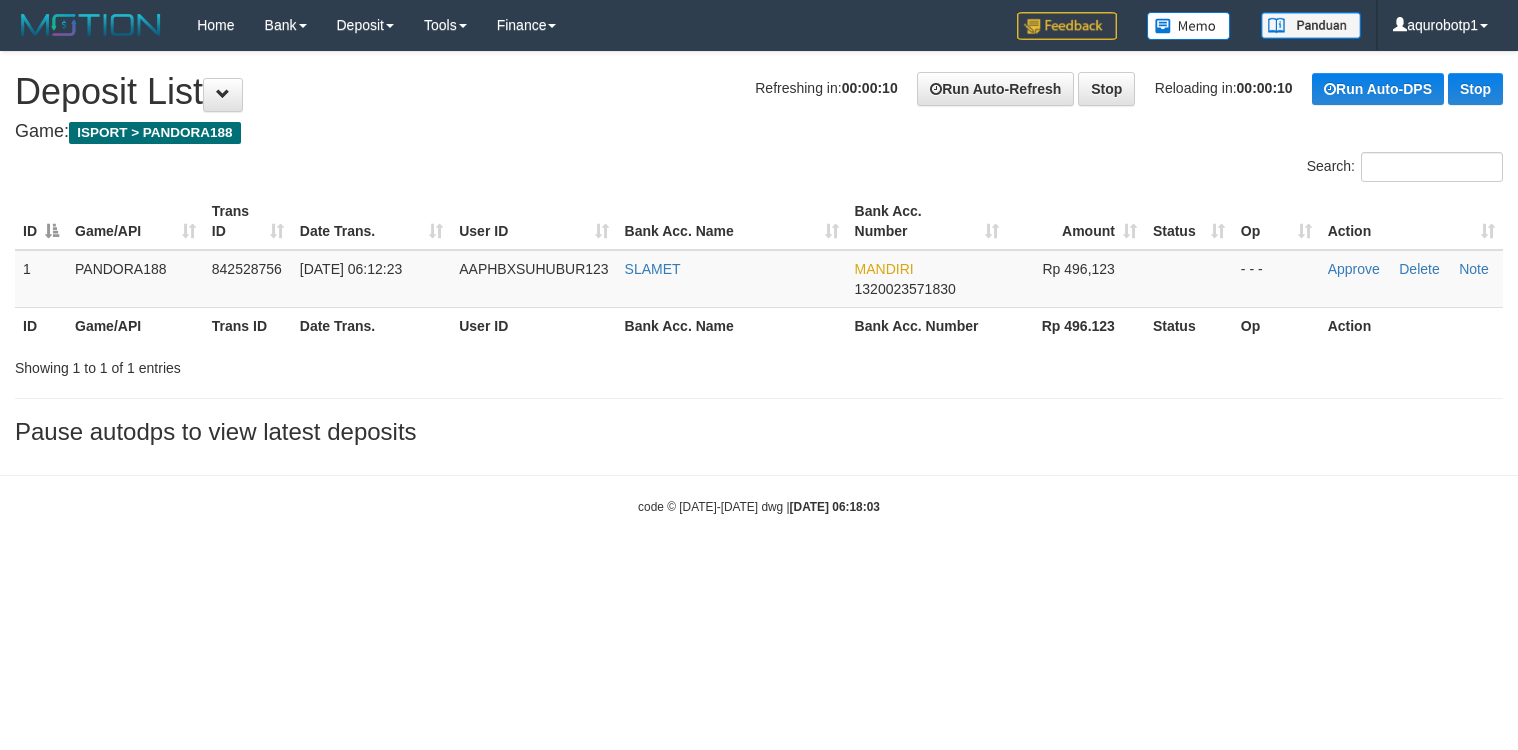 scroll, scrollTop: 0, scrollLeft: 0, axis: both 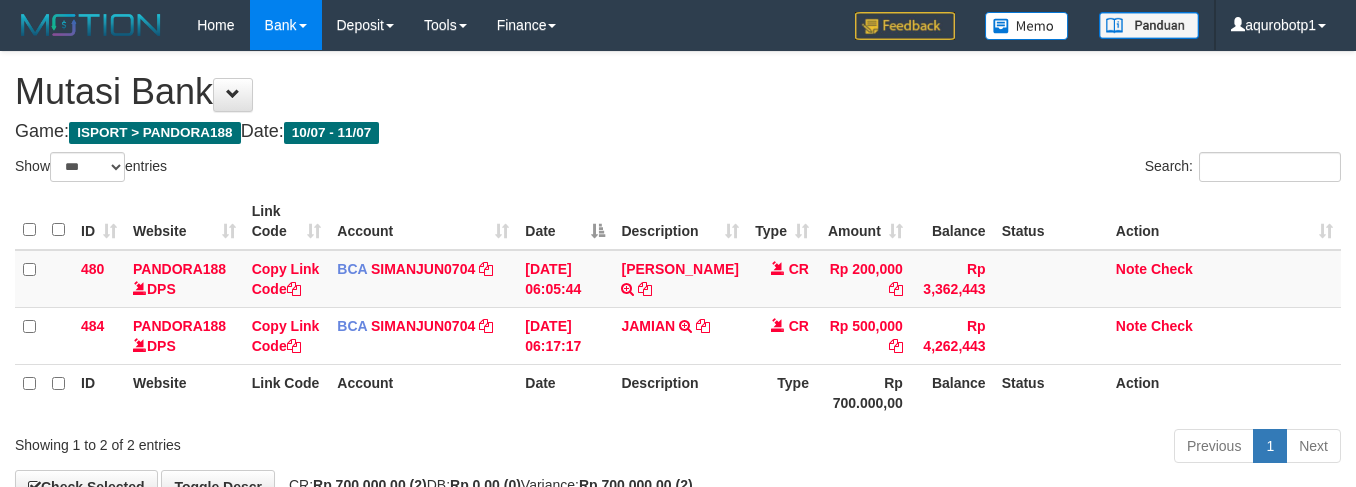 select on "***" 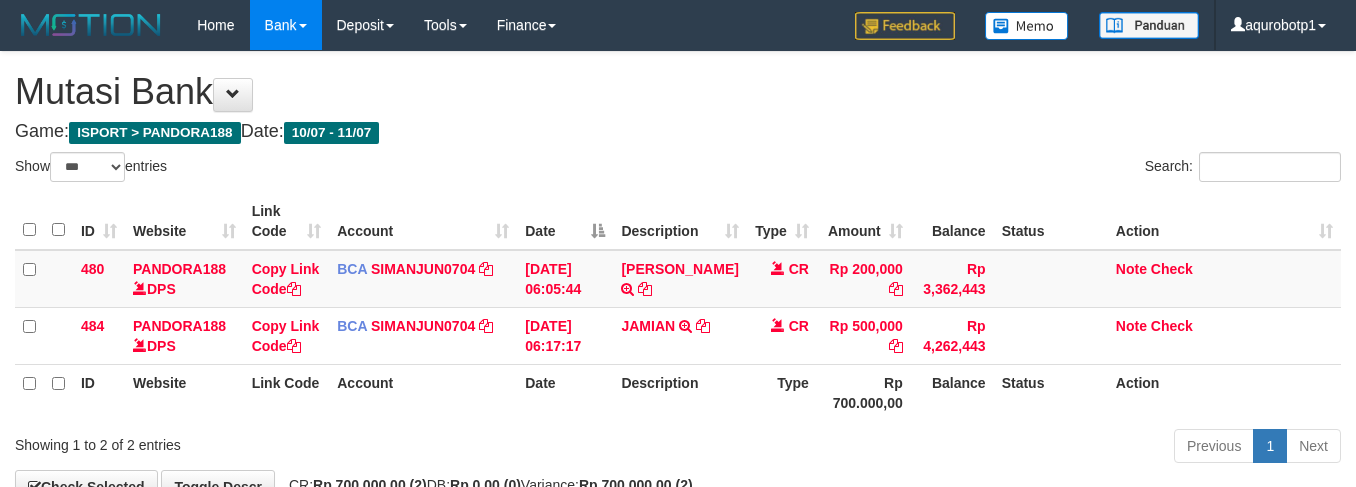 scroll, scrollTop: 82, scrollLeft: 0, axis: vertical 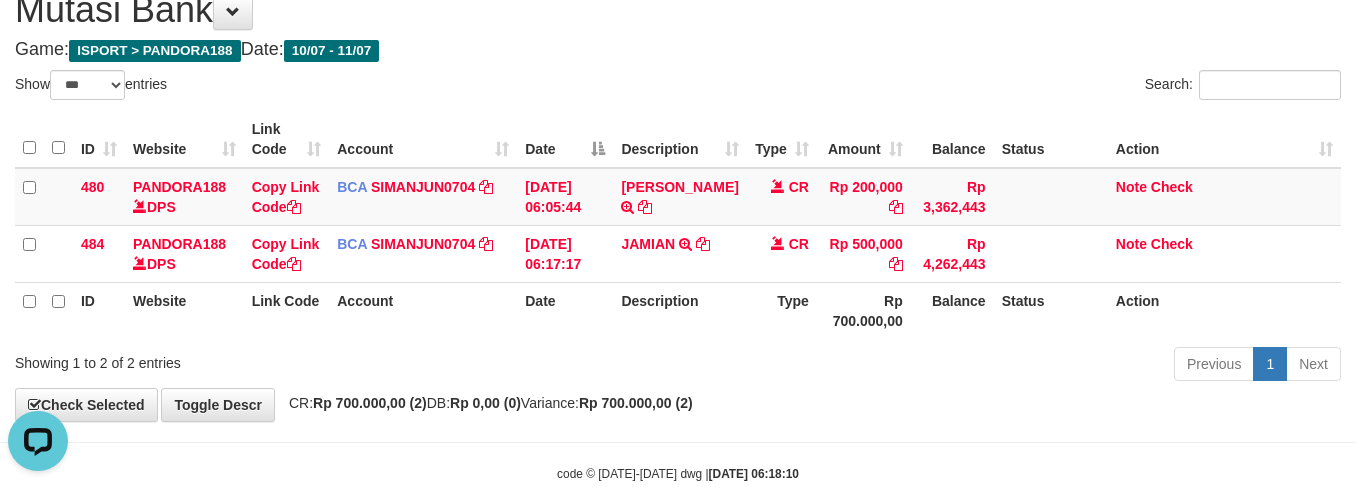 click on "**********" at bounding box center (678, 195) 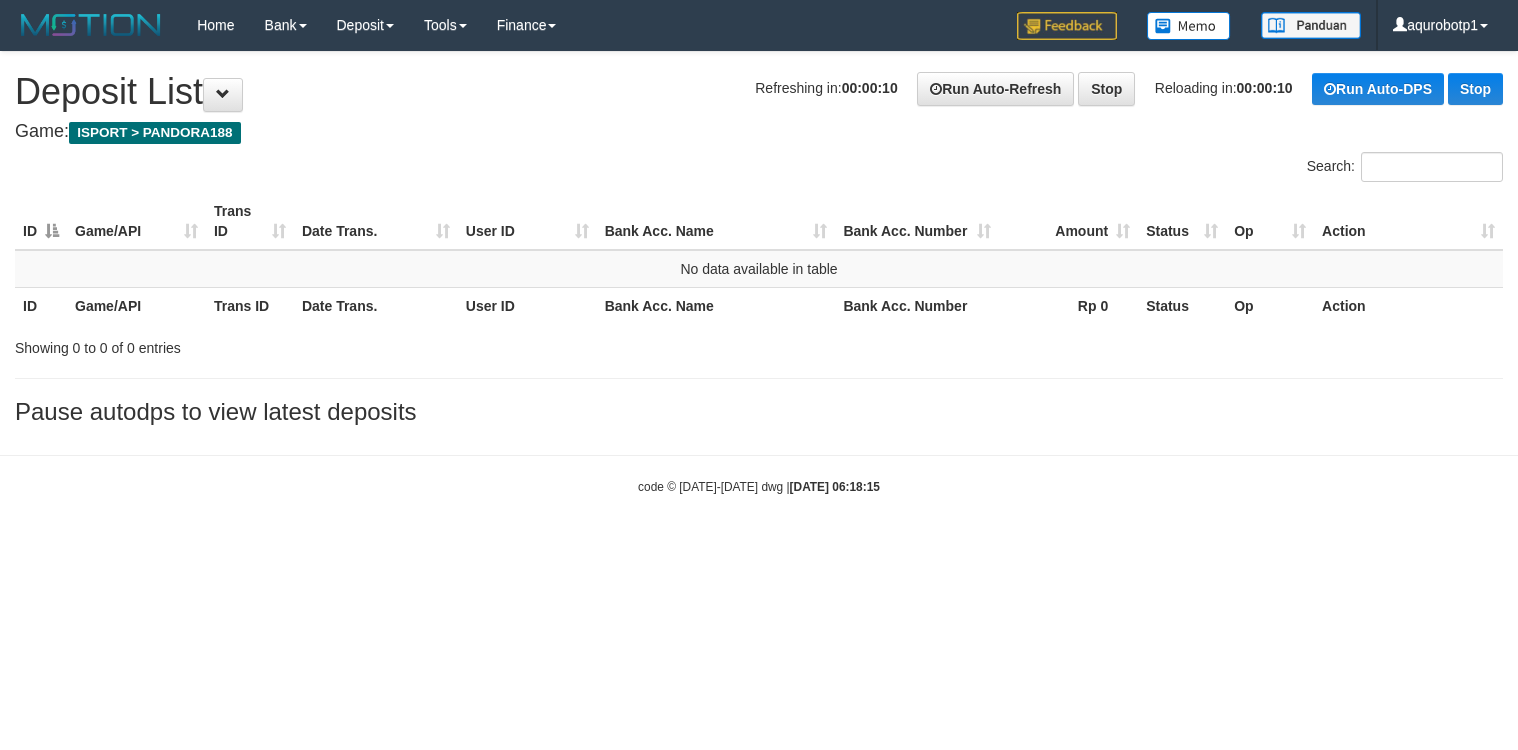 scroll, scrollTop: 0, scrollLeft: 0, axis: both 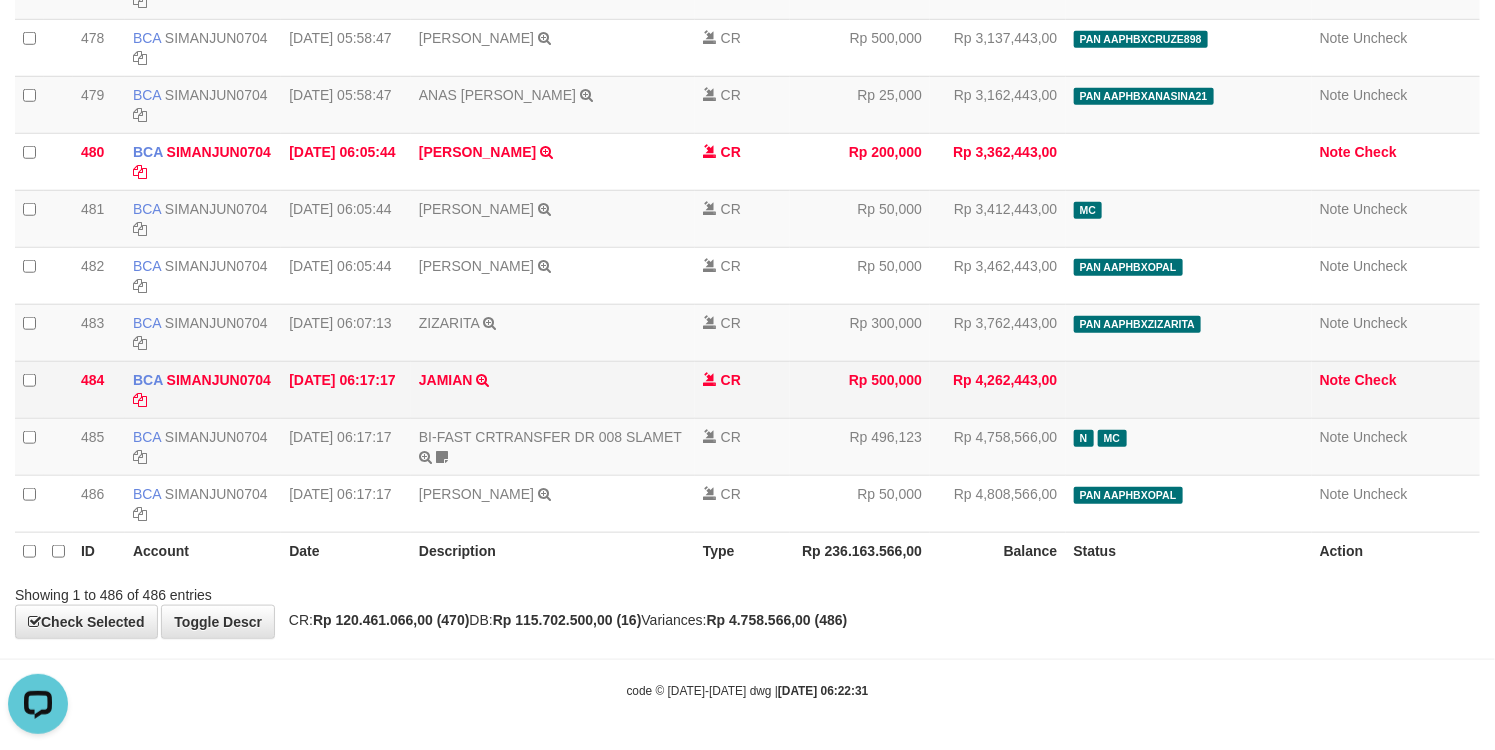 click on "Note
Check" at bounding box center (1396, 389) 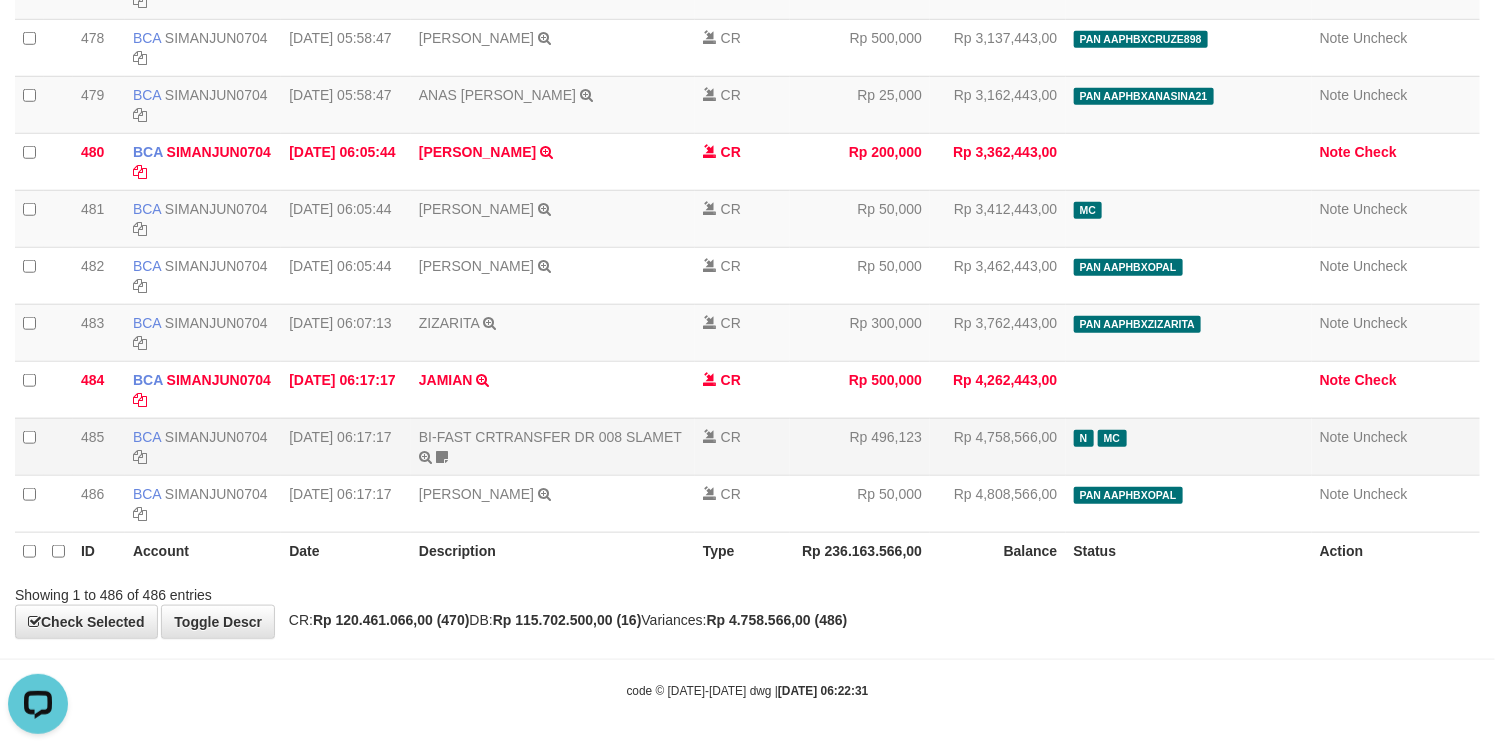 scroll, scrollTop: 27751, scrollLeft: 0, axis: vertical 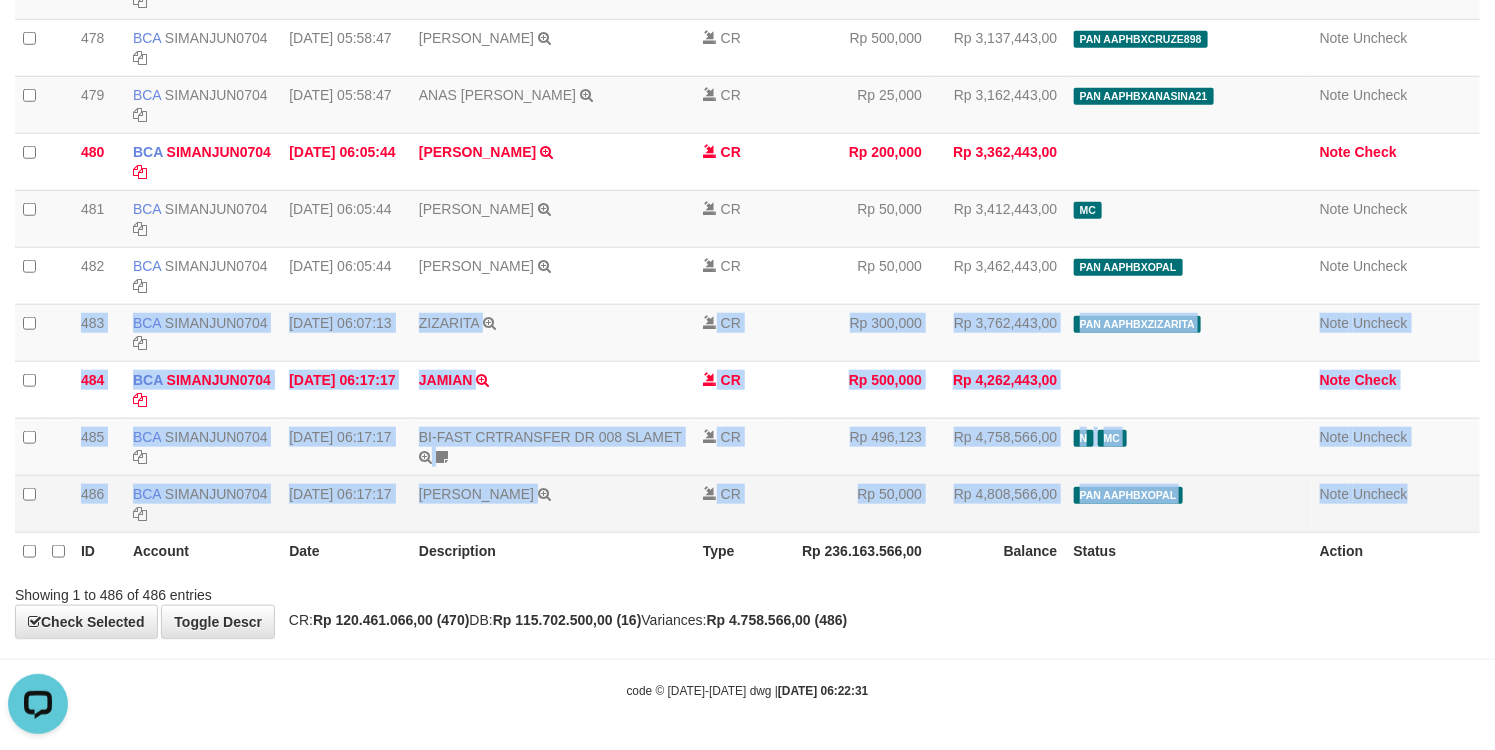 copy on "20250710000483
483
483
BCA
SIMANJUN0704
DPS
SIMANJUNTAK ALESSANDRO TOHAP
mutasi_20250710_4860 | 483
deposit_20250711 | 2986
mutasi_20250710_4860 | 483
11/07/2025 06:07:13
ZIZARITA       TRSF E-BANKING CR 1107/FTSCY/WS95031
300000.00ZIZARITA
CR
Rp 300,000
Rp 3,762,443,00
PAN AAPHBXZIZARITA          deposit_20250711 | 2986 | 842527982
Note
Uncheck
20250710000484
484
484
BCA
SIMANJUN0704
DPS
SIMANJUNTAK ALESSANDRO TOHAP
mutasi_20250710_4860 | 484
mutasi_20250710_4860 | 484
11/07/2025 06:17:17
JAMIAN       TRSF E-BANKING CR 1107/FTSCY/WS95271
500000.00JAMIAN
CR
Rp 500,000
Rp 4,262,443,00
Note
Check
20250710000485
485
485
BCA
SIMANJUN0704
DPS..." 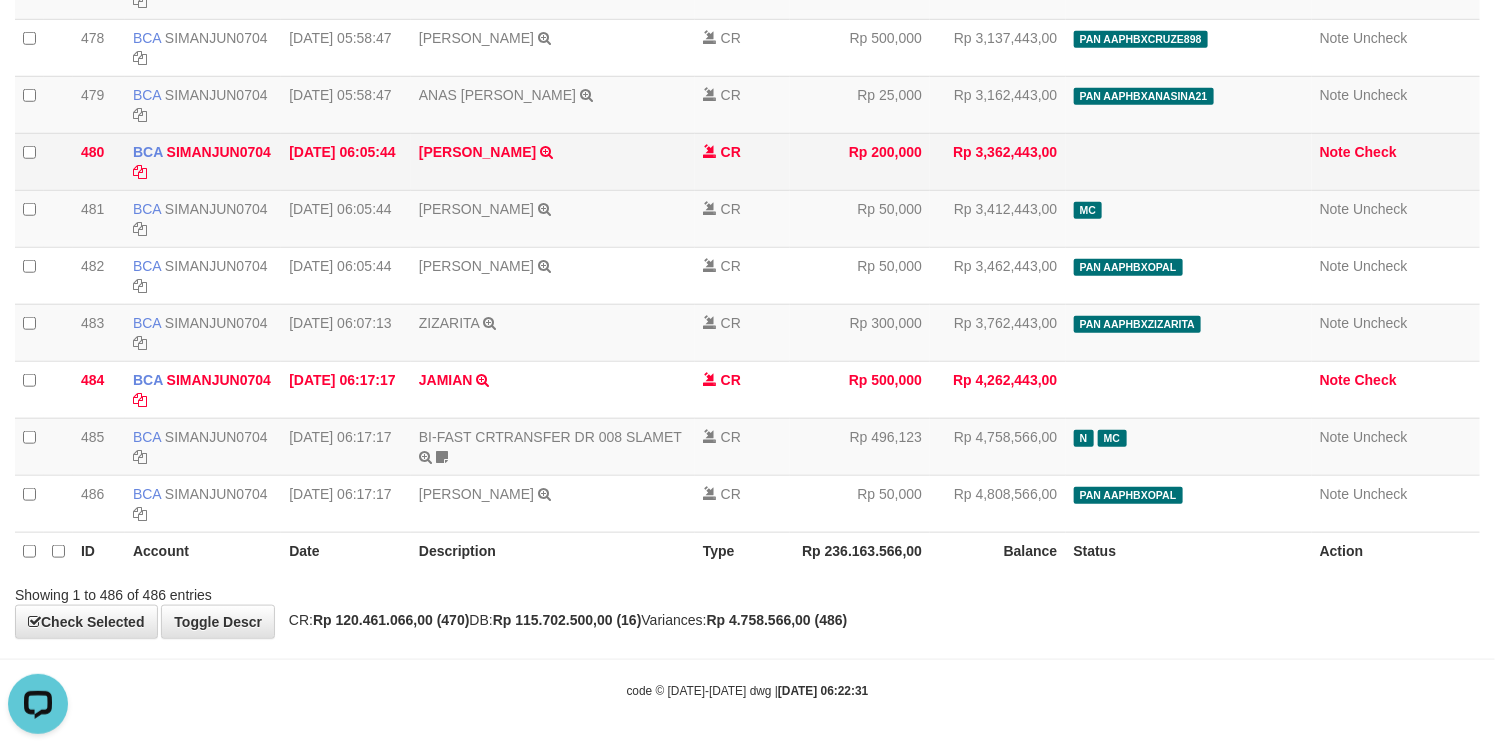 click on "CR" at bounding box center (742, 161) 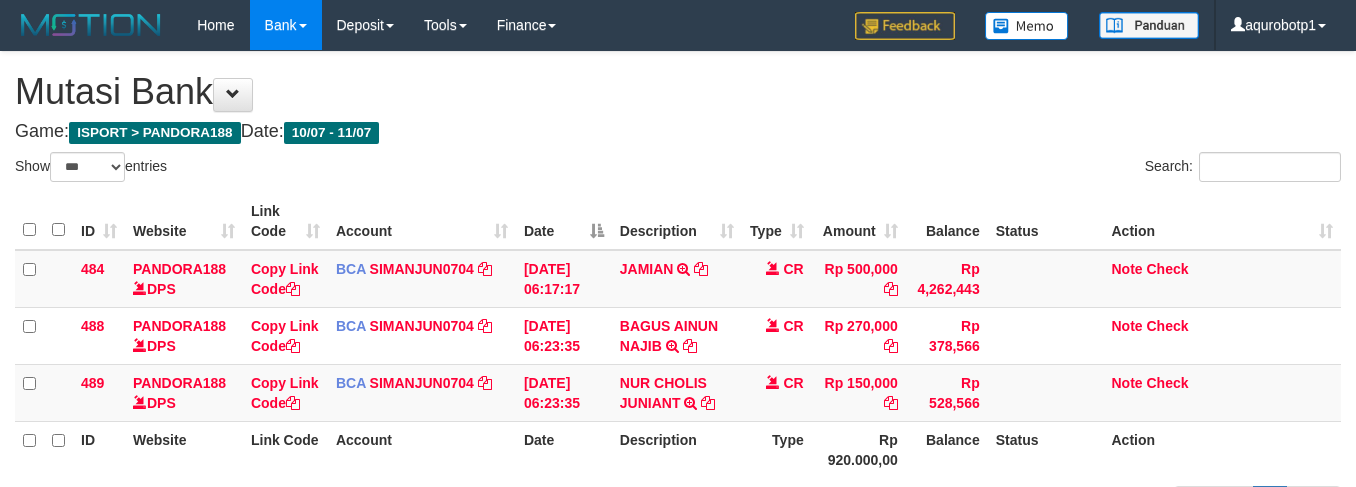 select on "***" 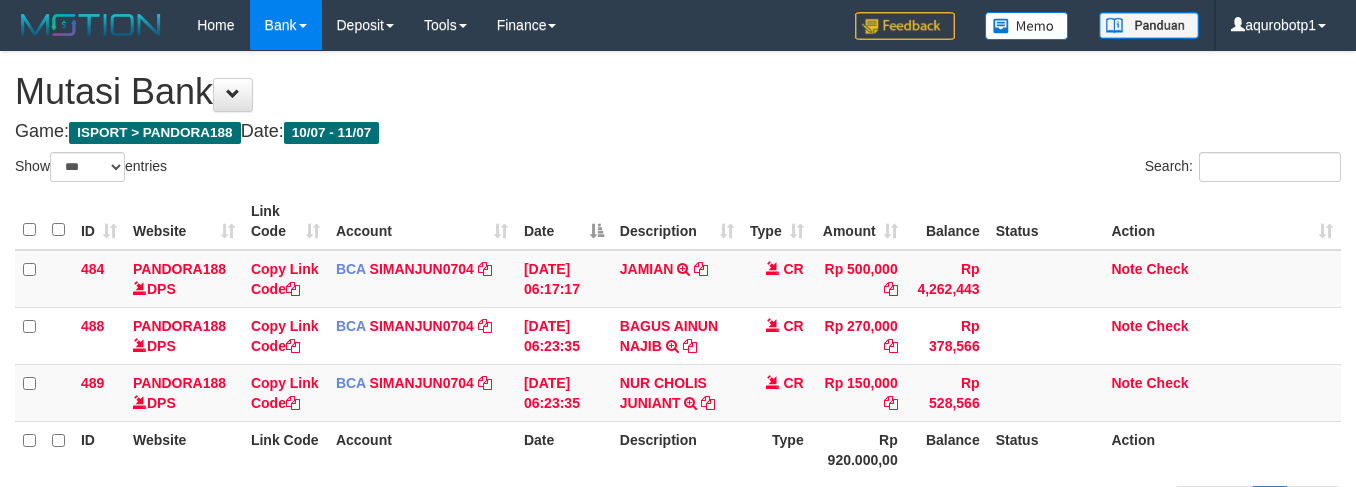scroll, scrollTop: 84, scrollLeft: 0, axis: vertical 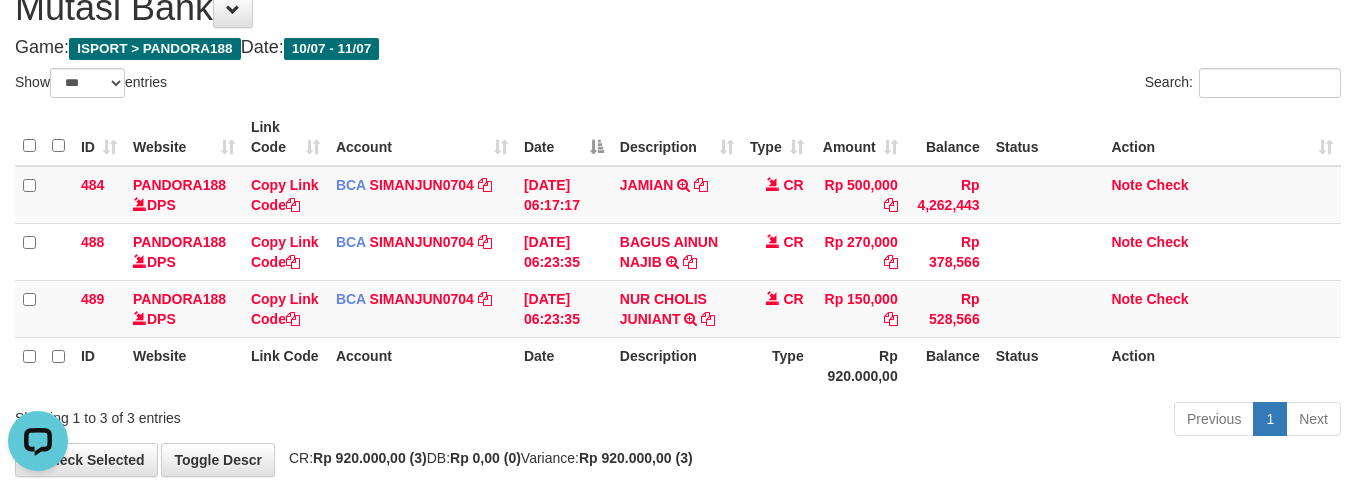 click on "Game:   ISPORT > PANDORA188    				Date:  10/07 - 11/07" at bounding box center [678, 48] 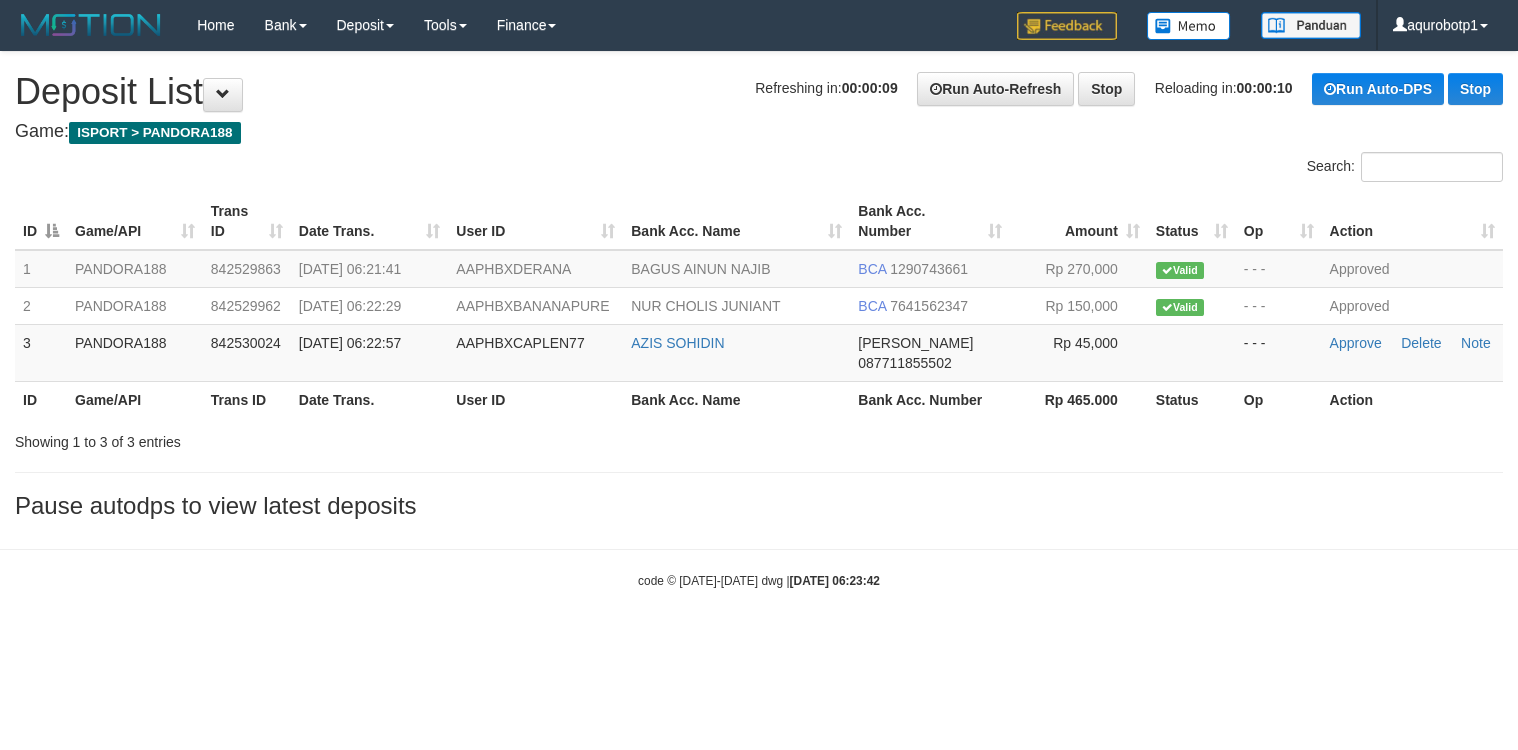 scroll, scrollTop: 0, scrollLeft: 0, axis: both 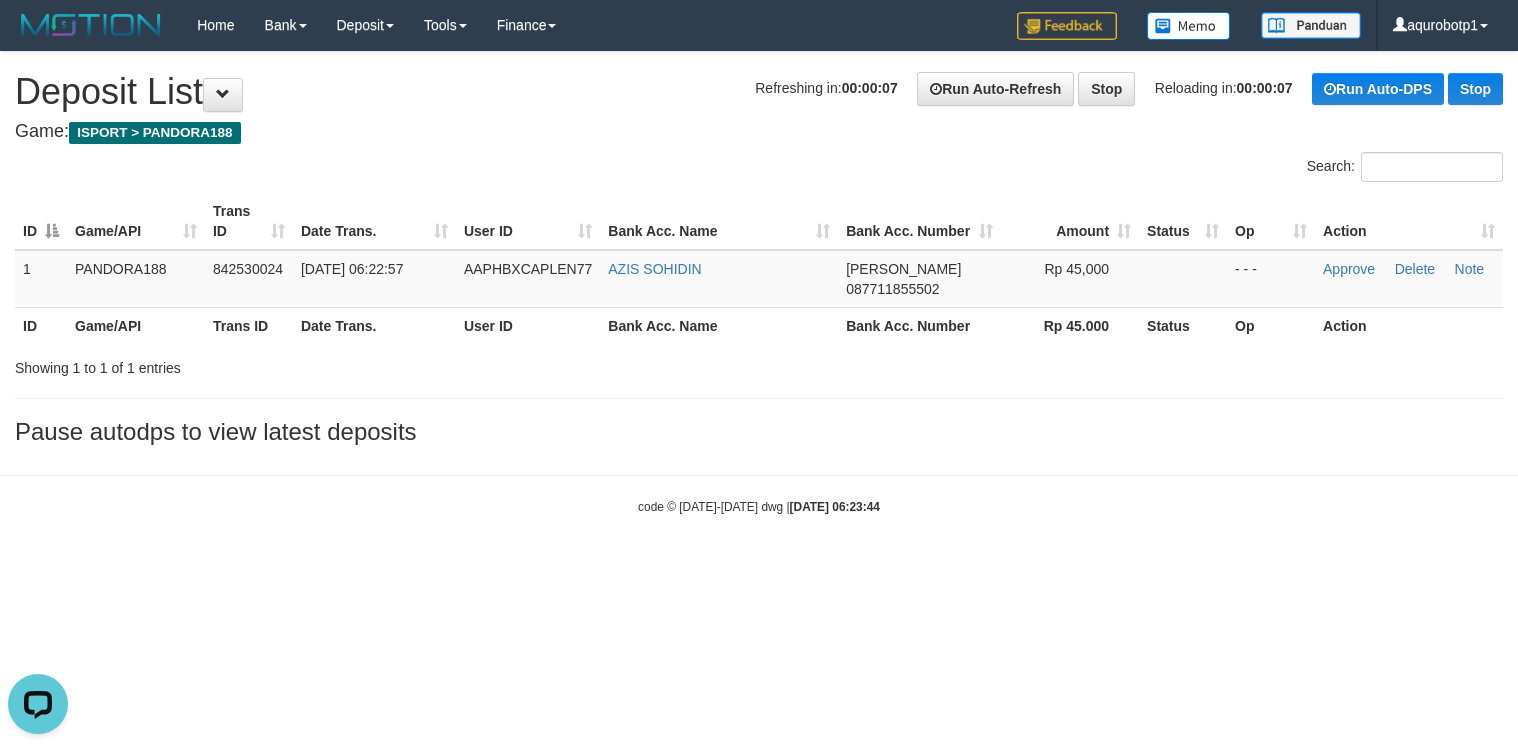 click on "Toggle navigation
Home
Bank
Account List
Load
By Website
Group
[ISPORT]													PANDORA188
By Load Group (DPS)
Group aqu-pandora
Mutasi Bank
Search
Sync
Note Mutasi
Deposit" at bounding box center [759, 283] 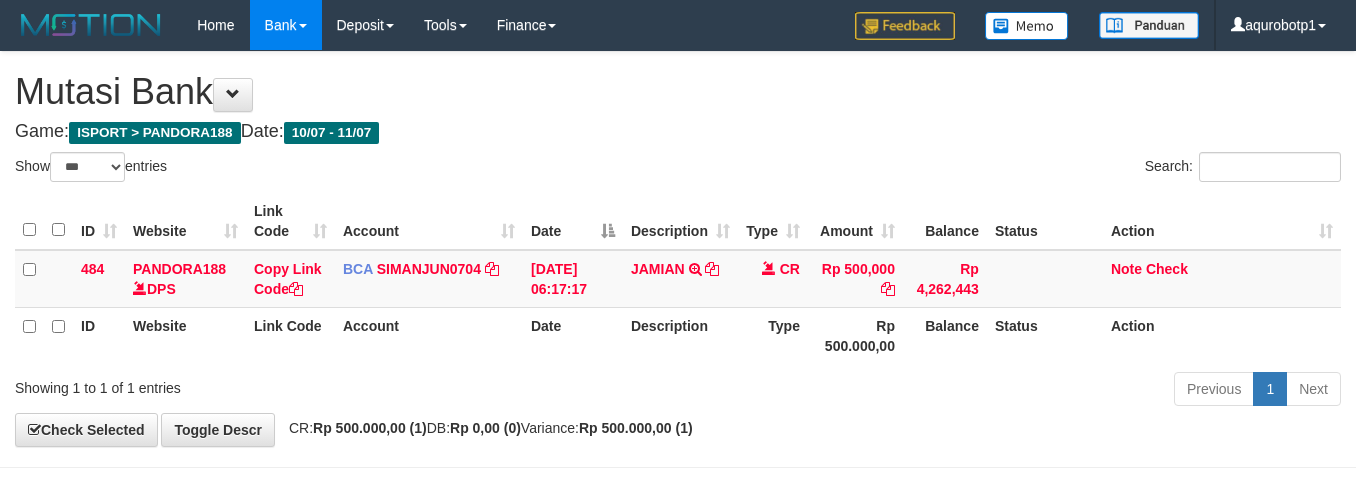 select on "***" 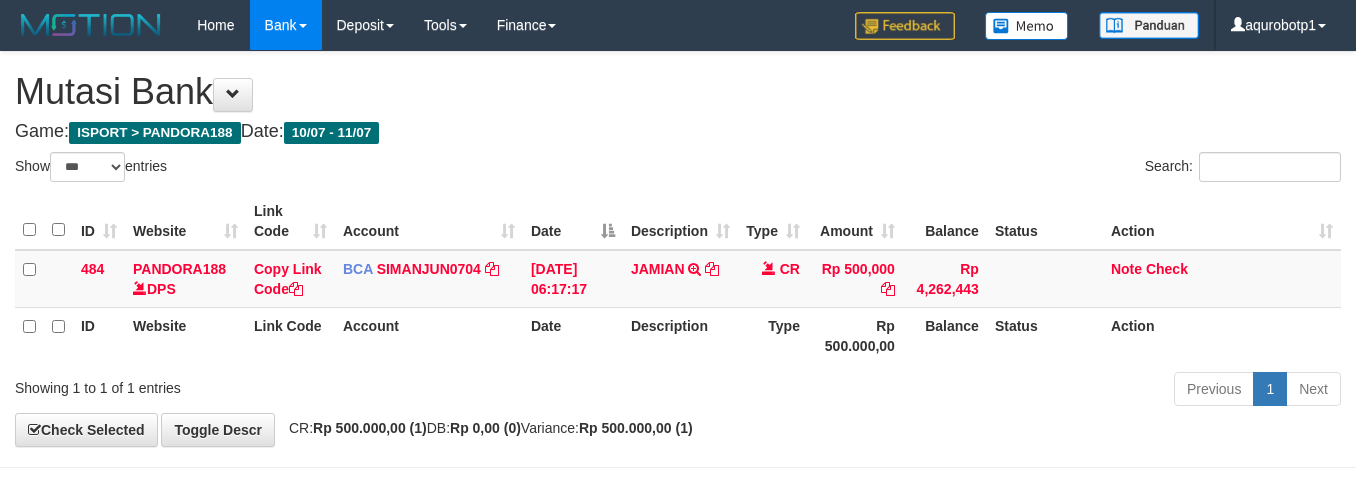 scroll, scrollTop: 75, scrollLeft: 0, axis: vertical 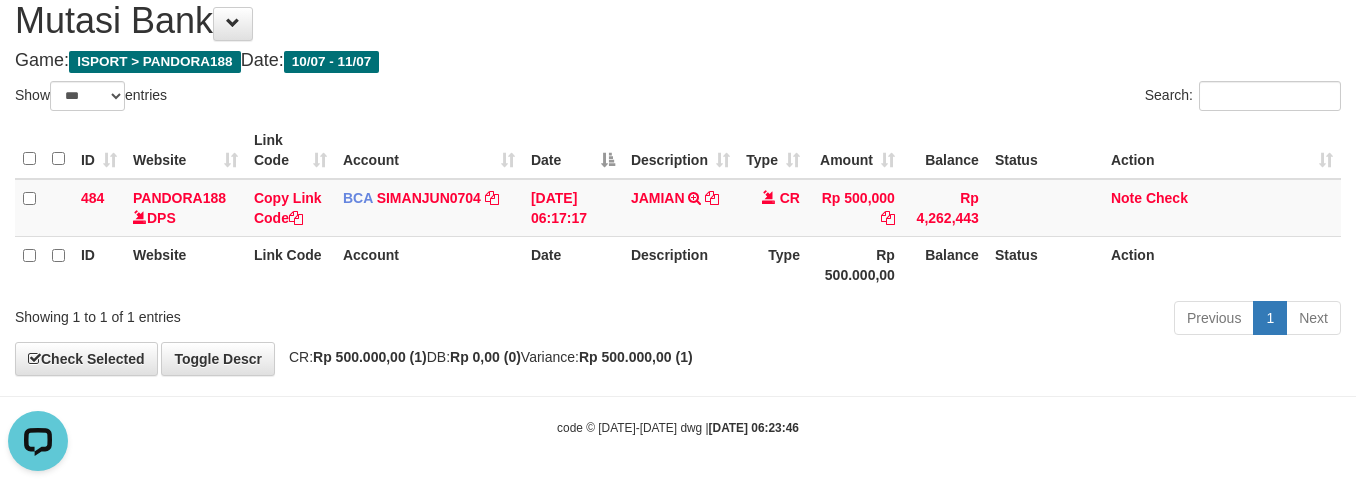 click on "Mutasi Bank" at bounding box center [678, 21] 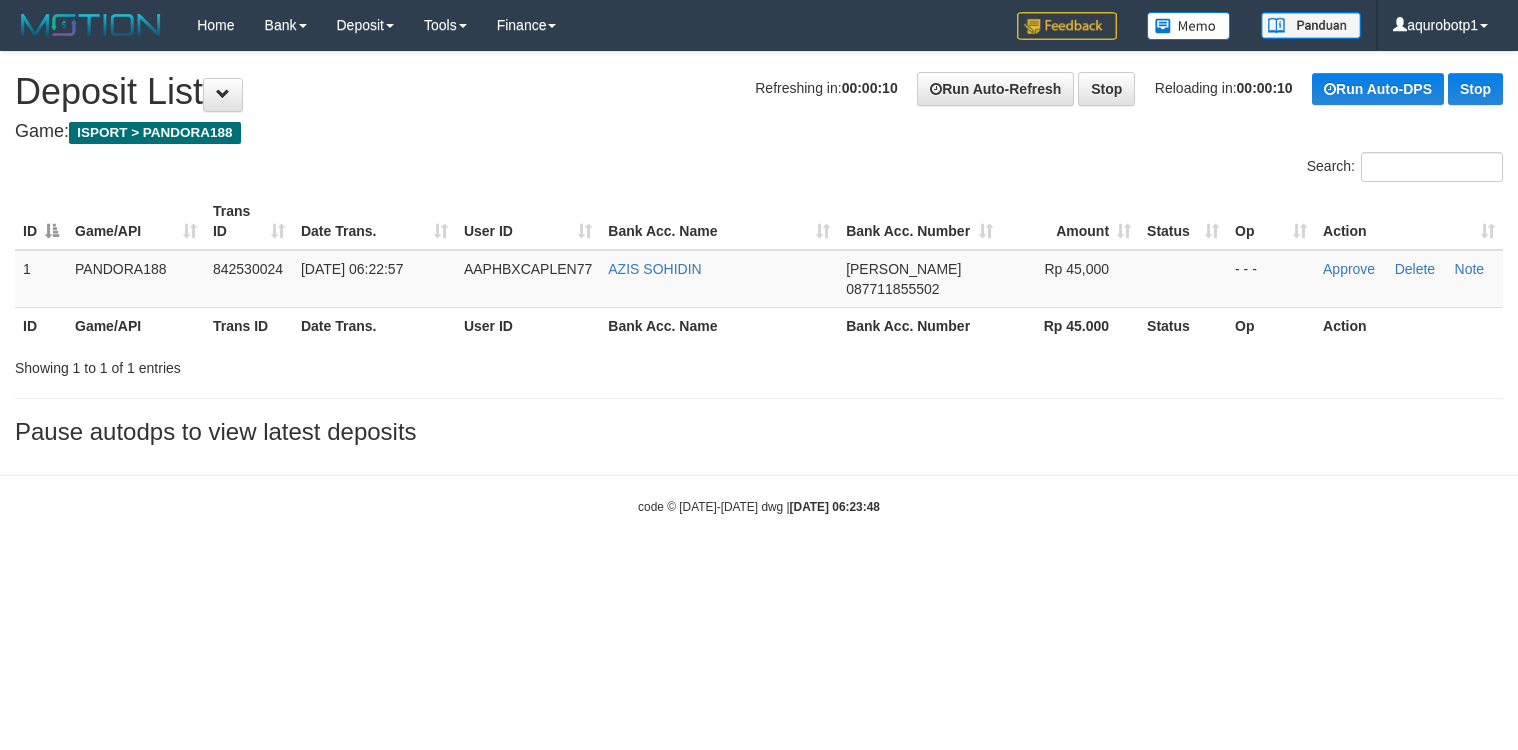 scroll, scrollTop: 0, scrollLeft: 0, axis: both 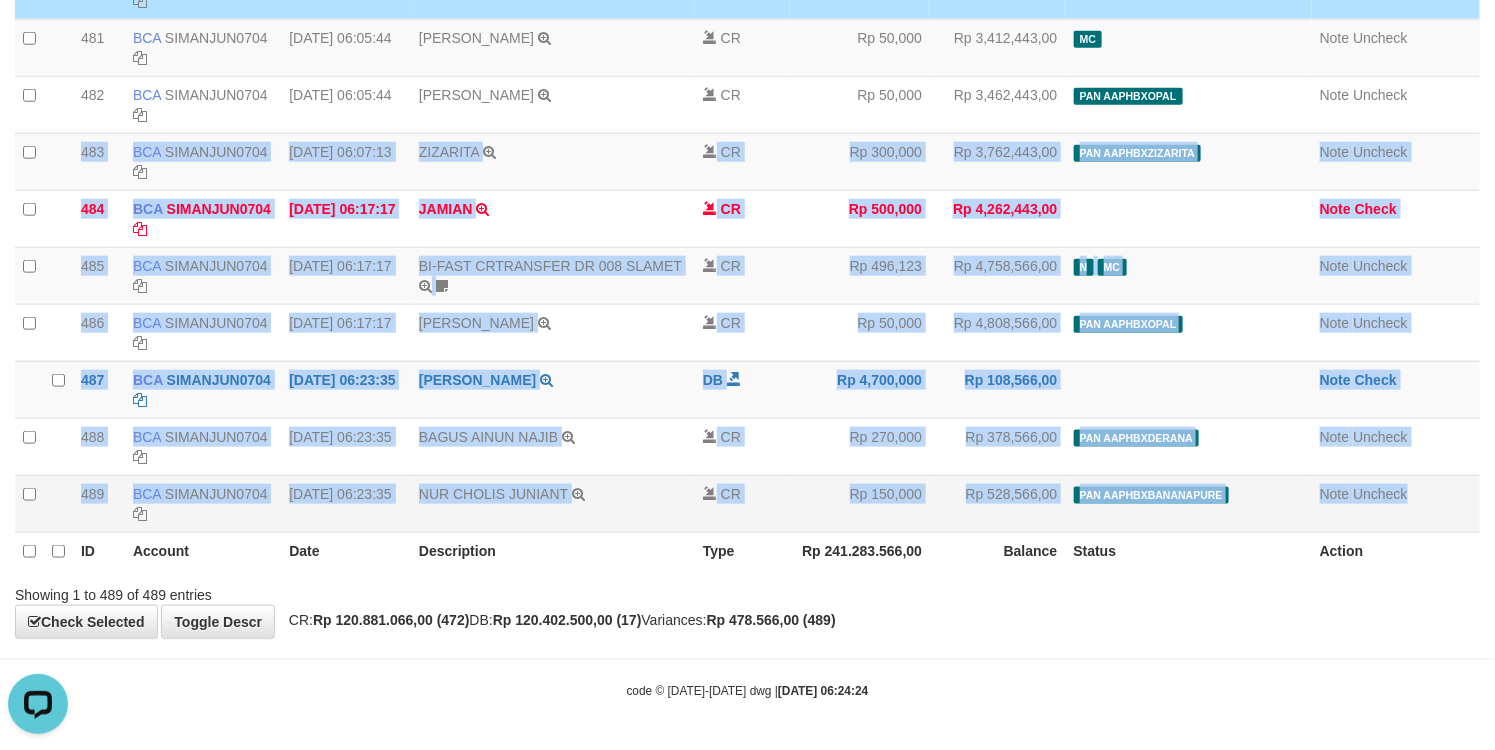 copy on "20250710000483
483
483
BCA
SIMANJUN0704
DPS
SIMANJUNTAK ALESSANDRO TOHAP
mutasi_20250710_4860 | 483
deposit_20250711 | 2986
mutasi_20250710_4860 | 483
11/07/2025 06:07:13
ZIZARITA       TRSF E-BANKING CR 1107/FTSCY/WS95031
300000.00ZIZARITA
CR
Rp 300,000
Rp 3,762,443,00
PAN AAPHBXZIZARITA          deposit_20250711 | 2986 | 842527982
Note
Uncheck
20250710000484
484
484
BCA
SIMANJUN0704
DPS
SIMANJUNTAK ALESSANDRO TOHAP
mutasi_20250710_4860 | 484
mutasi_20250710_4860 | 484
11/07/2025 06:17:17
JAMIAN       TRSF E-BANKING CR 1107/FTSCY/WS95271
500000.00JAMIAN
CR
Rp 500,000
Rp 4,262,443,00
Note
Check
20250710000485
485
485
BCA
SIMANJUN0704
DPS..." 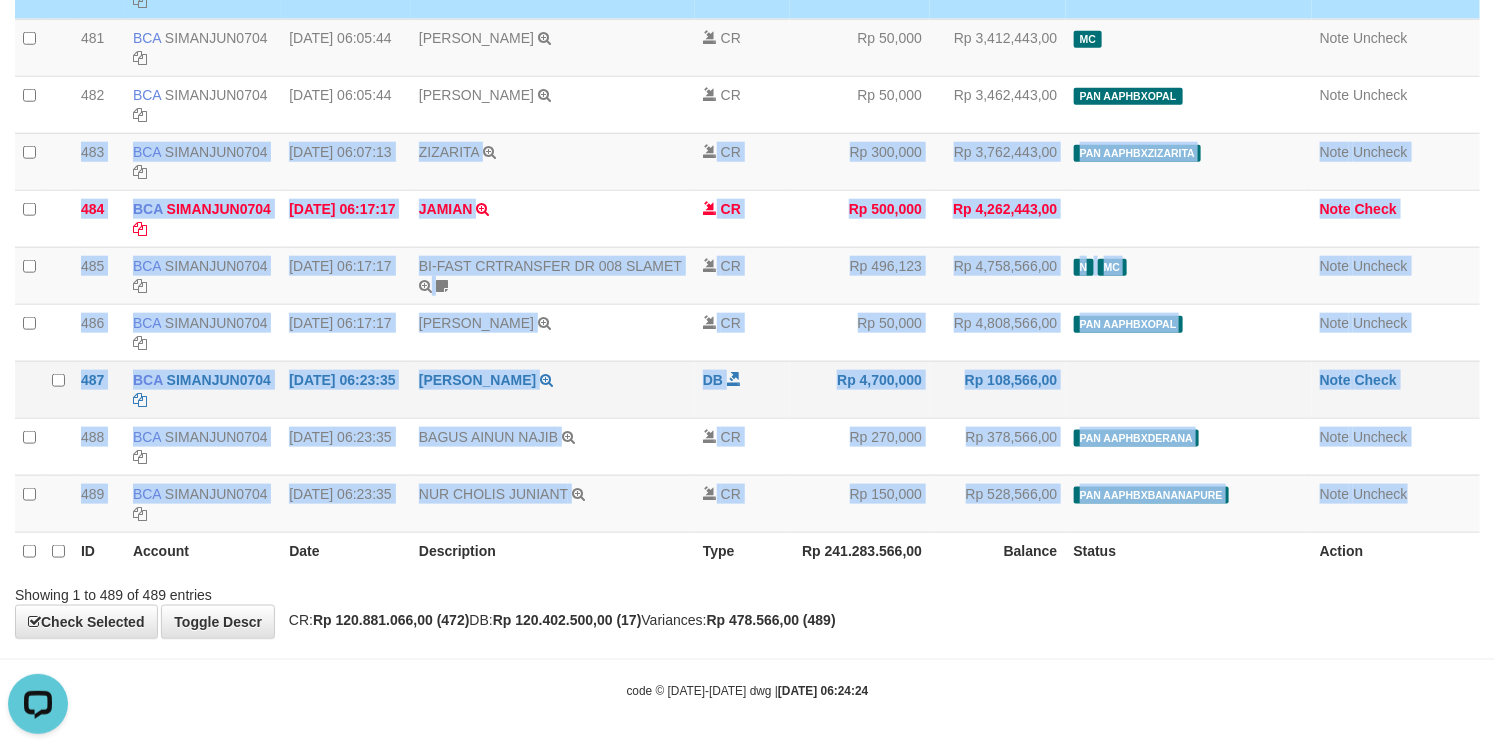 click at bounding box center (1189, 389) 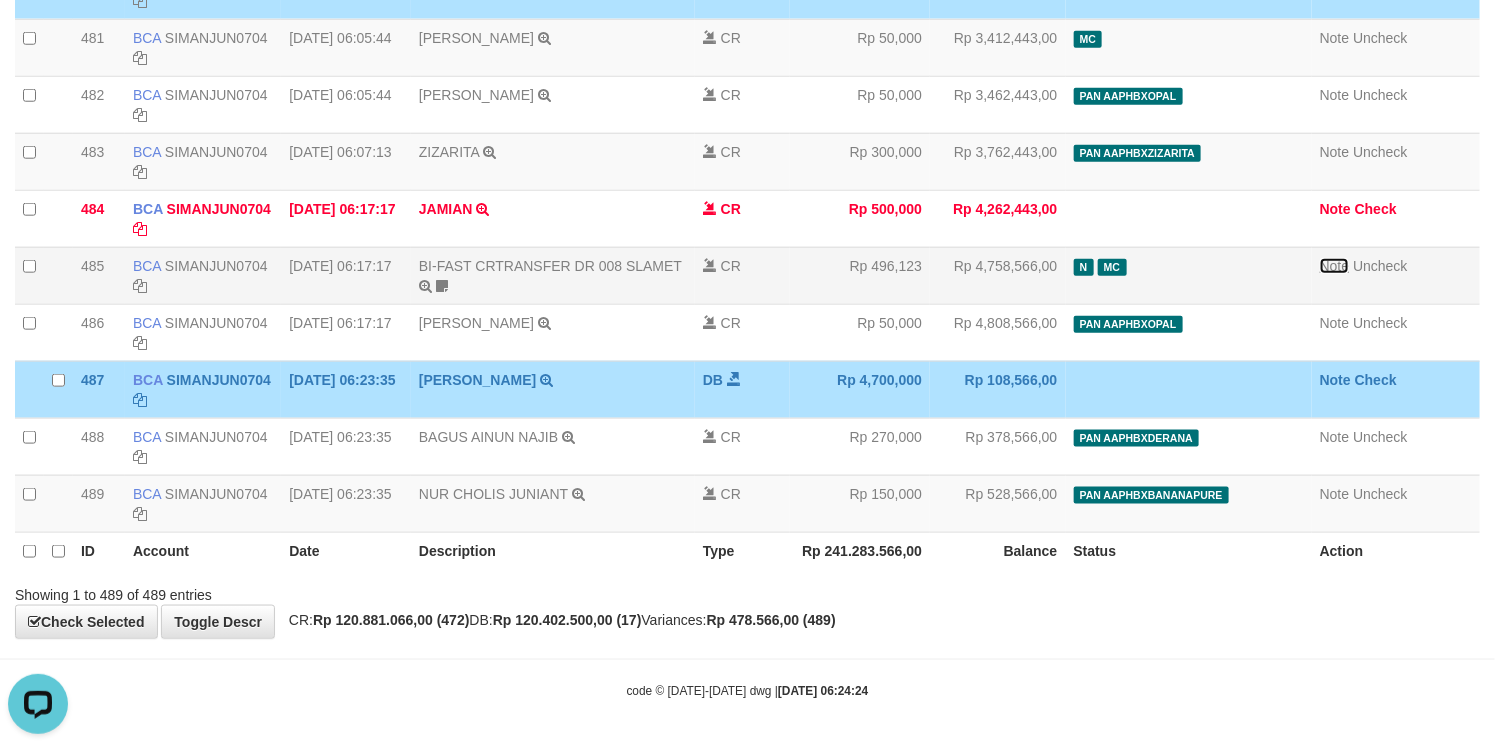 click on "Note" at bounding box center [1335, 266] 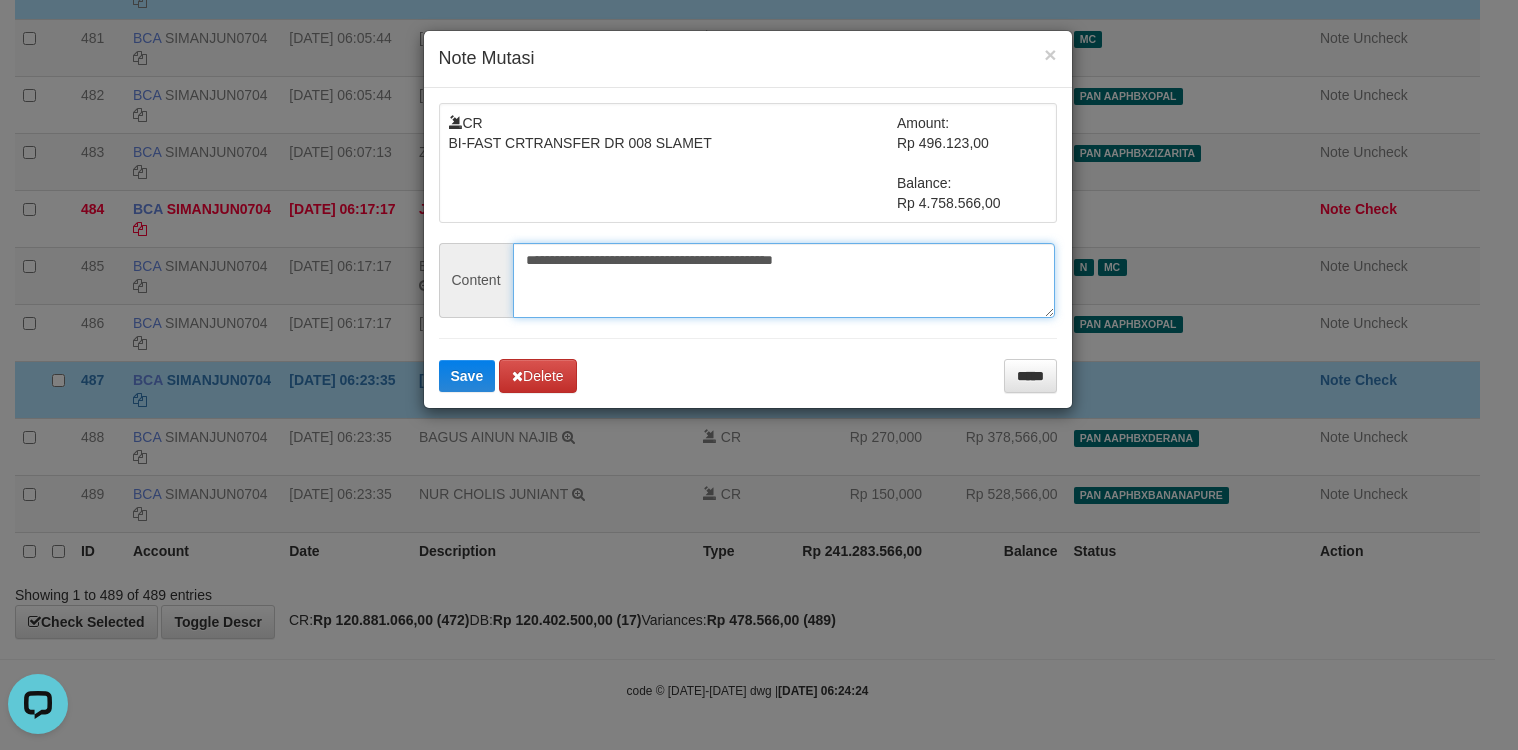 drag, startPoint x: 684, startPoint y: 256, endPoint x: 988, endPoint y: 258, distance: 304.0066 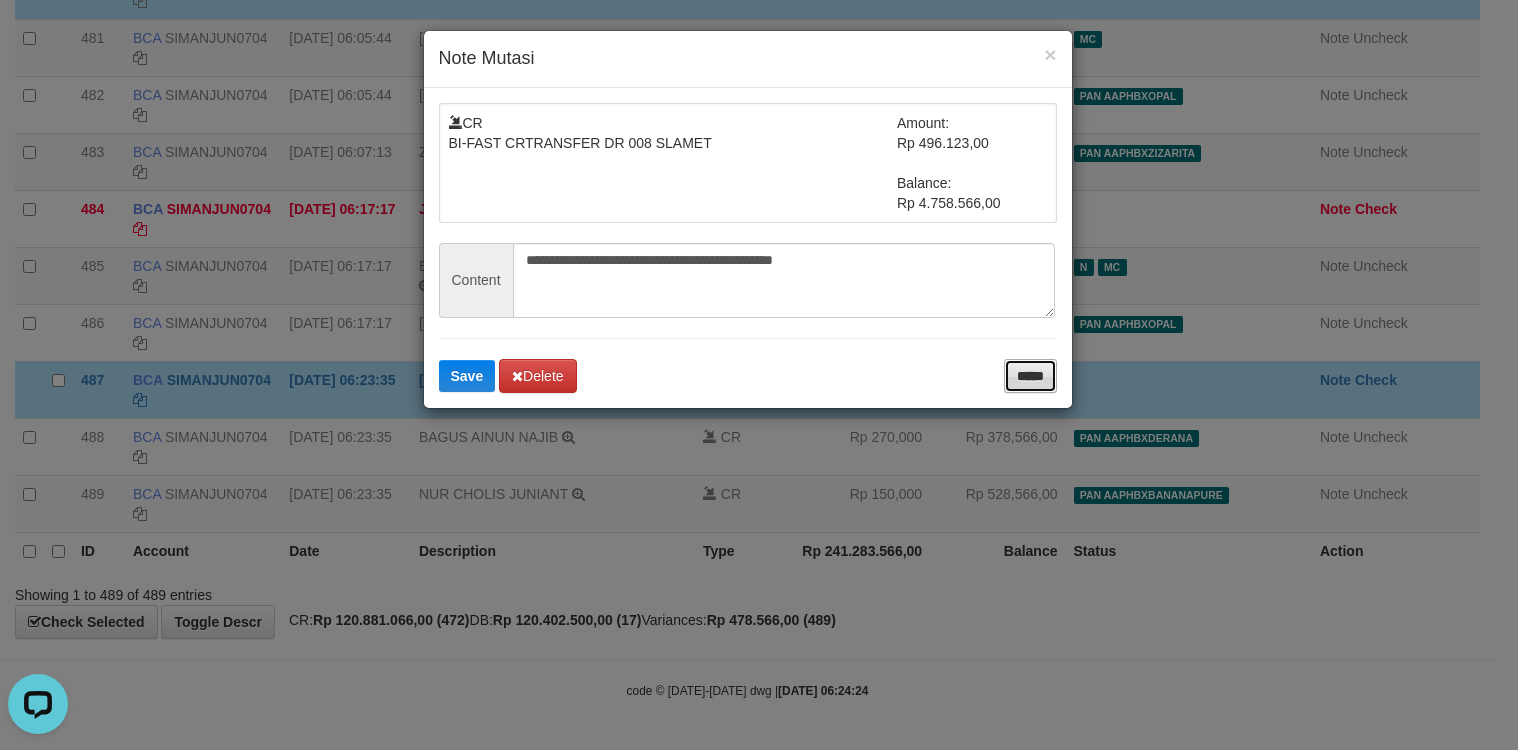click on "*****" at bounding box center (1030, 376) 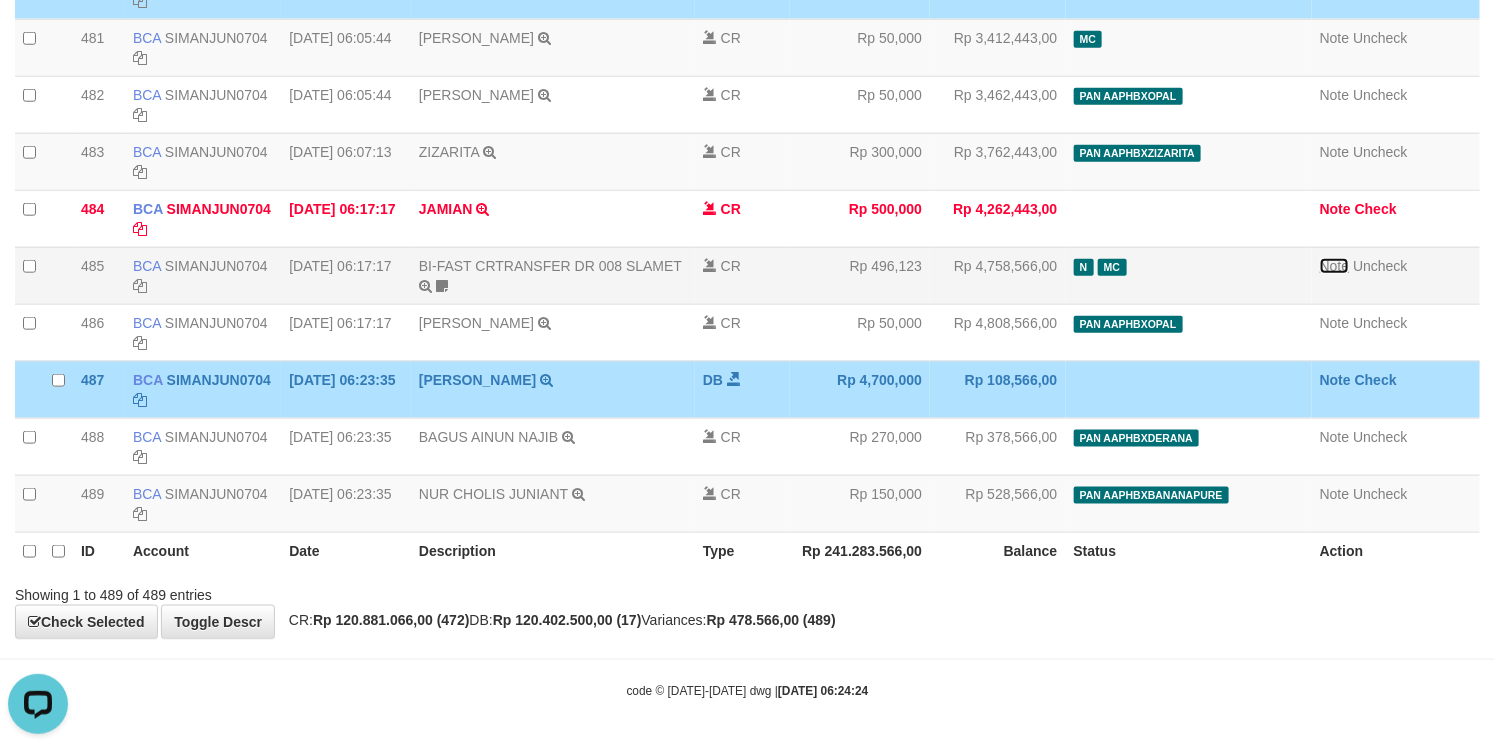 click on "Note" at bounding box center [1335, 266] 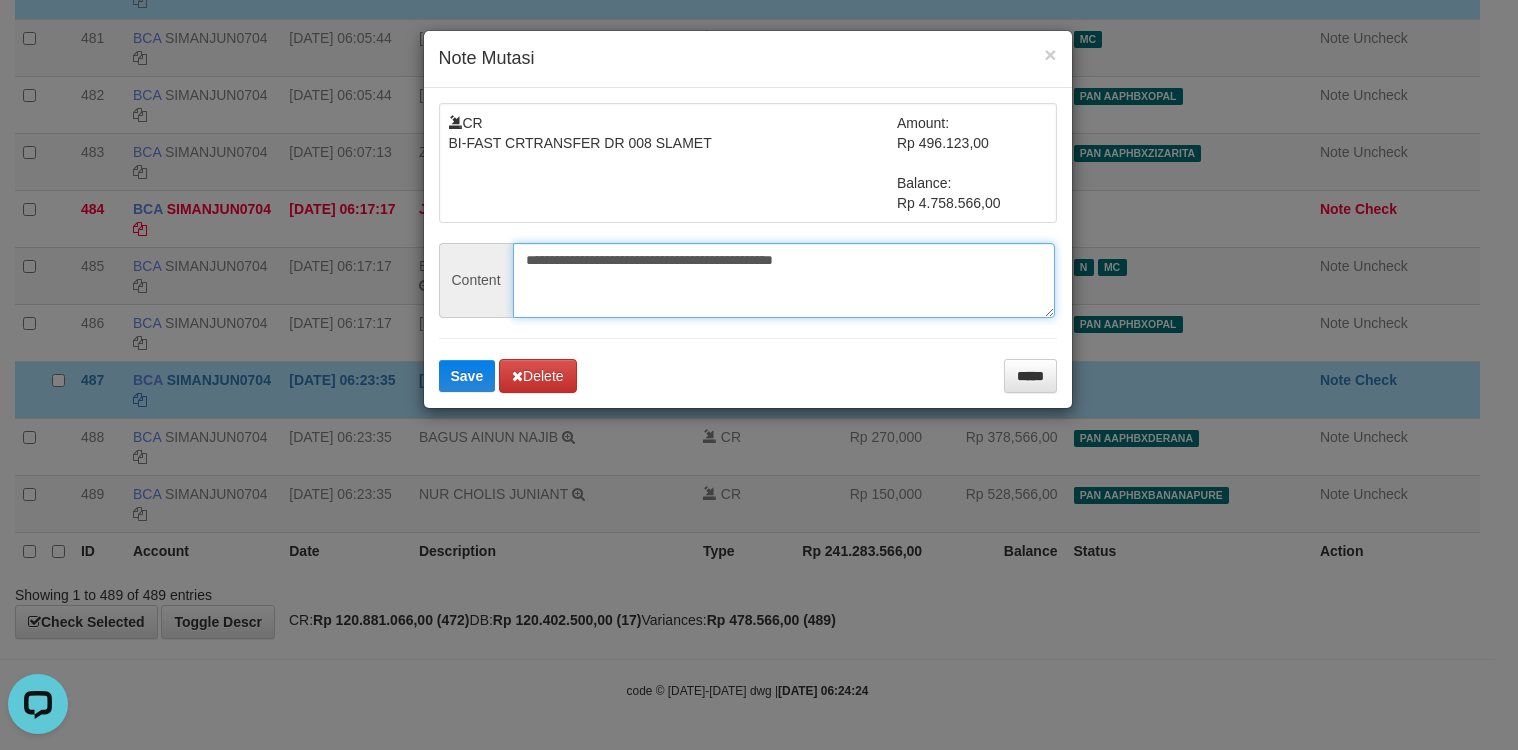 drag, startPoint x: 676, startPoint y: 259, endPoint x: 1038, endPoint y: 261, distance: 362.00552 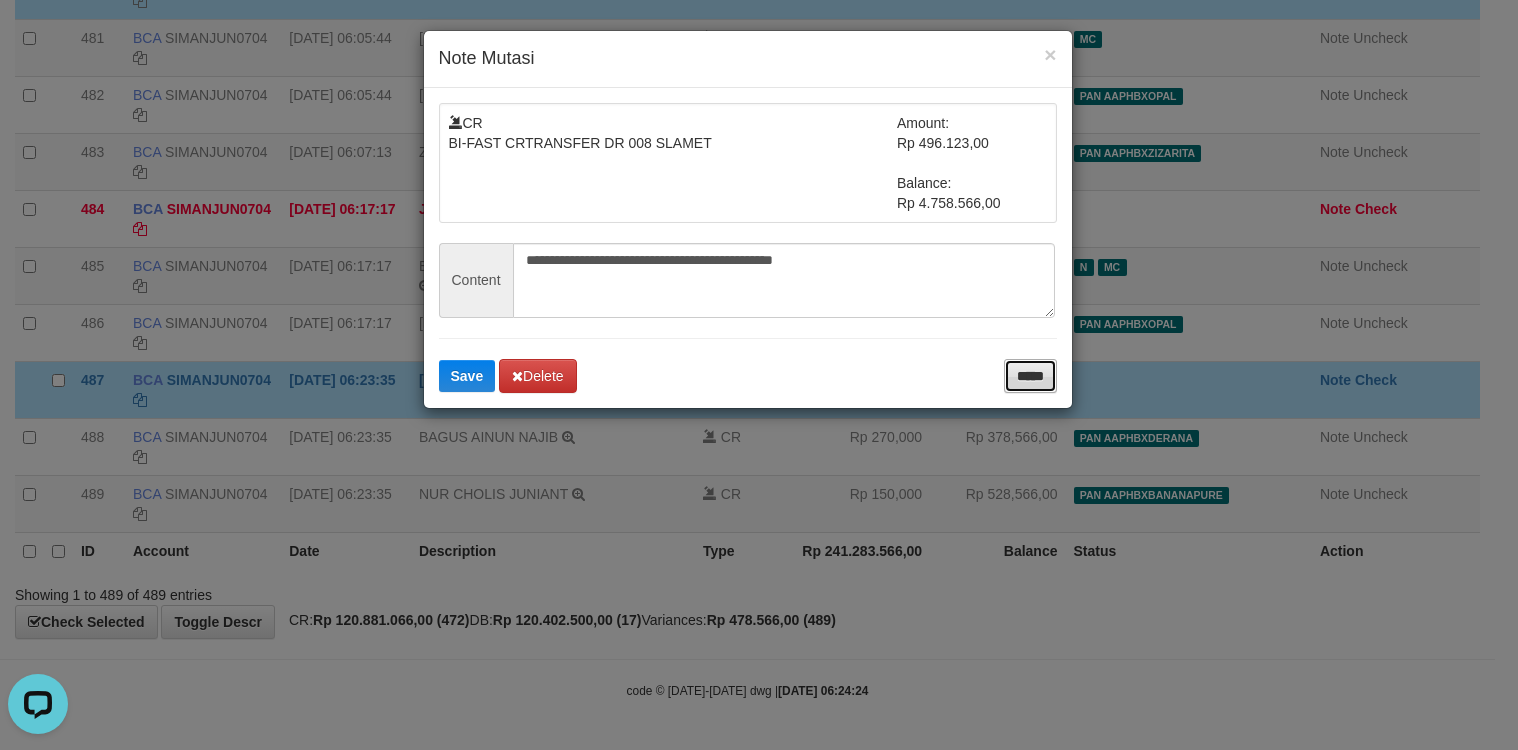 click on "*****" at bounding box center (1030, 376) 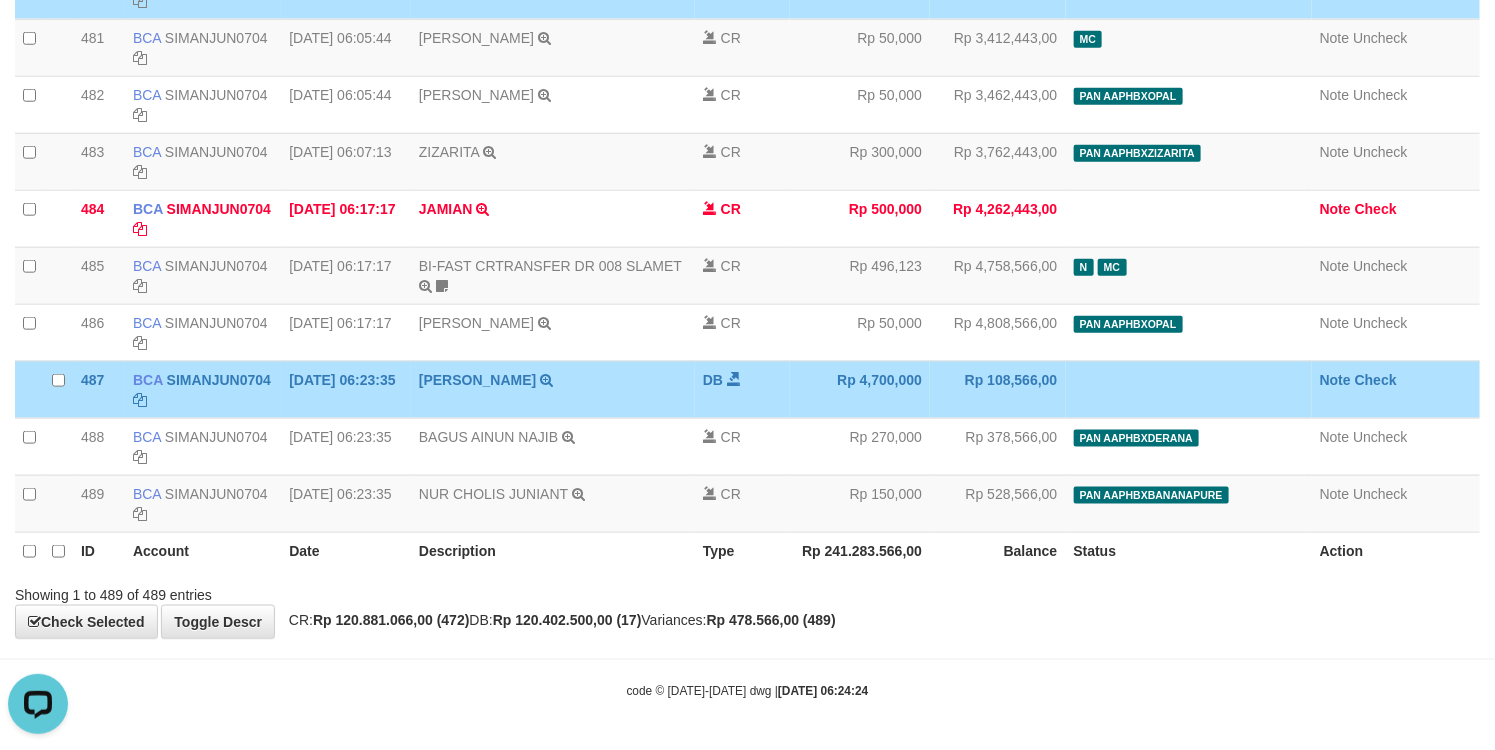 scroll, scrollTop: 27622, scrollLeft: 0, axis: vertical 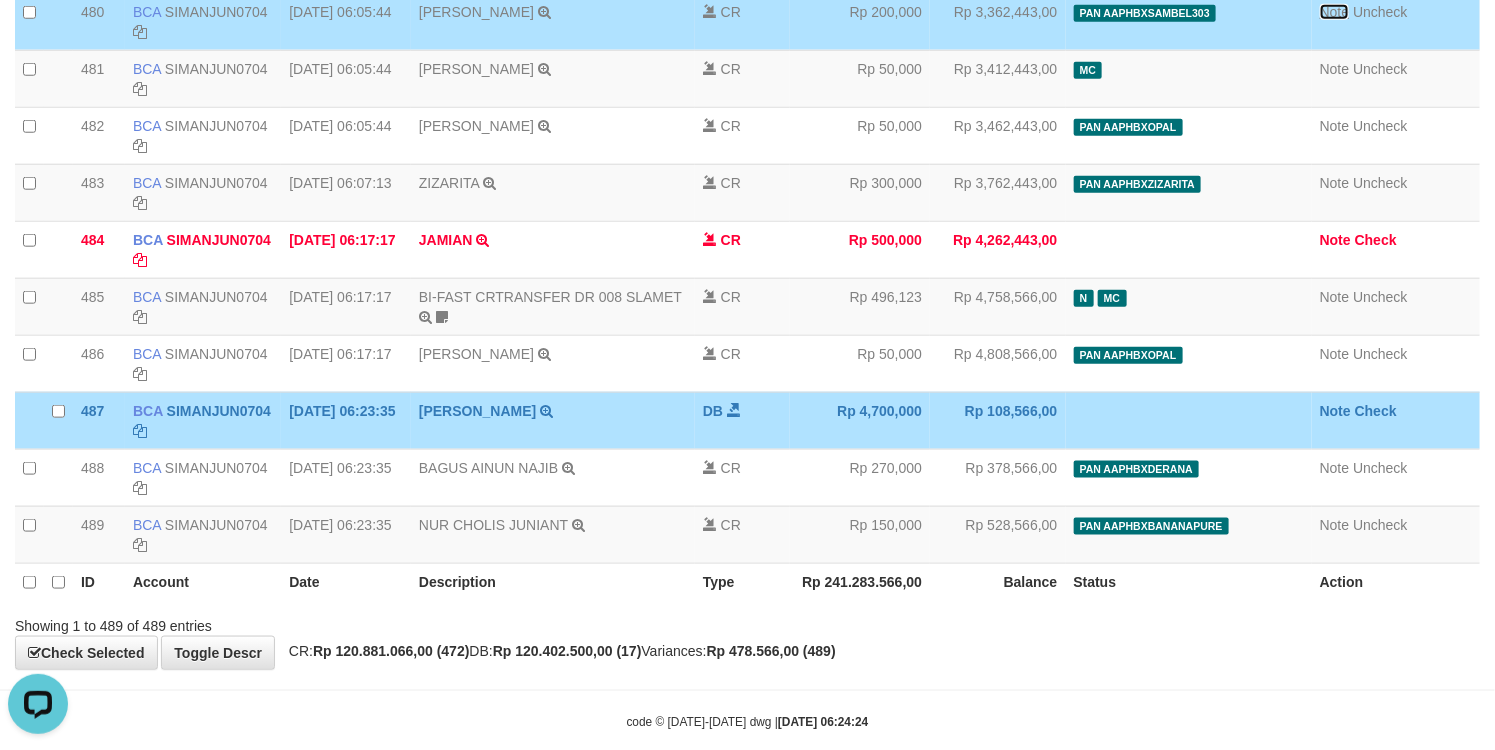 click on "Note" at bounding box center (1335, 12) 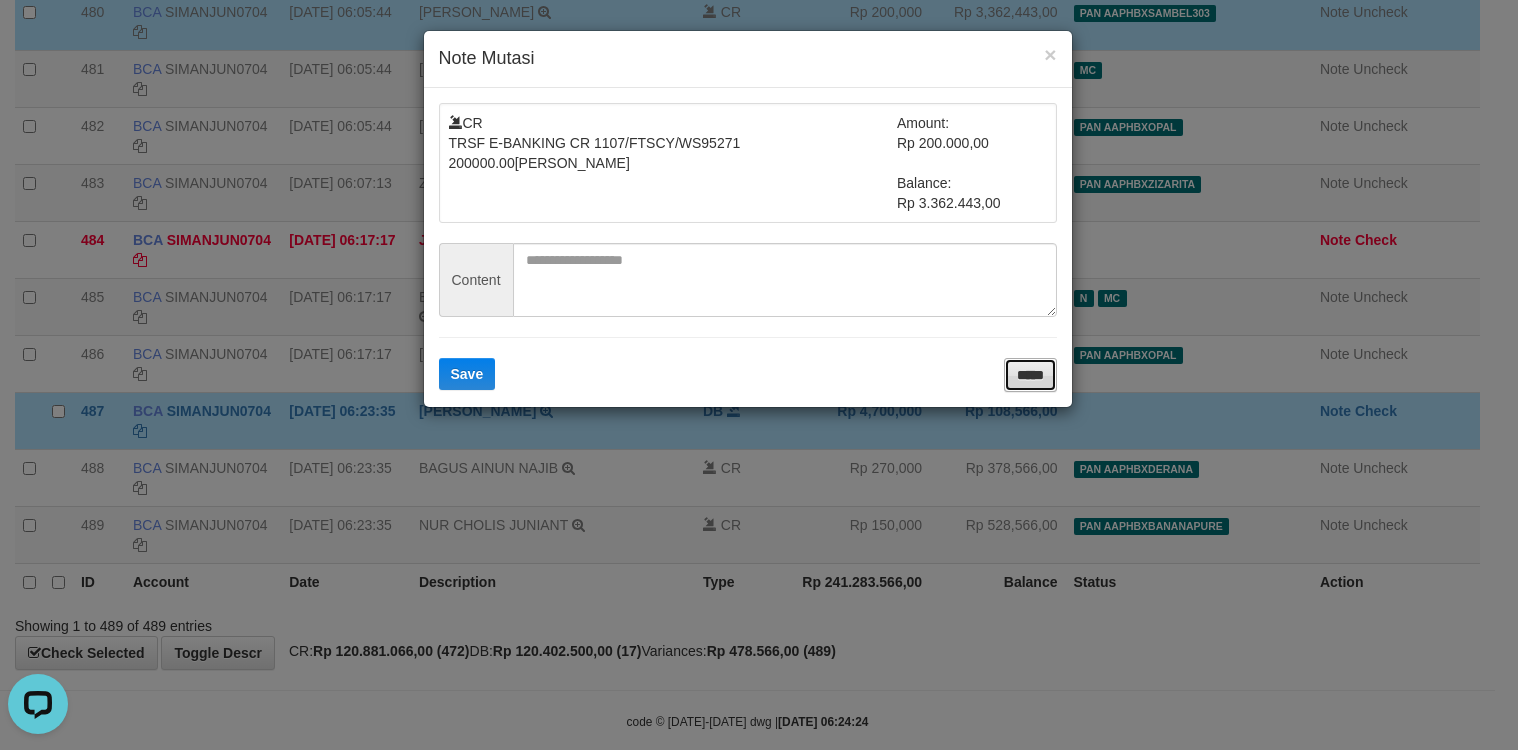 click on "*****" at bounding box center (1030, 375) 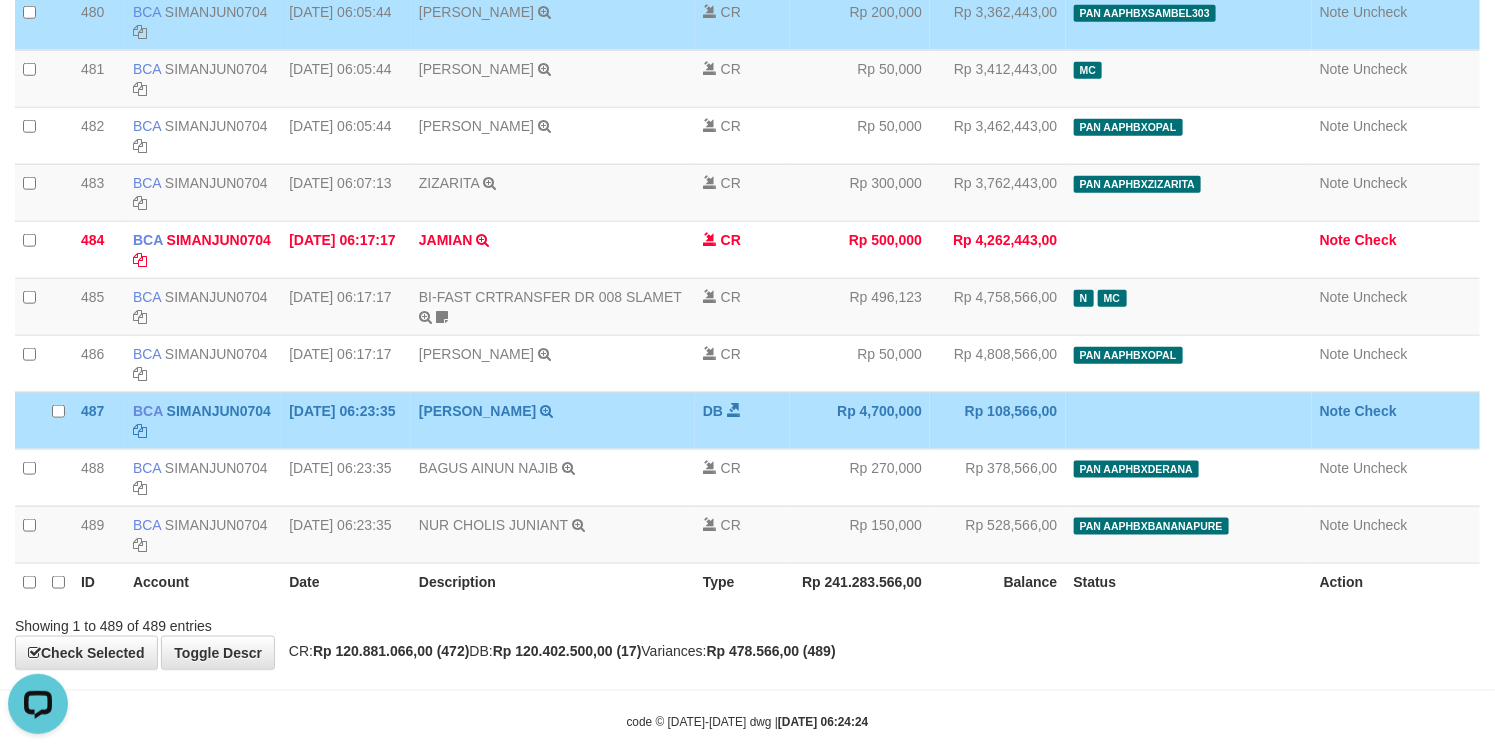 click on "PAN AAPHBXSAMBEL303          deposit_20250711 | 3028 | 842529939" at bounding box center [1189, 21] 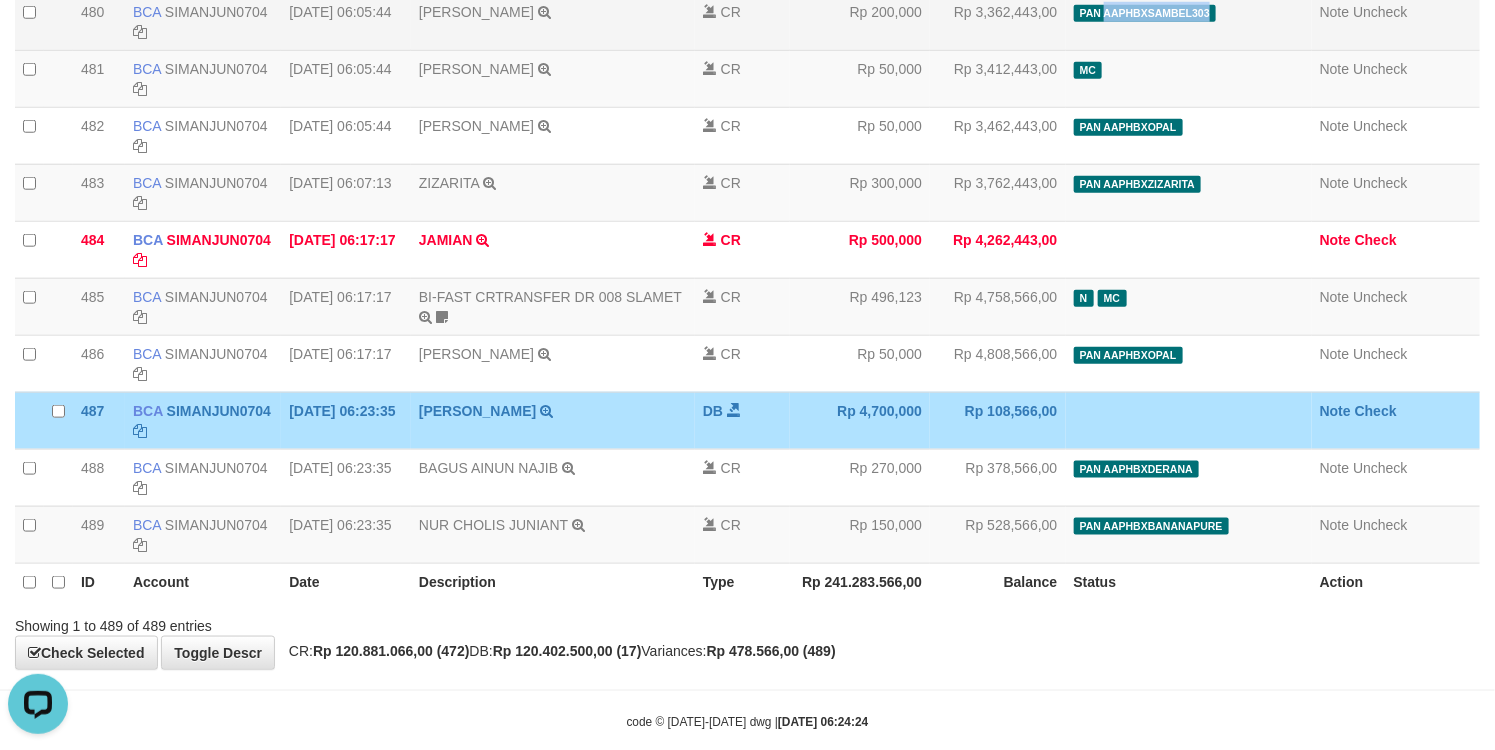 click on "PAN AAPHBXSAMBEL303          deposit_20250711 | 3028 | 842529939" at bounding box center [1189, 21] 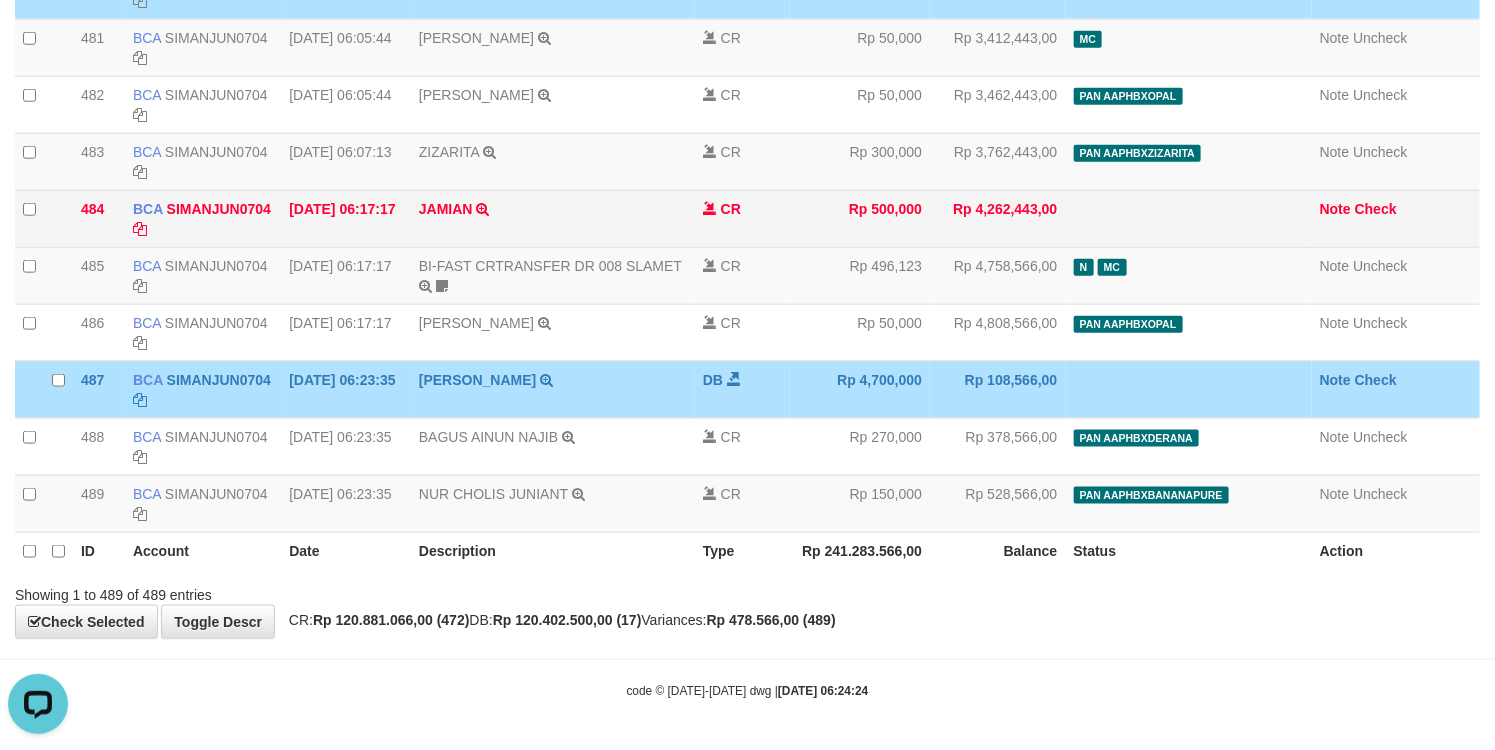 scroll, scrollTop: 27922, scrollLeft: 0, axis: vertical 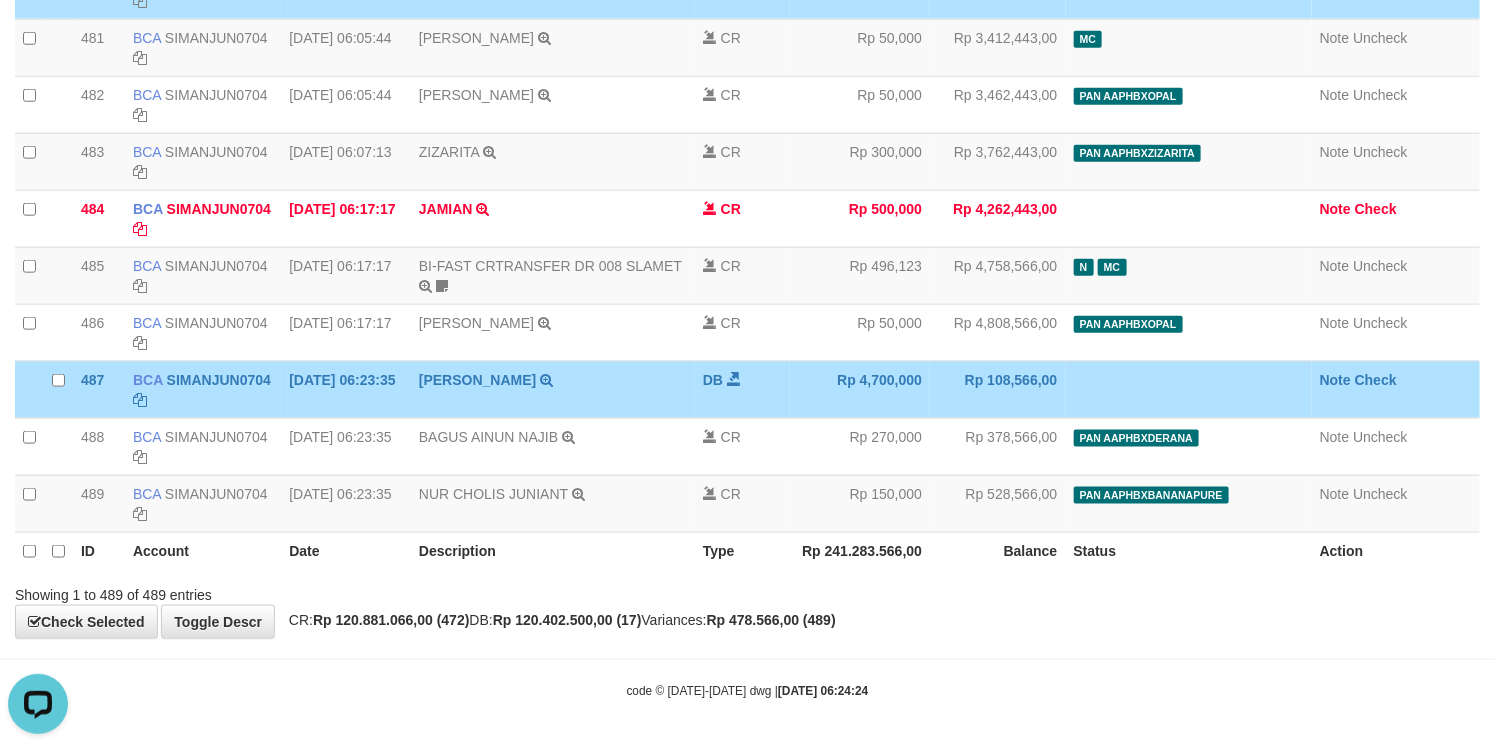 click on "**********" at bounding box center [747, -13482] 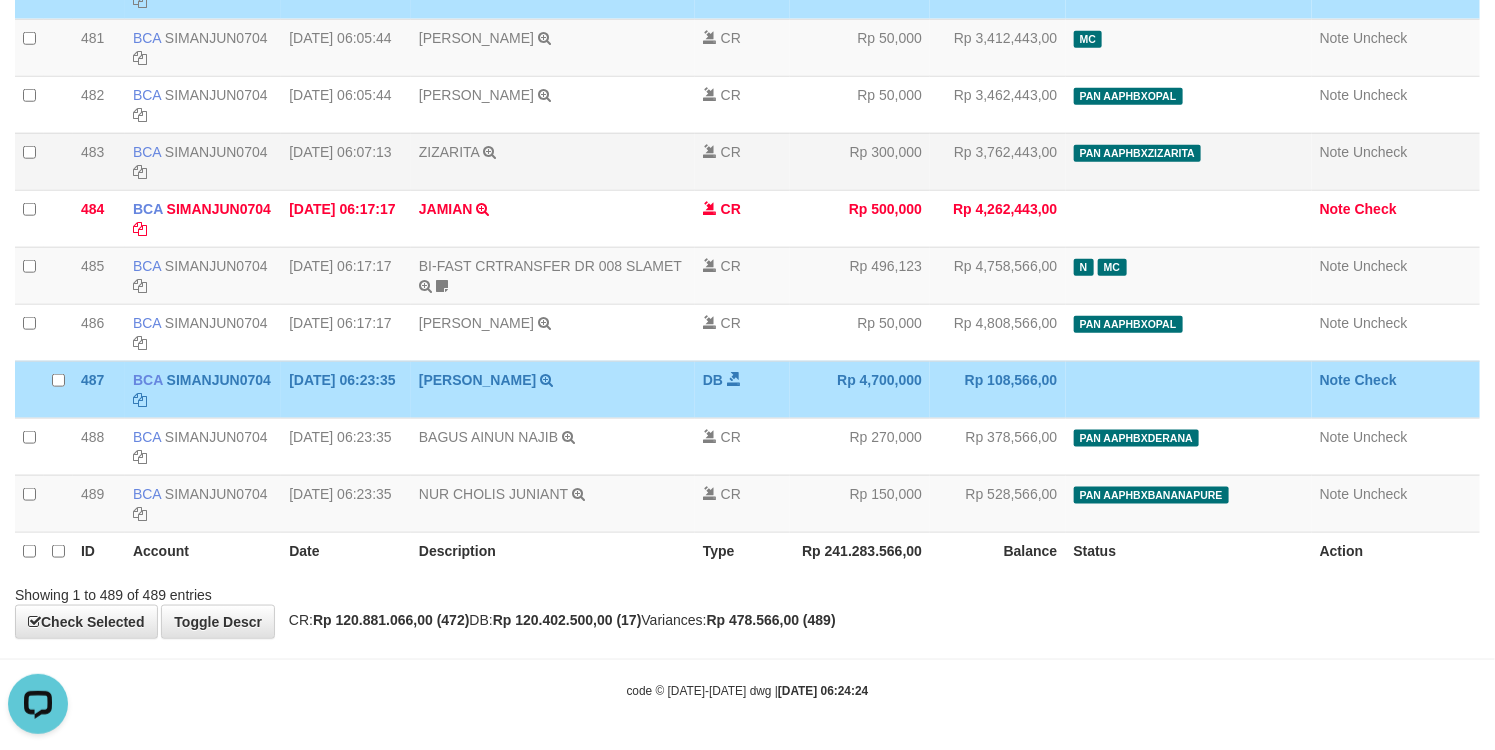 click on "Rp 300,000" at bounding box center (860, 161) 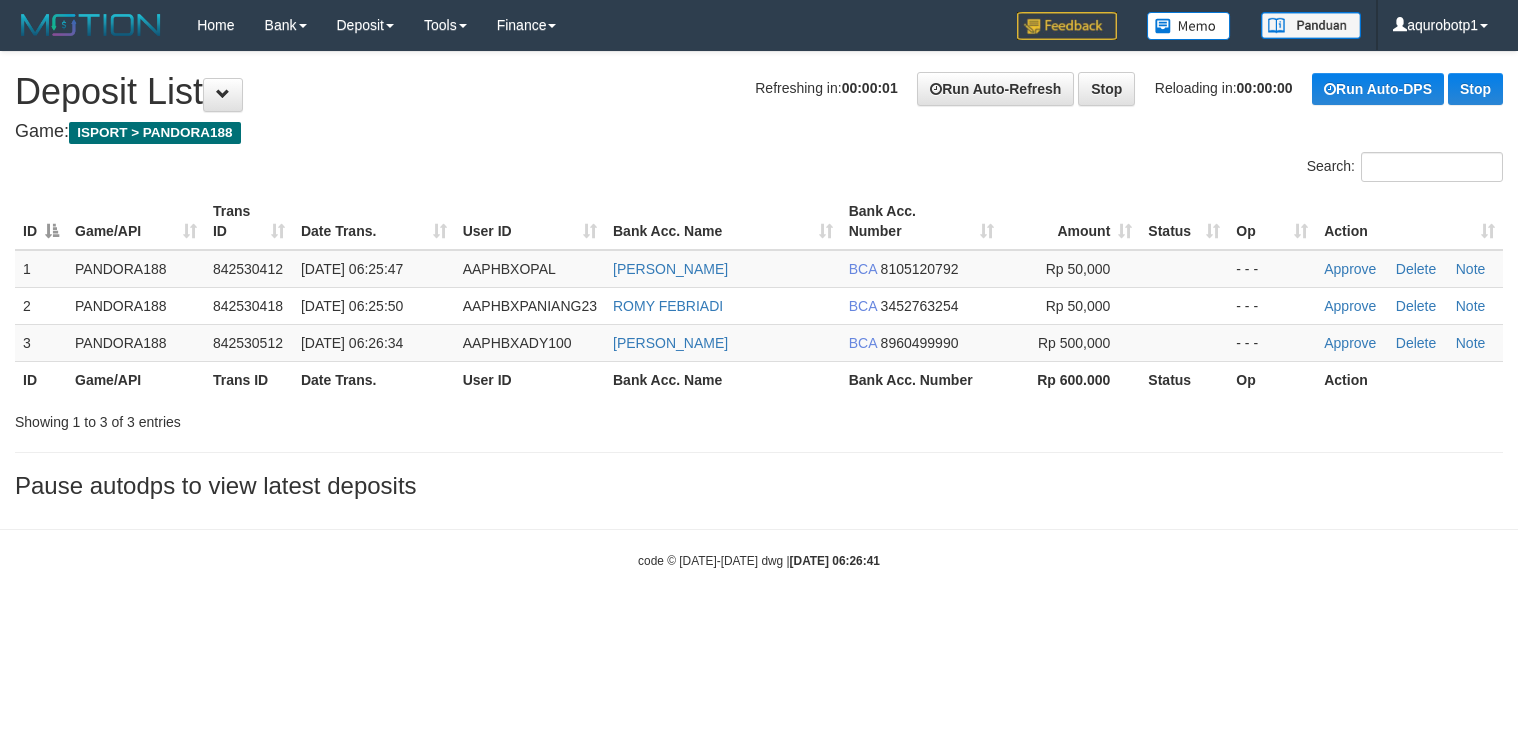 scroll, scrollTop: 0, scrollLeft: 0, axis: both 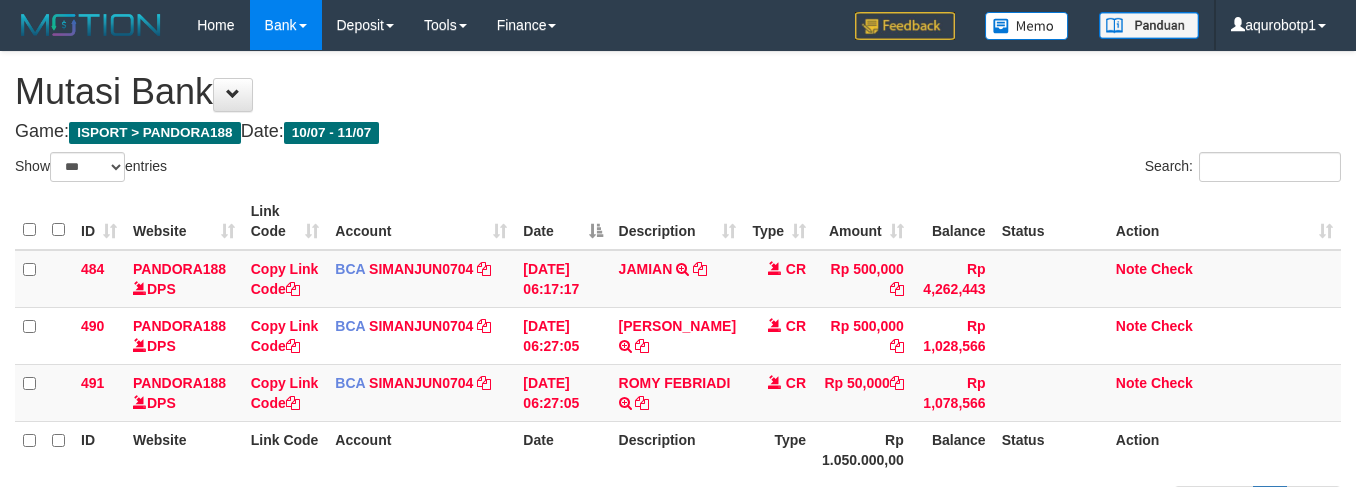 select on "***" 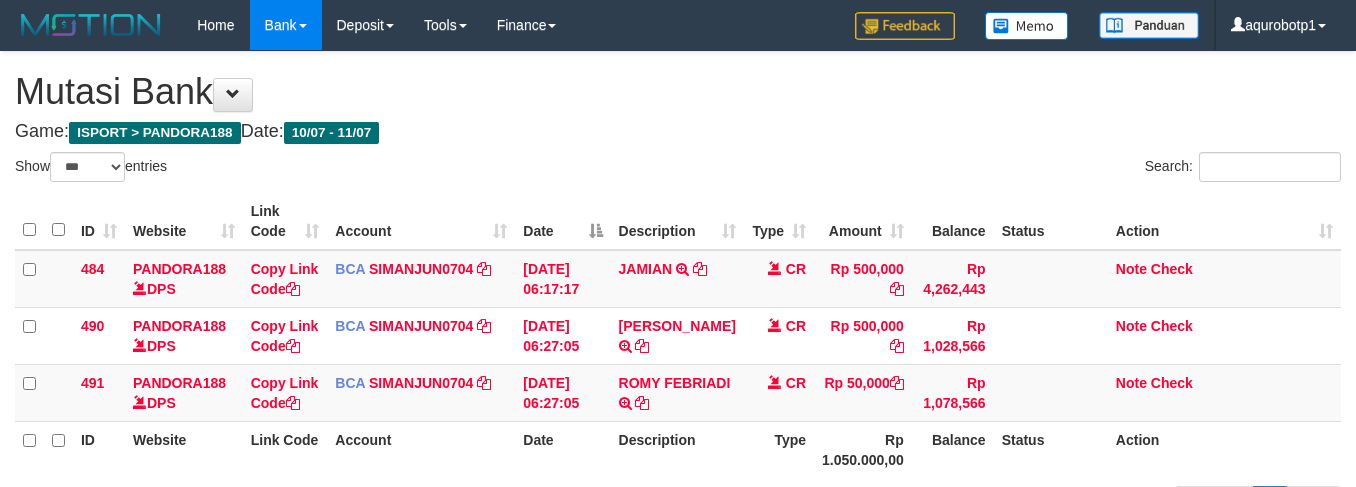 scroll, scrollTop: 76, scrollLeft: 0, axis: vertical 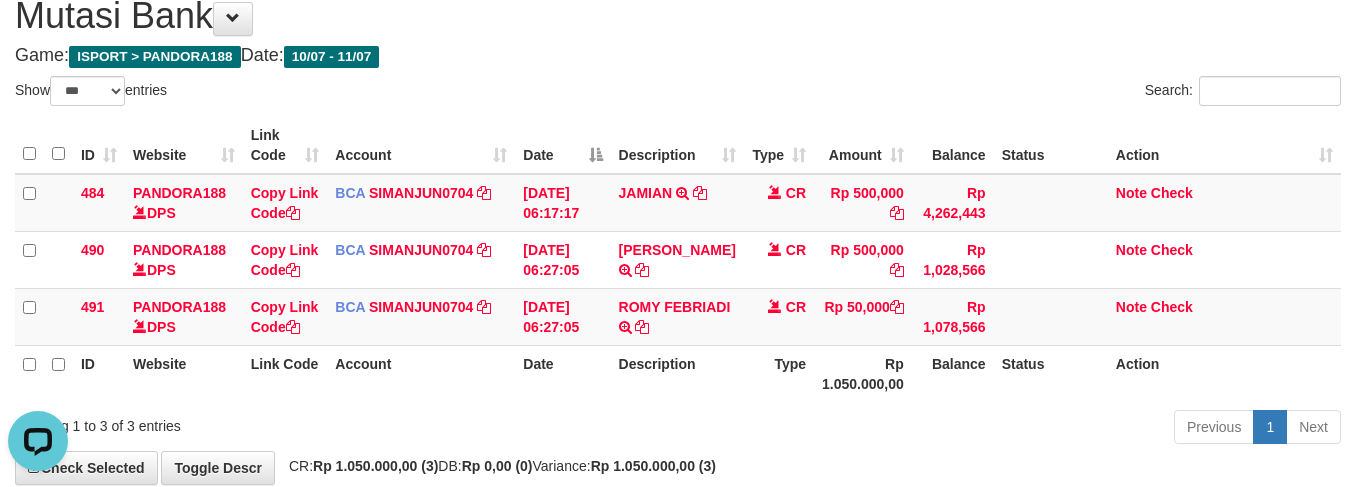 click on "**********" at bounding box center (678, 230) 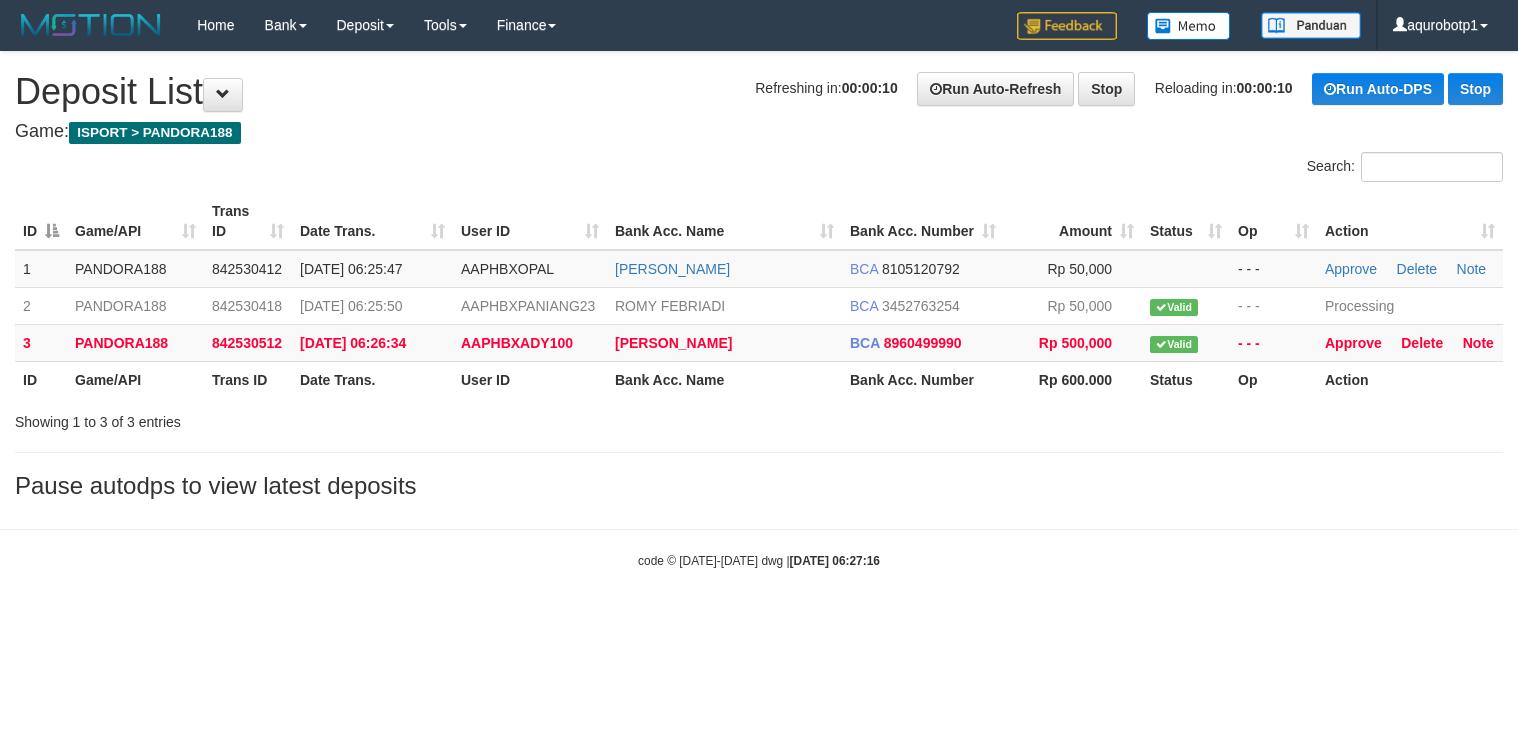 scroll, scrollTop: 0, scrollLeft: 0, axis: both 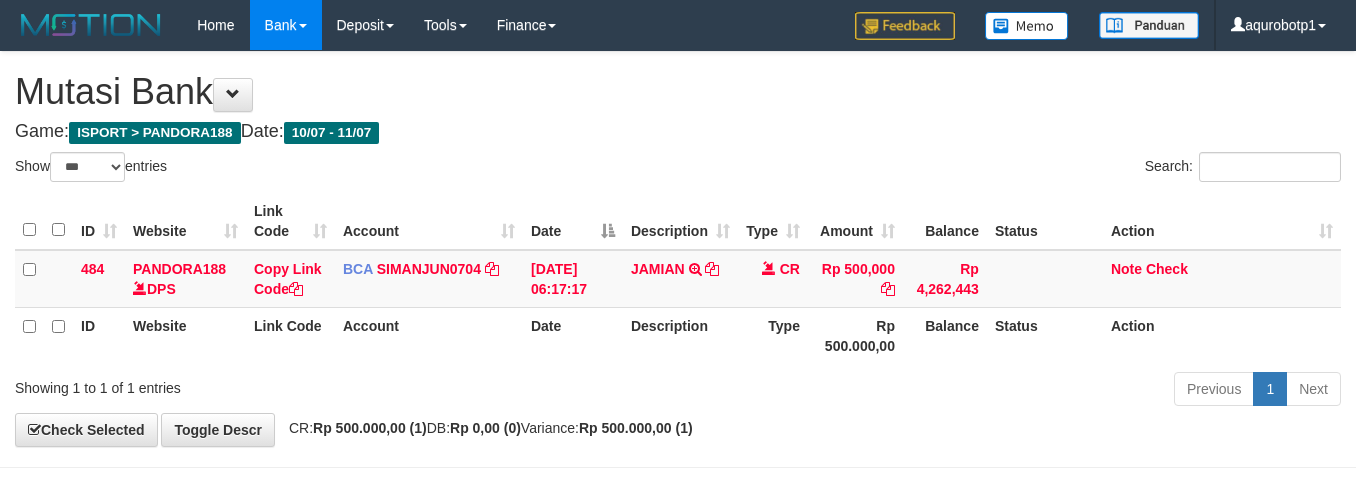 select on "***" 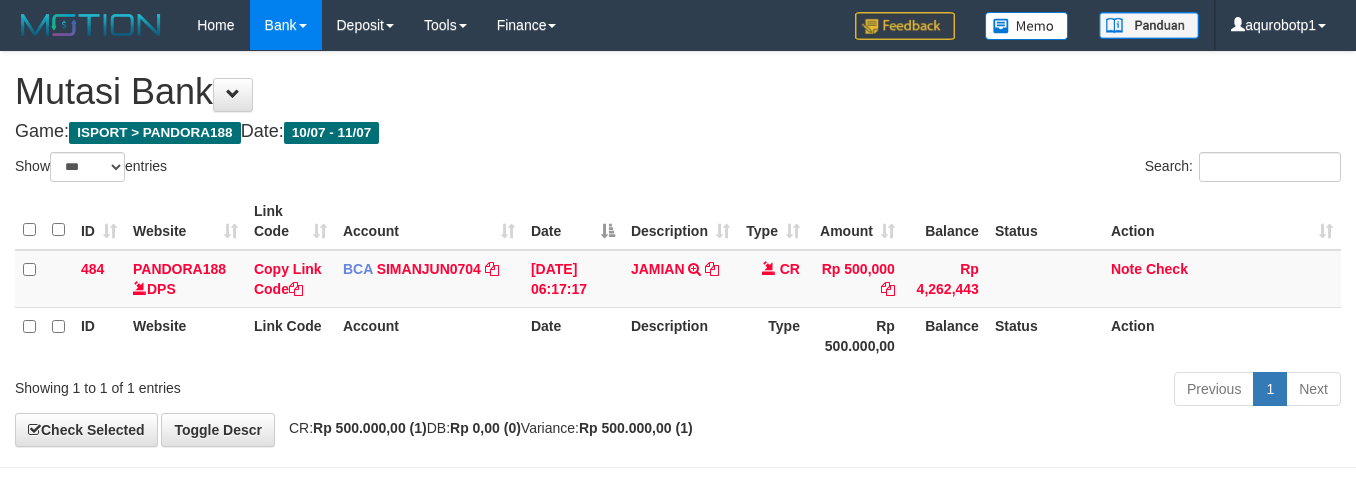 scroll, scrollTop: 75, scrollLeft: 0, axis: vertical 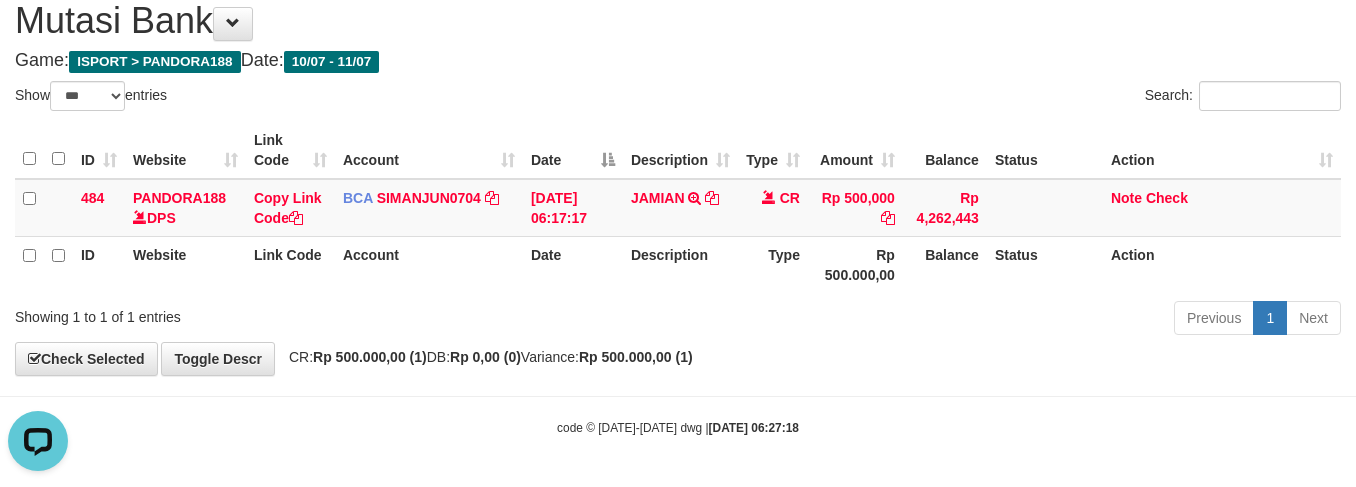 click on "Show  ** ** ** ***  entries" at bounding box center (339, 98) 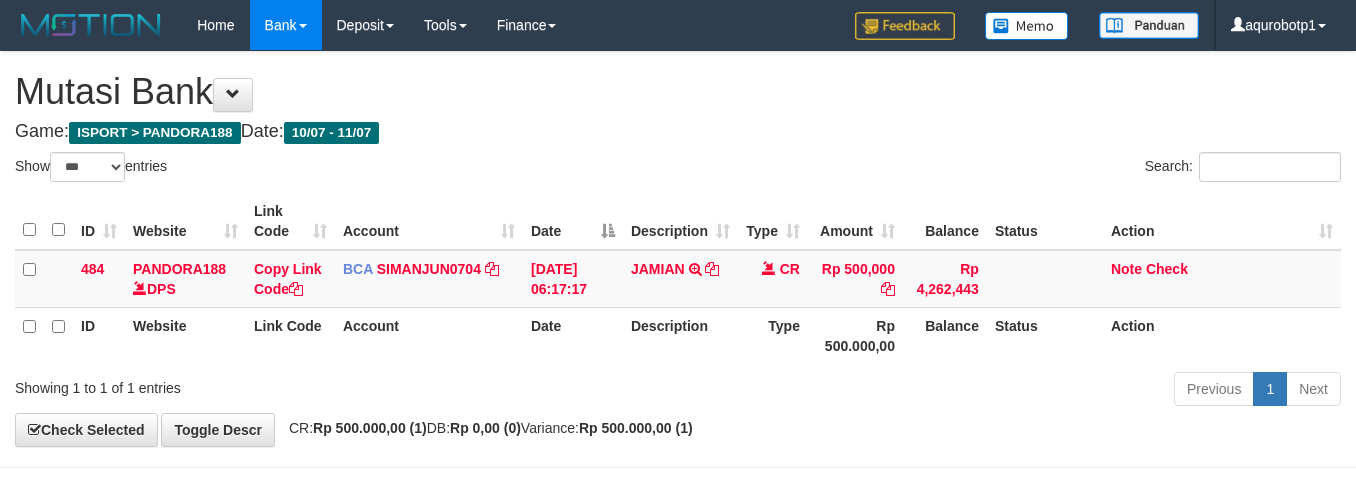 select on "***" 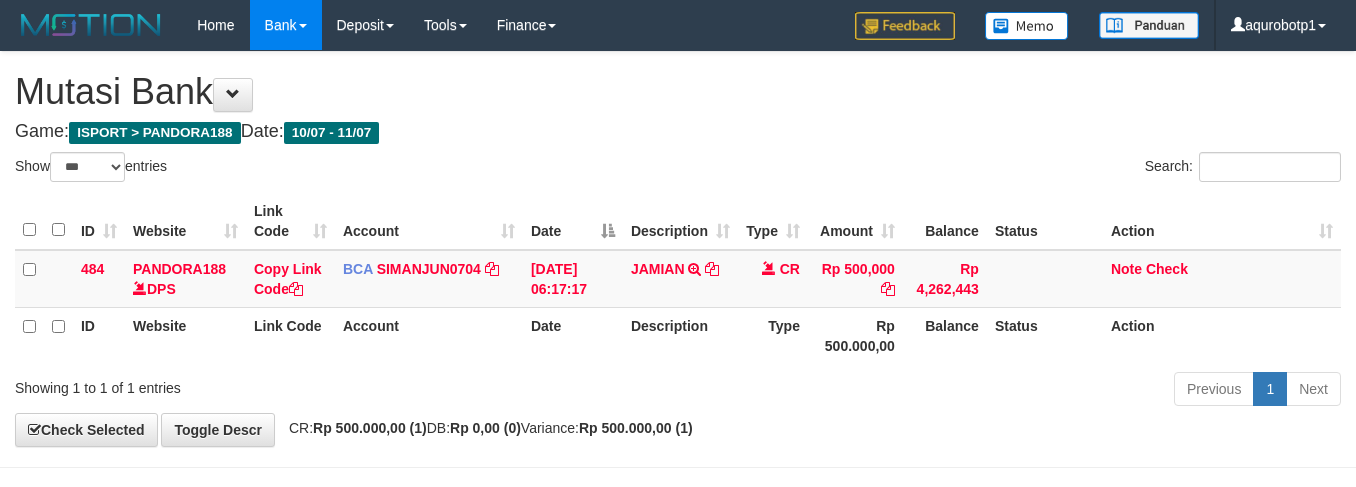 scroll, scrollTop: 75, scrollLeft: 0, axis: vertical 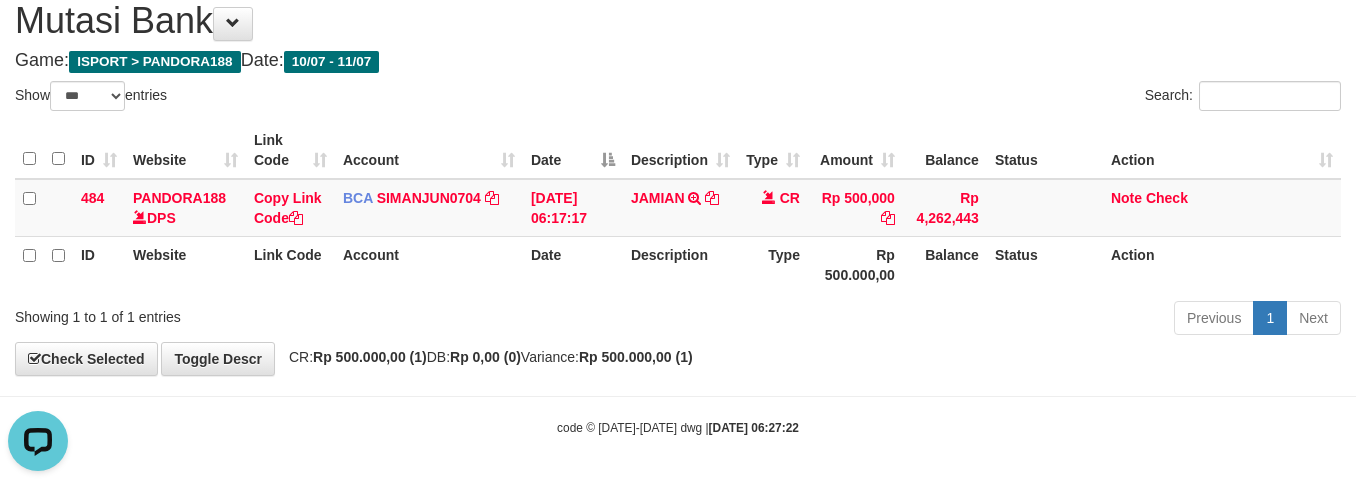 click on "Show  ** ** ** ***  entries" at bounding box center (339, 98) 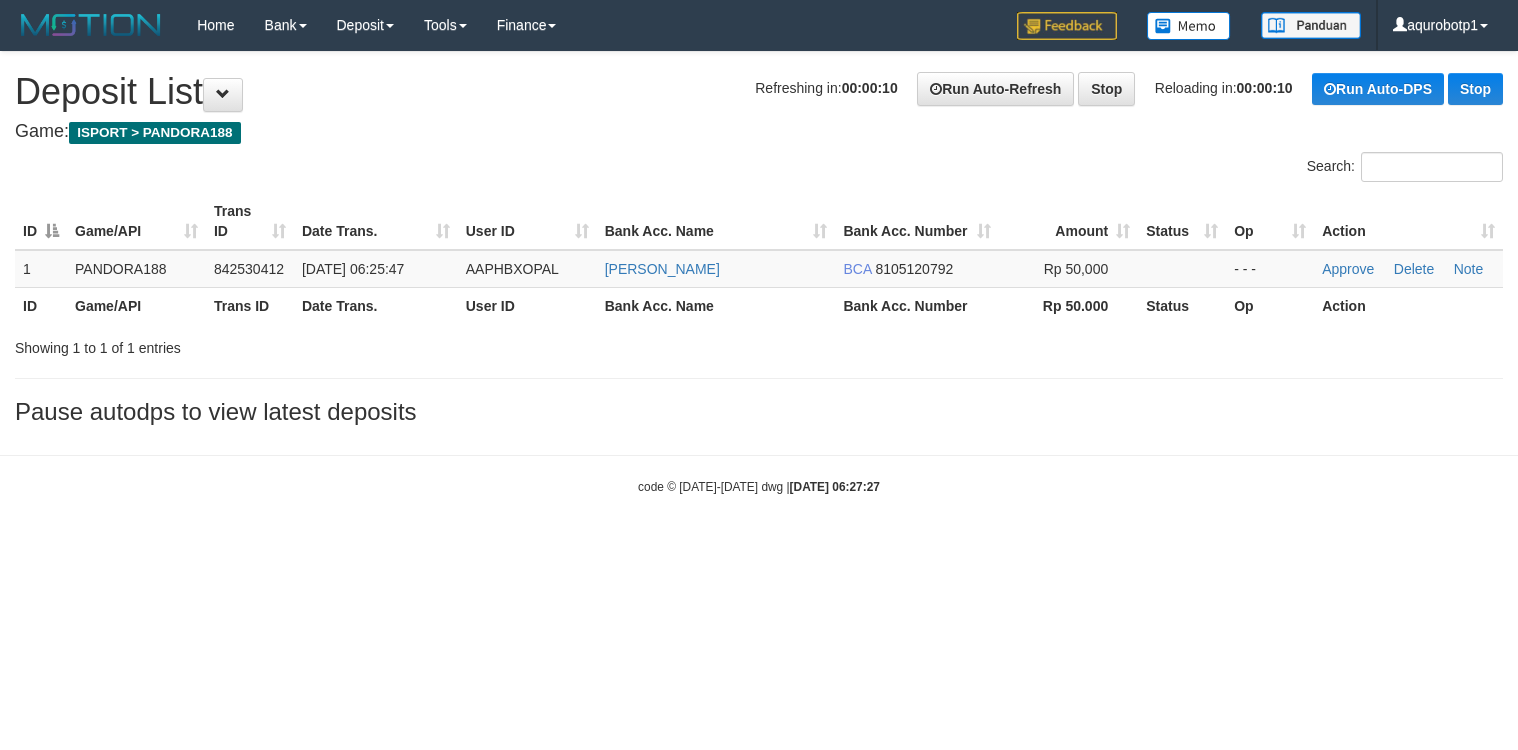scroll, scrollTop: 0, scrollLeft: 0, axis: both 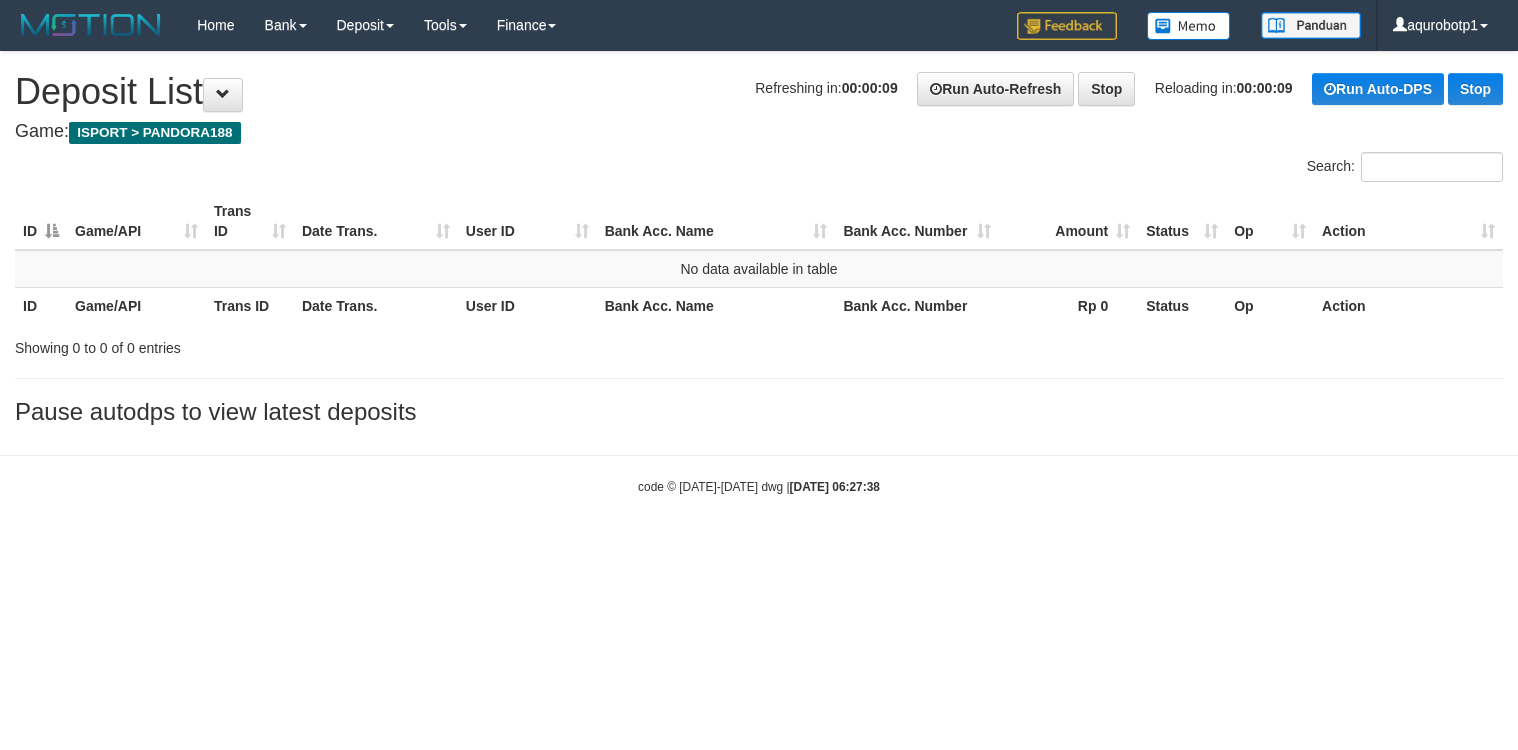 click on "Toggle navigation
Home
Bank
Account List
Load
By Website
Group
[ISPORT]													PANDORA188
By Load Group (DPS)
Group aqu-pandora
Mutasi Bank
Search
Sync
Note Mutasi
Deposit" at bounding box center (759, 273) 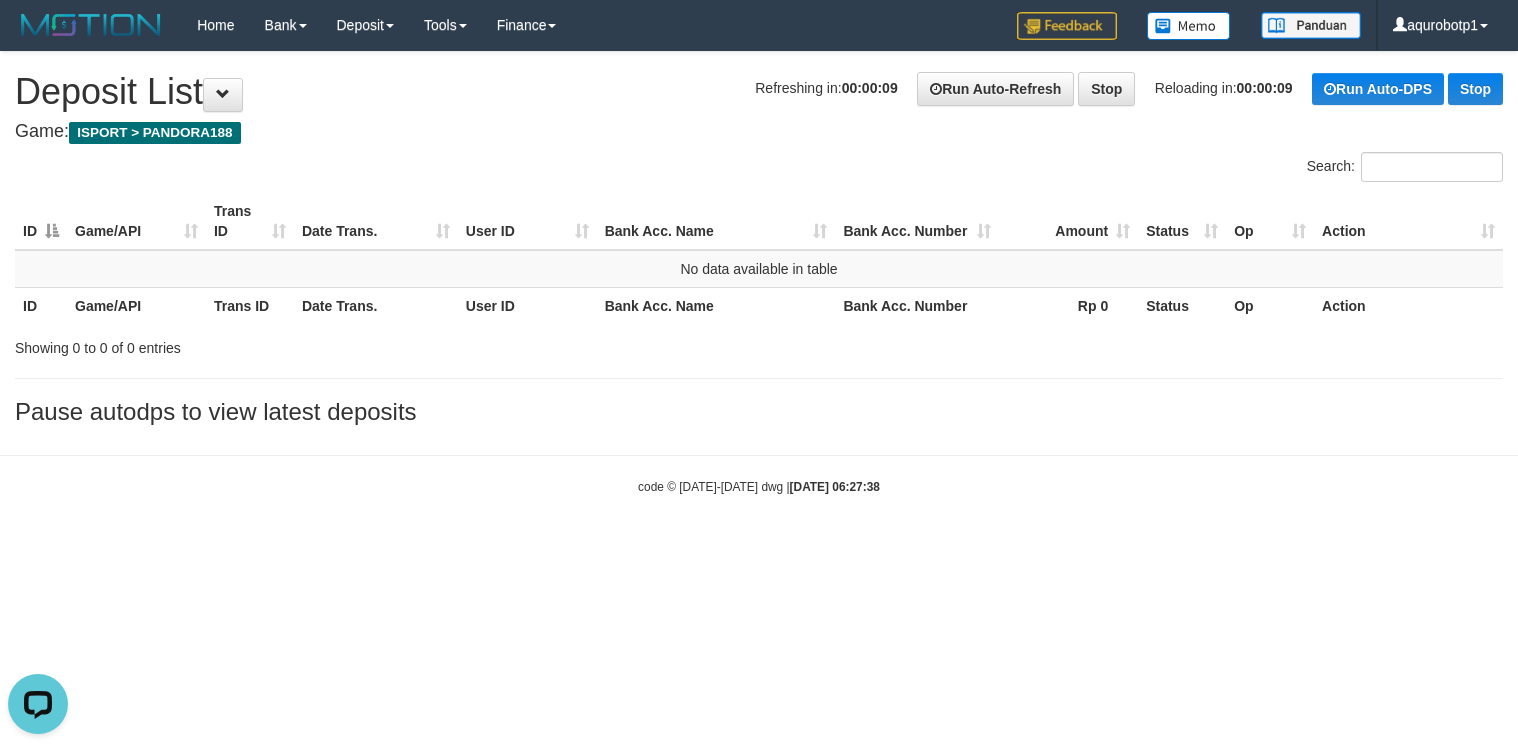 scroll, scrollTop: 0, scrollLeft: 0, axis: both 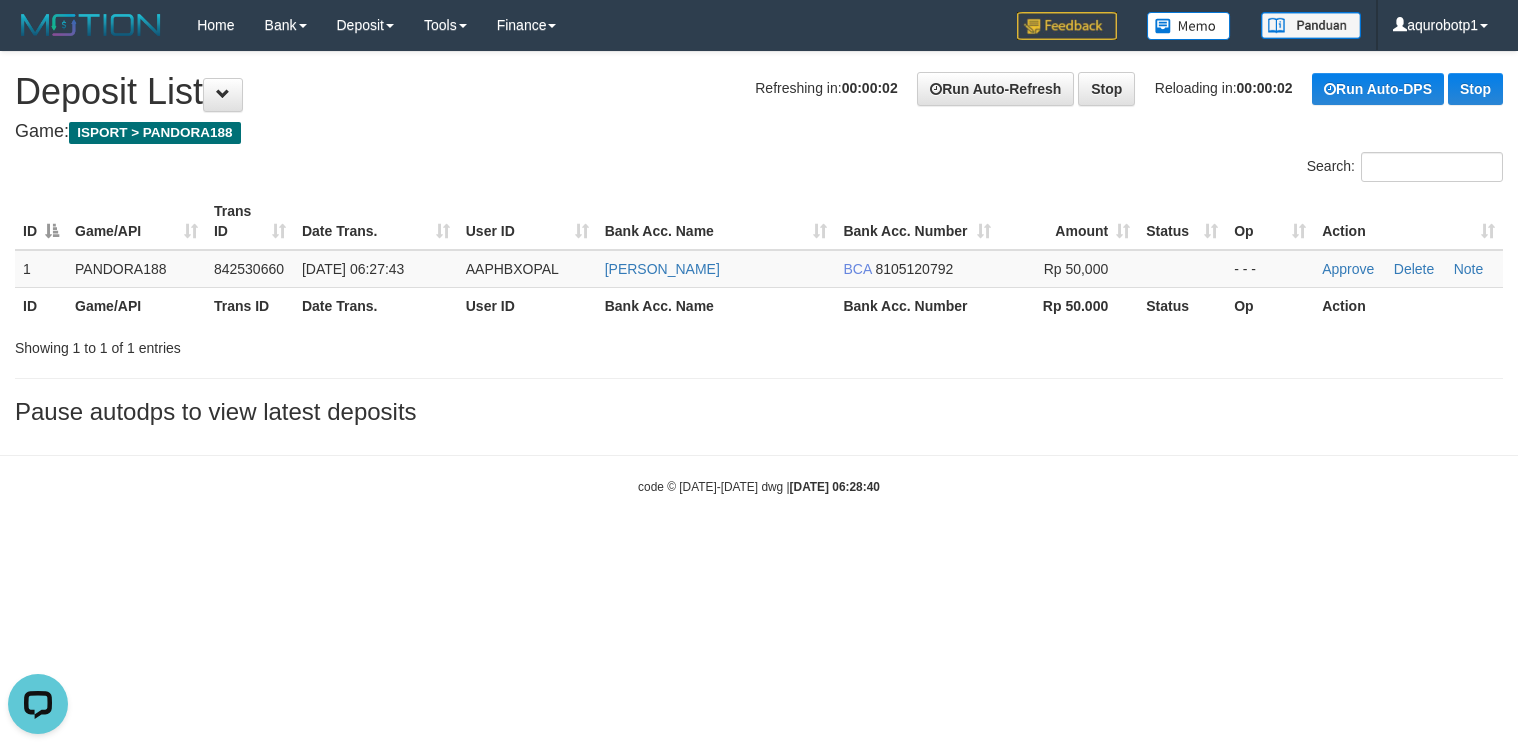 click on "Toggle navigation
Home
Bank
Account List
Load
By Website
Group
[ISPORT]													PANDORA188
By Load Group (DPS)
Group aqu-pandora
Mutasi Bank
Search
Sync
Note Mutasi
Deposit
-" at bounding box center [759, 273] 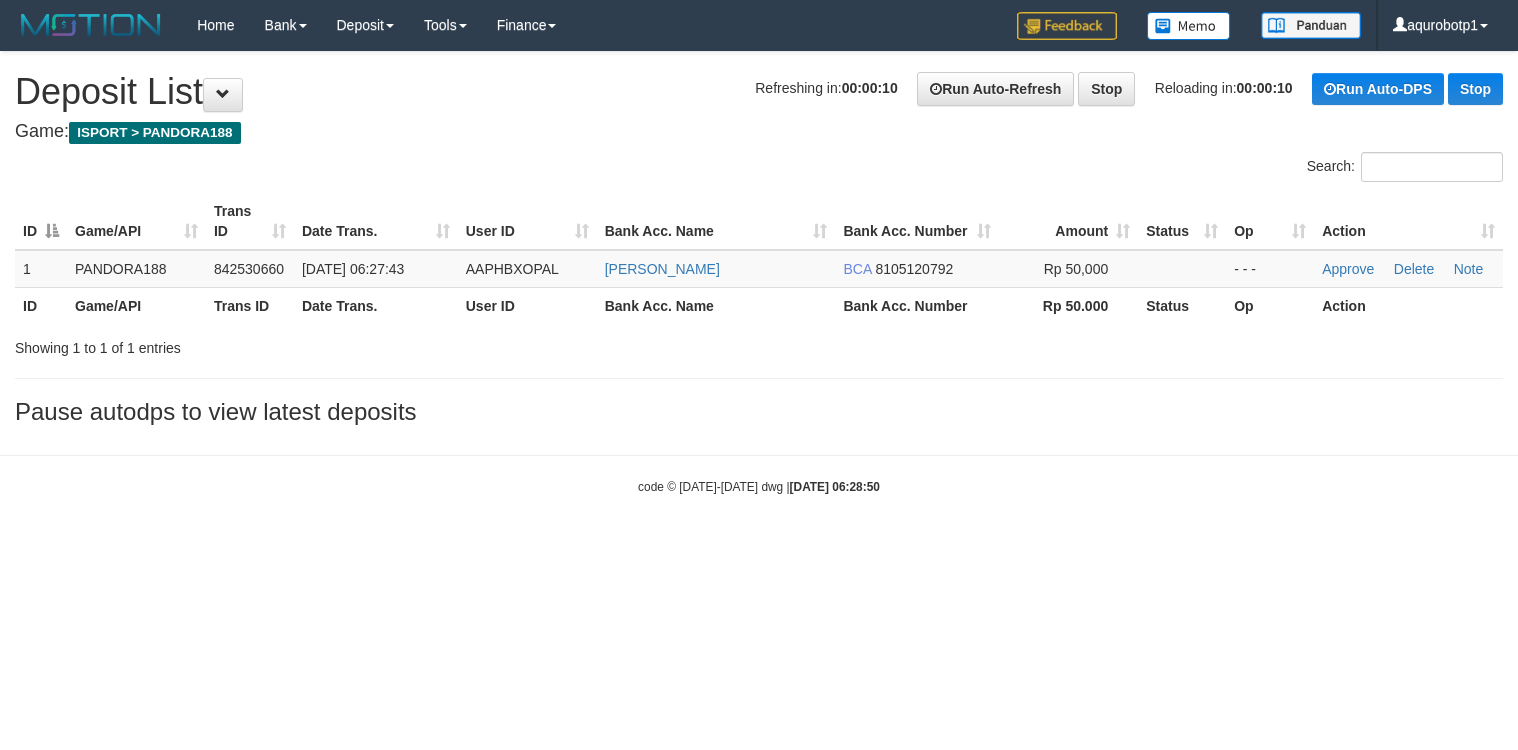 scroll, scrollTop: 0, scrollLeft: 0, axis: both 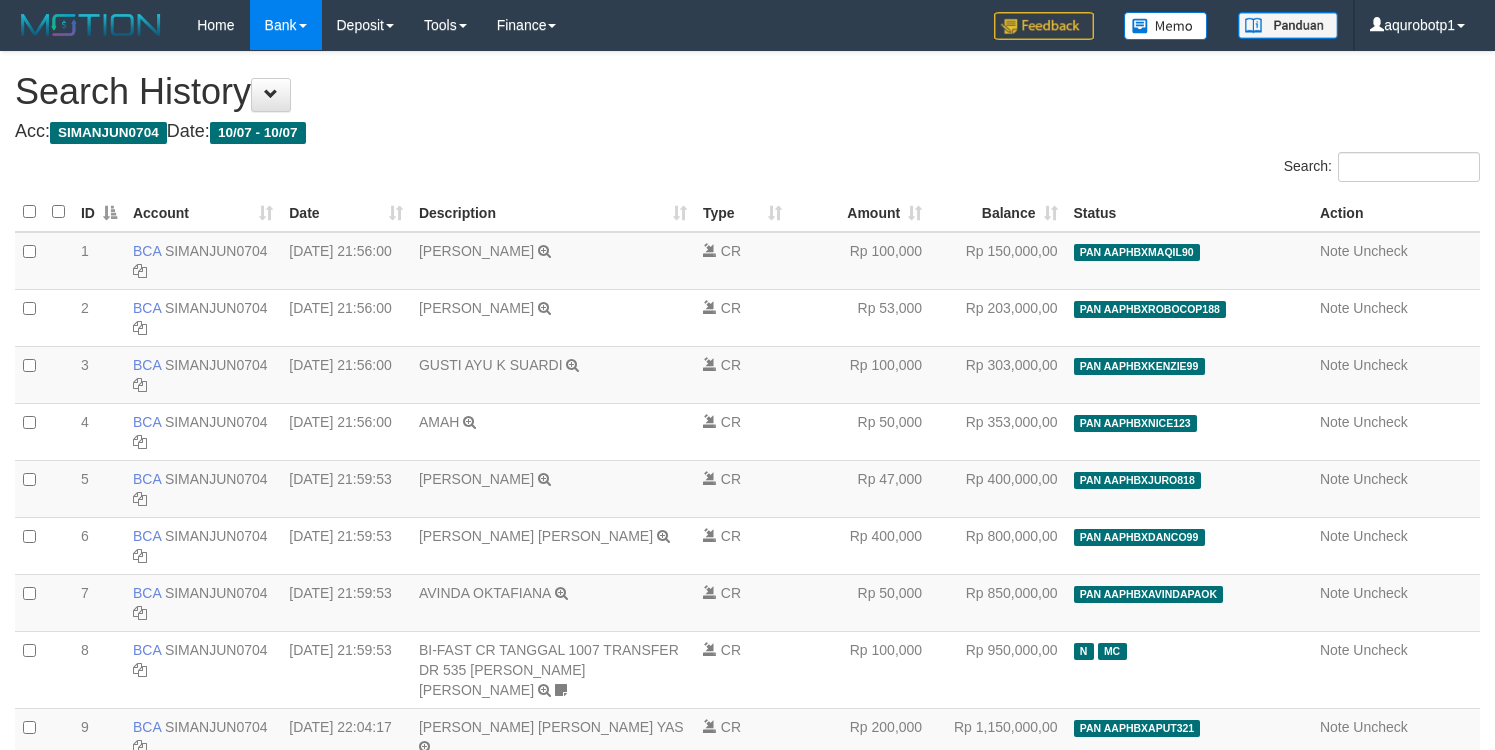 drag, startPoint x: 0, startPoint y: 0, endPoint x: 849, endPoint y: 162, distance: 864.3176 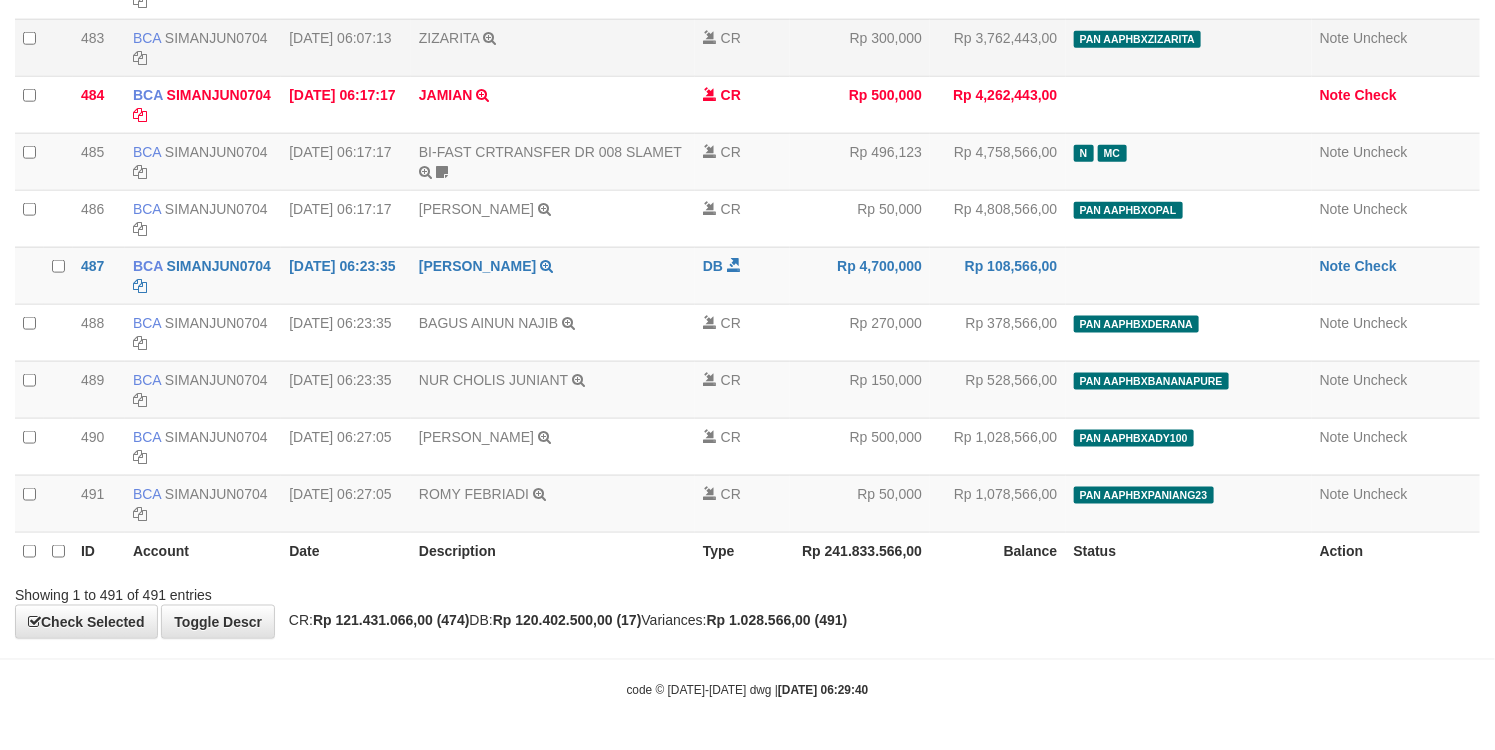 scroll, scrollTop: 27922, scrollLeft: 0, axis: vertical 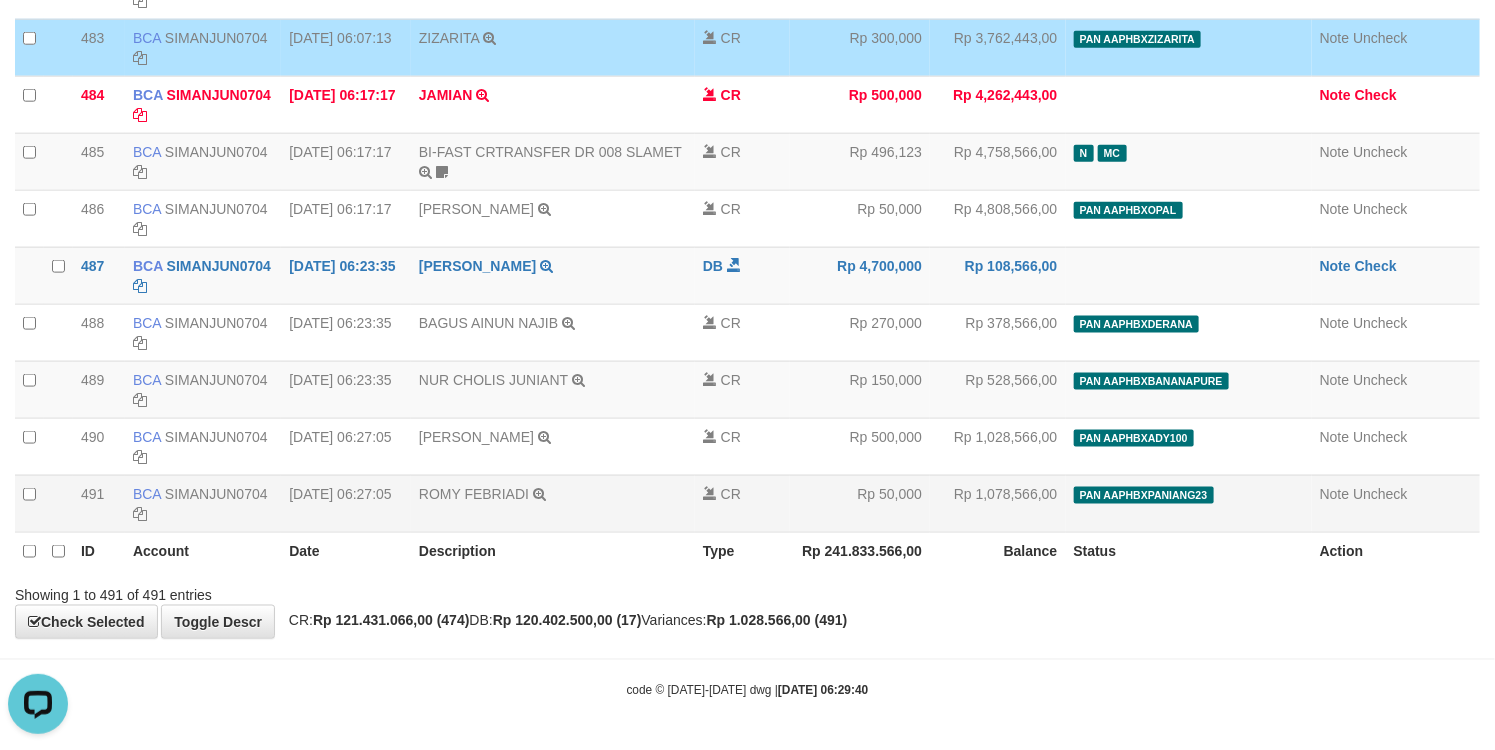 drag, startPoint x: 73, startPoint y: 393, endPoint x: 1462, endPoint y: 508, distance: 1393.7524 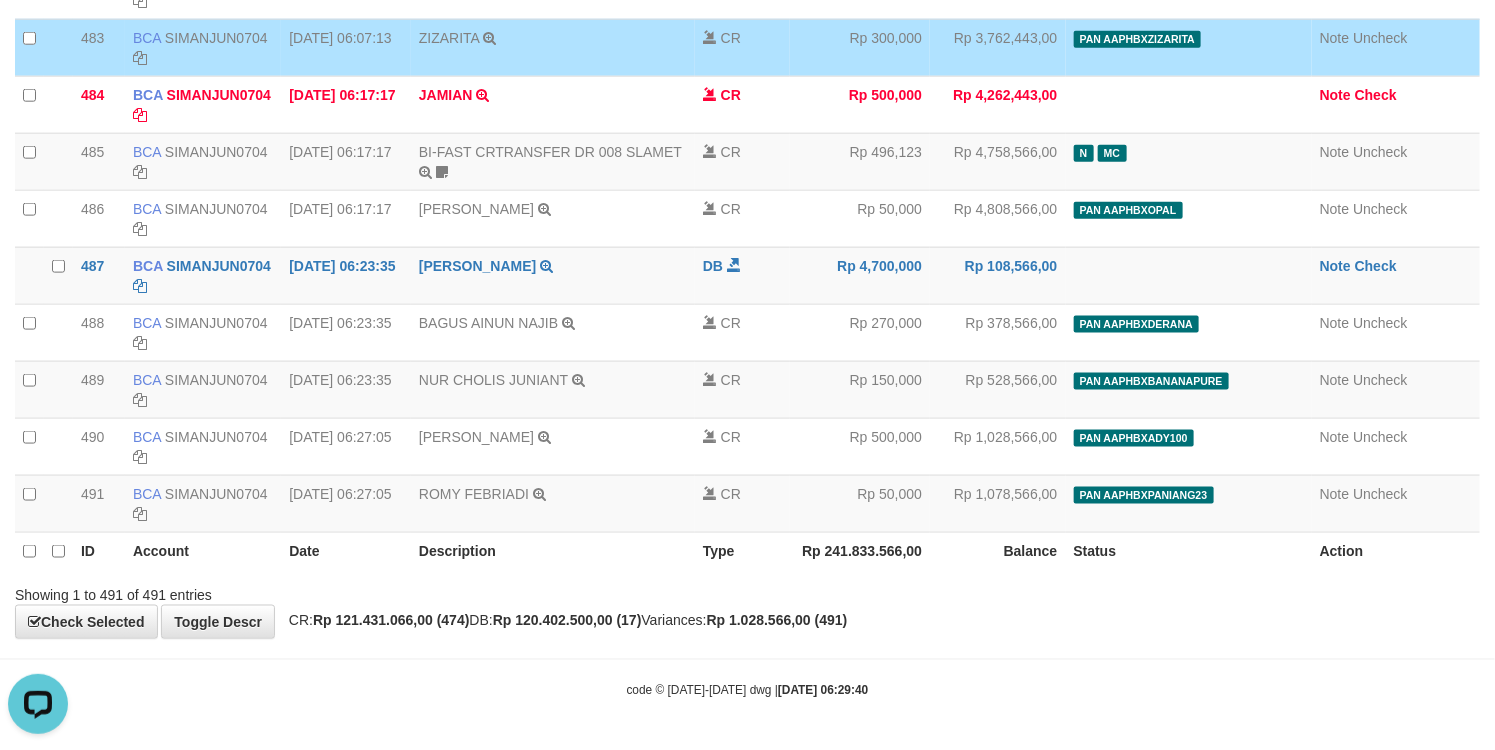 click on "Showing 1 to 491 of 491 entries" at bounding box center [747, 591] 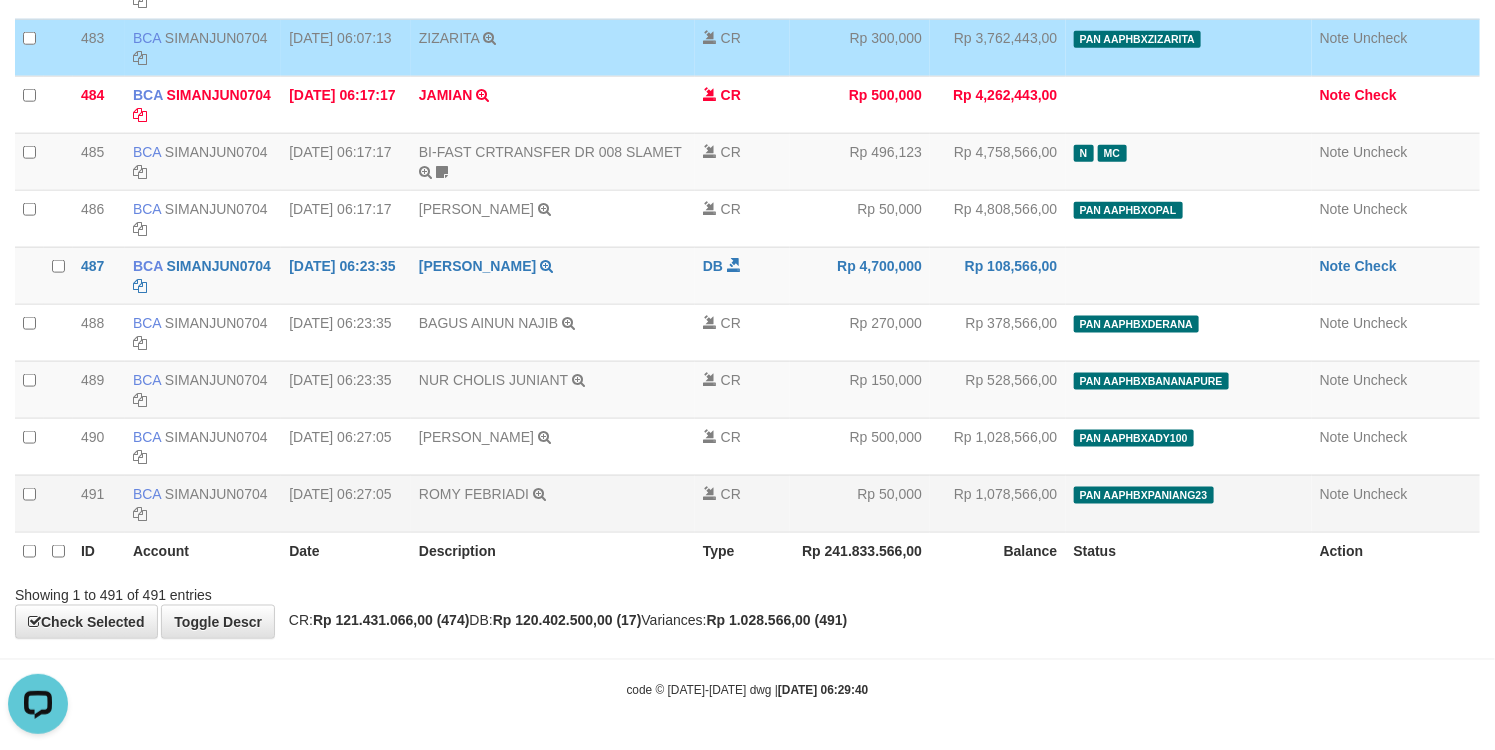 scroll, scrollTop: 28038, scrollLeft: 0, axis: vertical 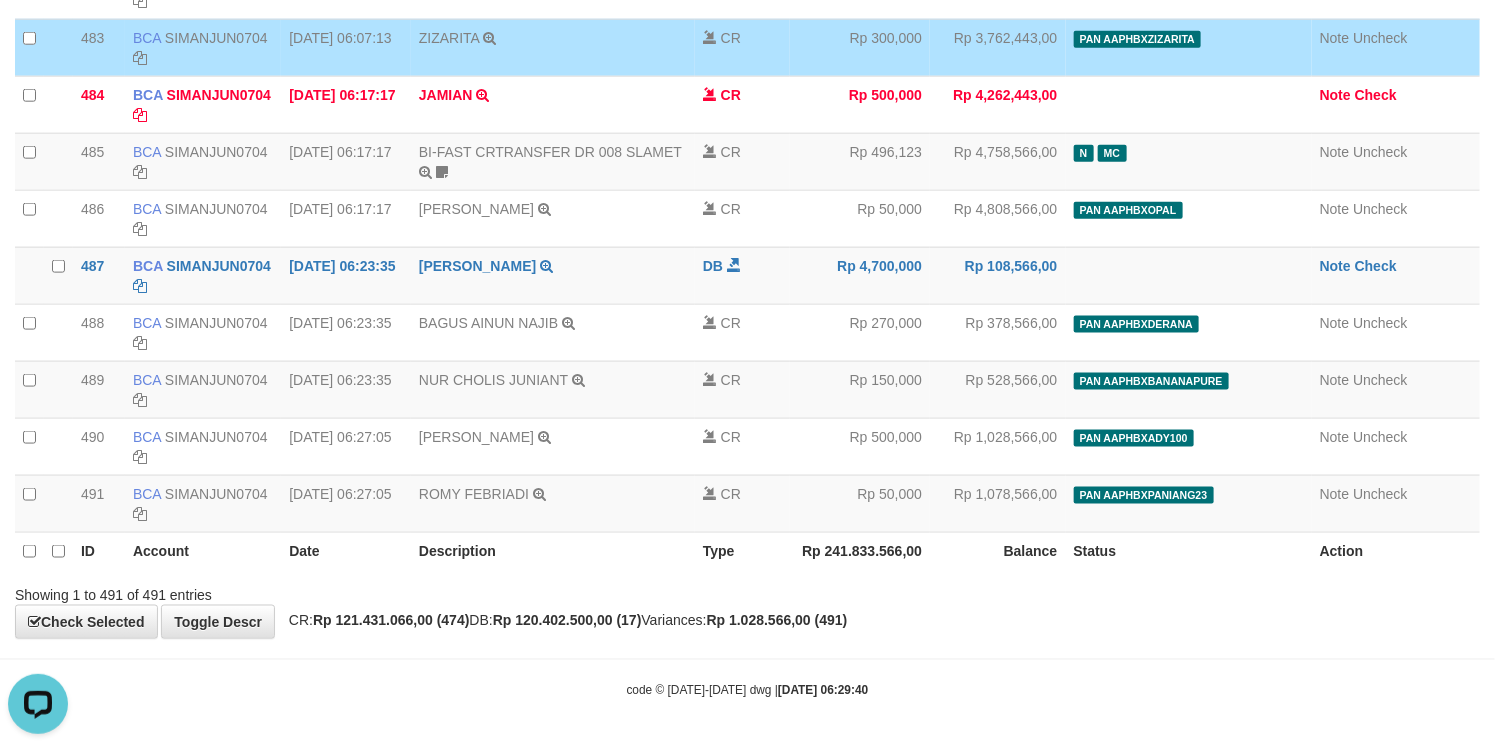 click on "Toggle navigation
Home
Bank
Account List
Load
By Website
Group
[ISPORT]													PANDORA188
By Load Group (DPS)
Group aqu-pandora
Mutasi Bank
Search
Sync
Note Mutasi
Deposit
-" at bounding box center (747, -13519) 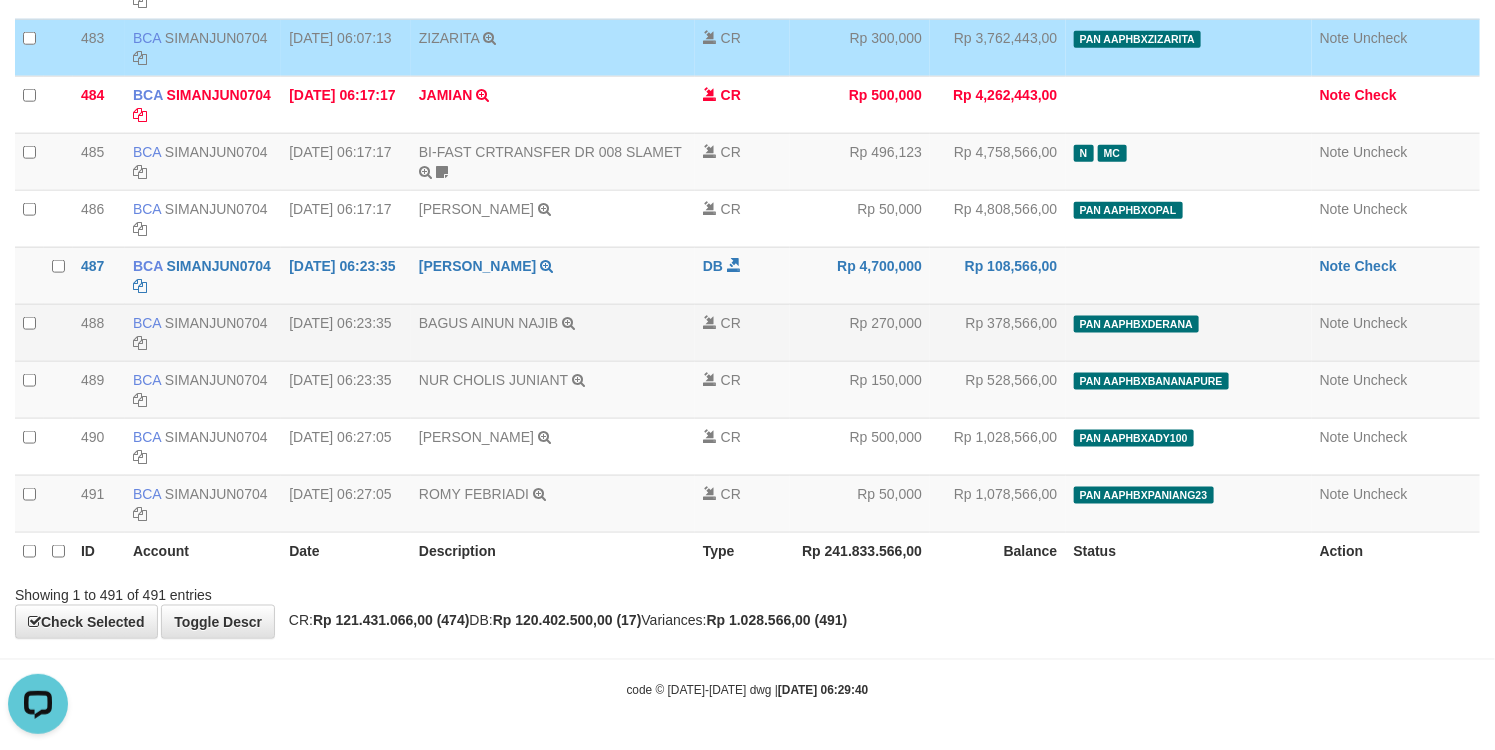 scroll, scrollTop: 27838, scrollLeft: 0, axis: vertical 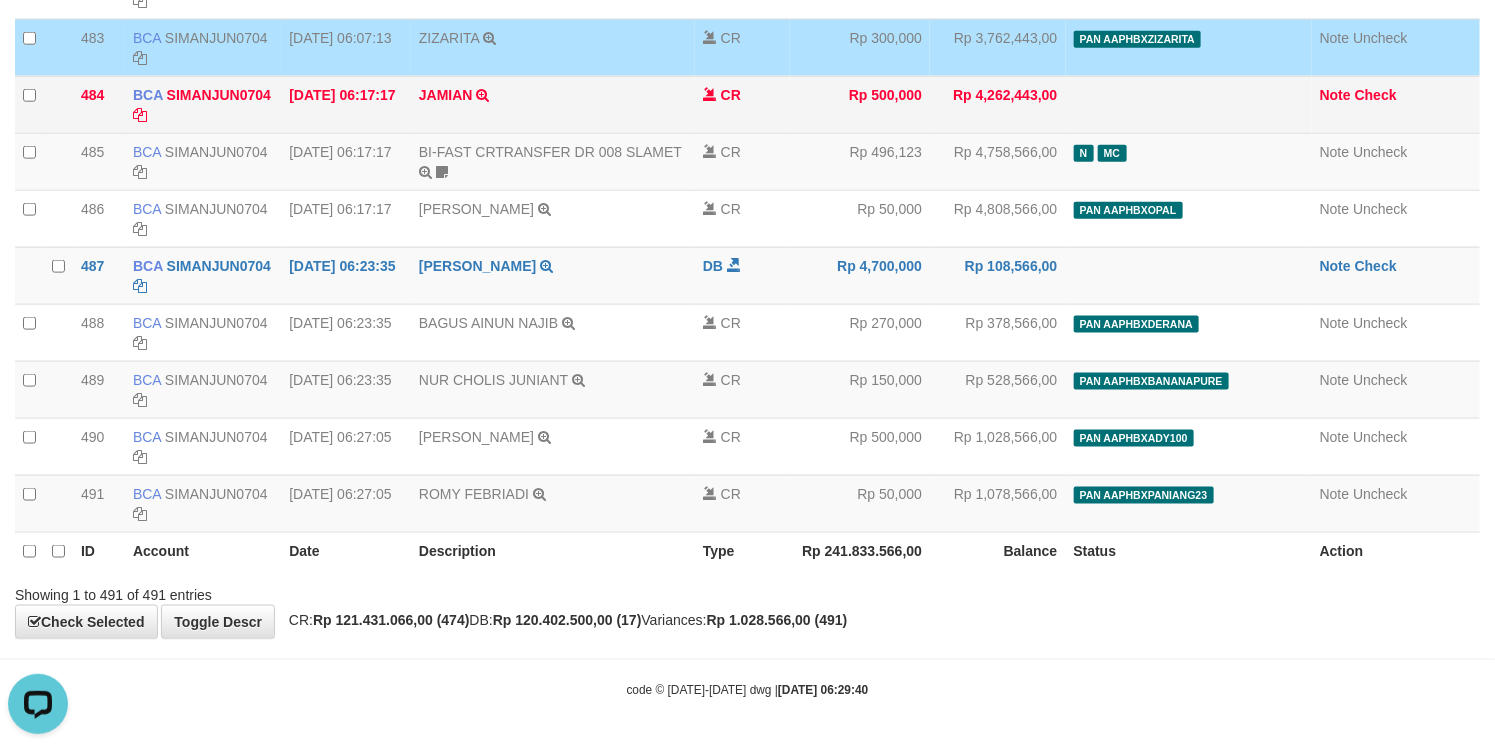 drag, startPoint x: 73, startPoint y: 168, endPoint x: 1057, endPoint y: 279, distance: 990.2409 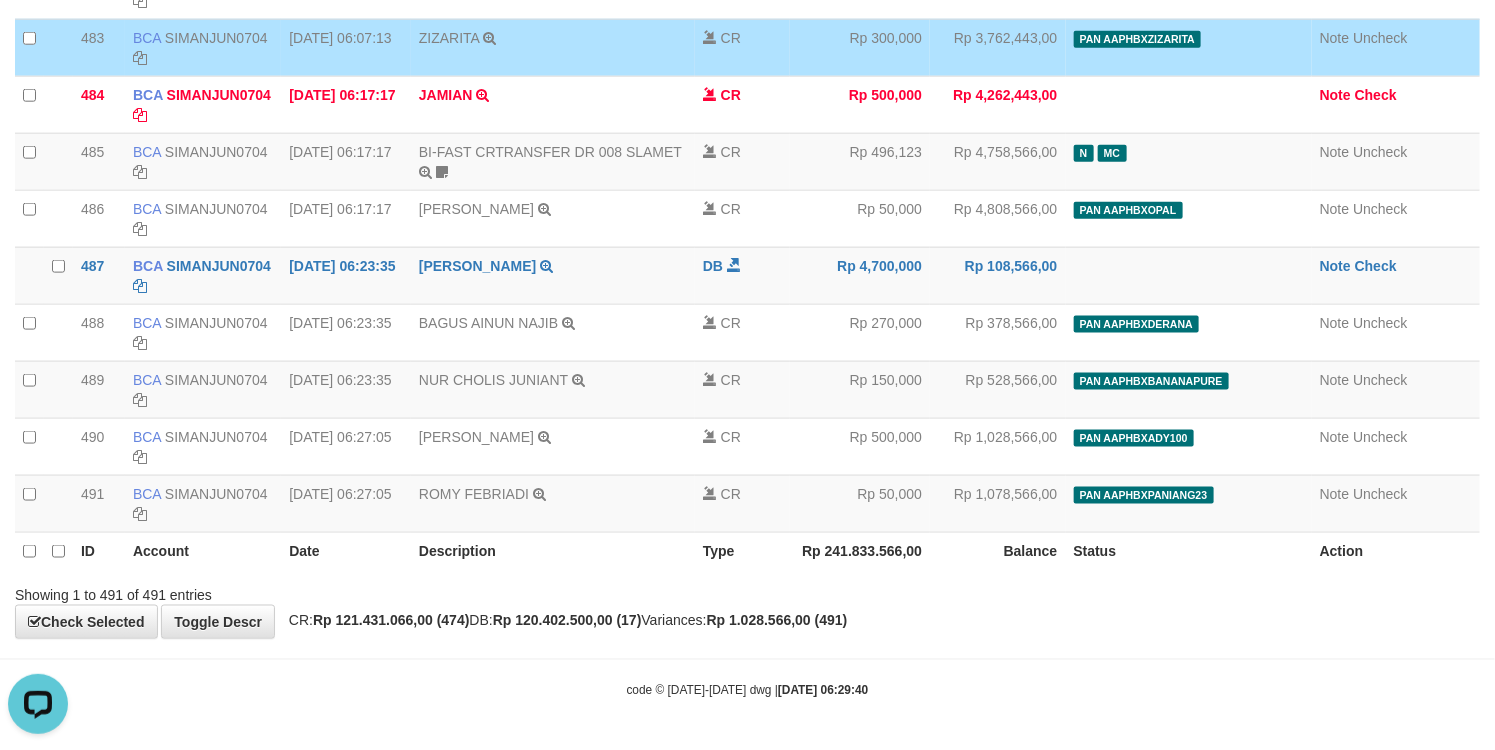 click on "ZIZARITA       TRSF E-BANKING CR 1107/FTSCY/WS95031
300000.00ZIZARITA" at bounding box center [553, 47] 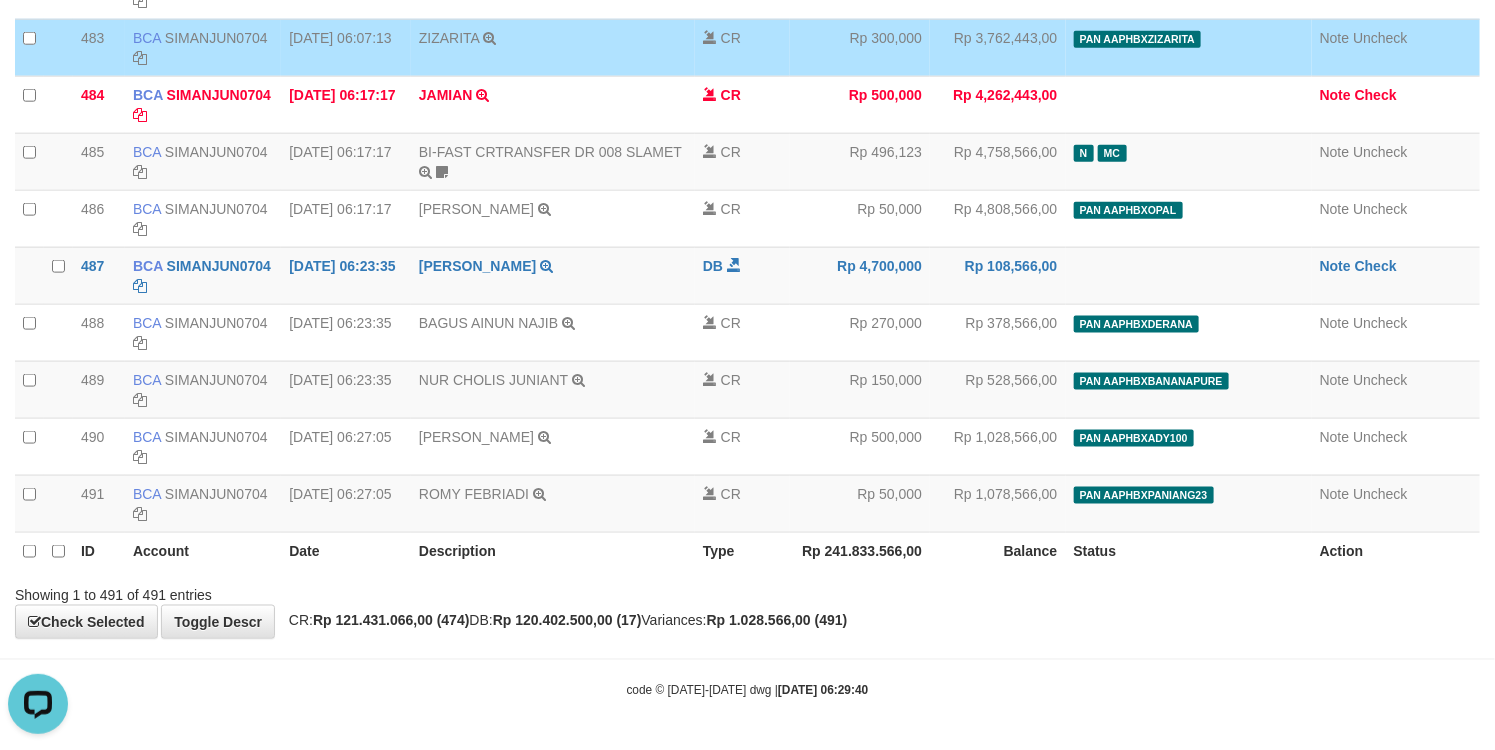 click on "Rp 50,000" at bounding box center (860, -67) 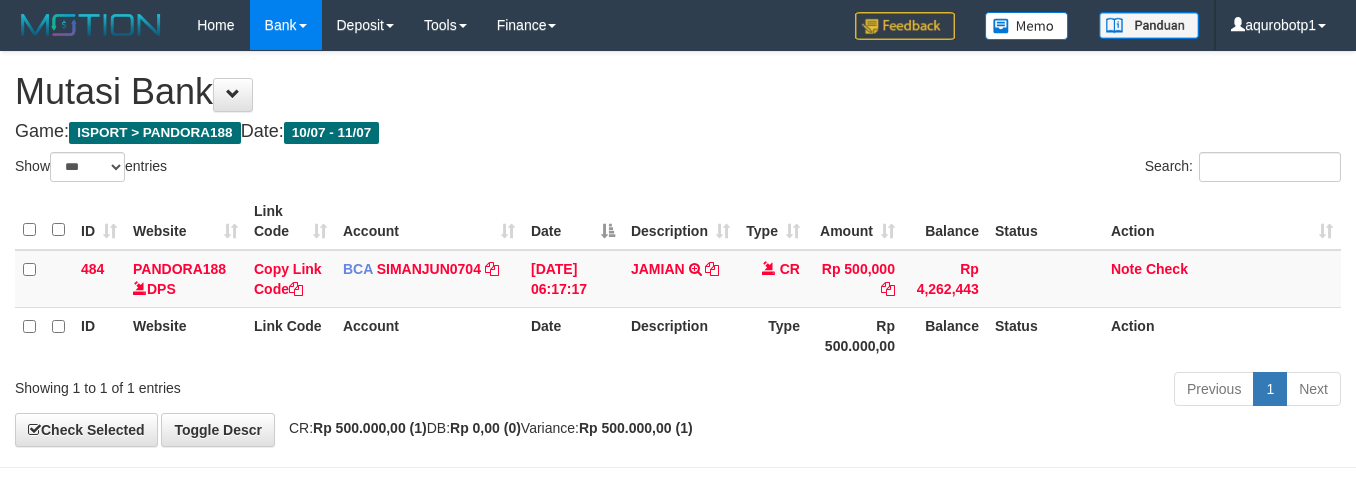 select on "***" 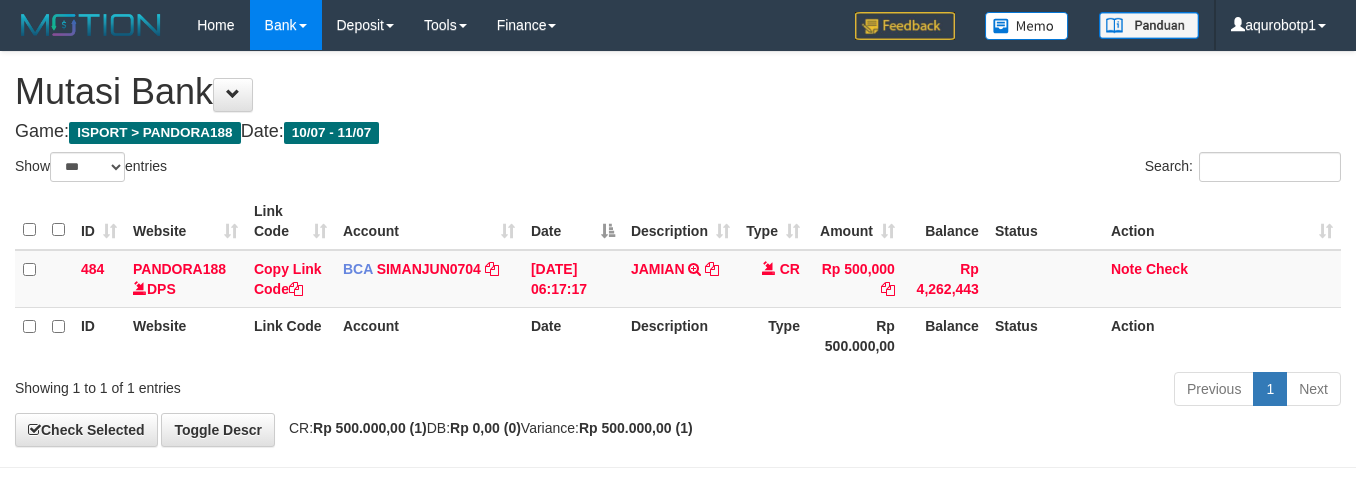 scroll, scrollTop: 75, scrollLeft: 0, axis: vertical 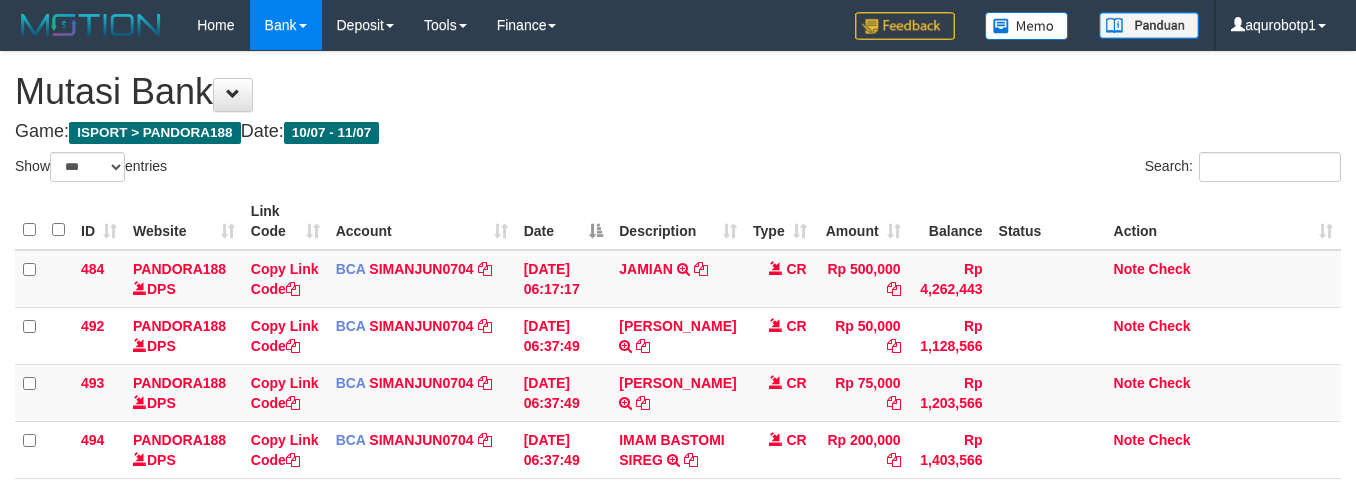 select on "***" 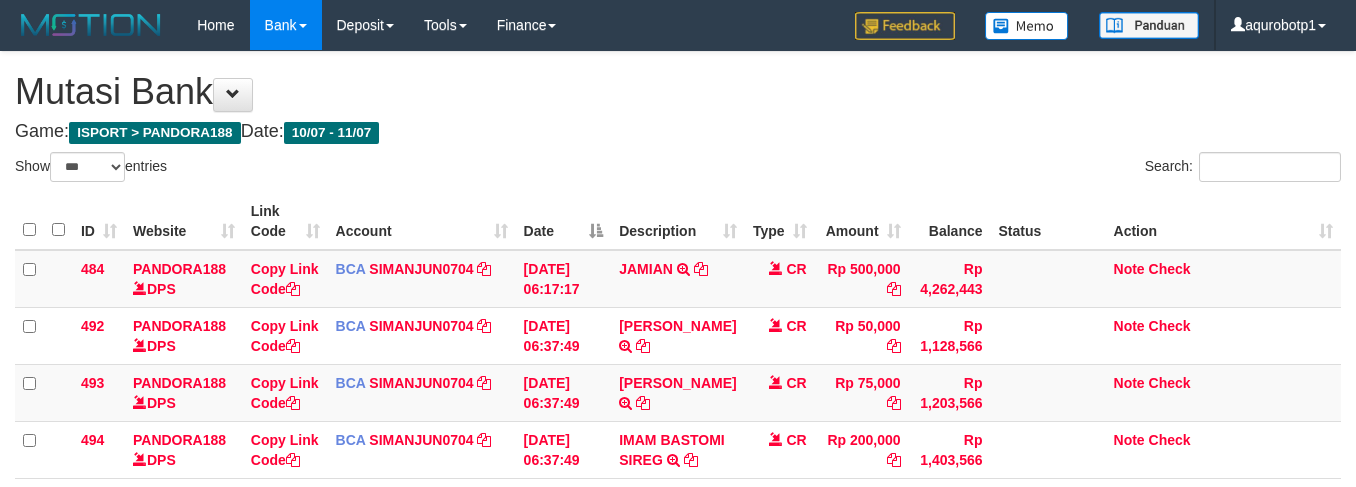 scroll, scrollTop: 76, scrollLeft: 0, axis: vertical 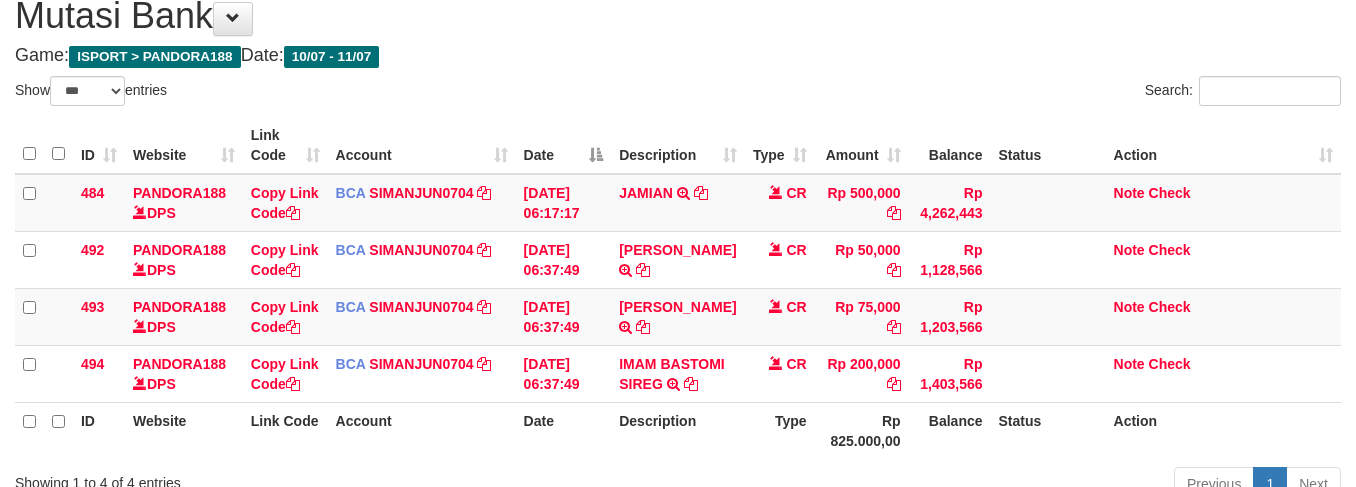 click on "Search:" at bounding box center (1017, 93) 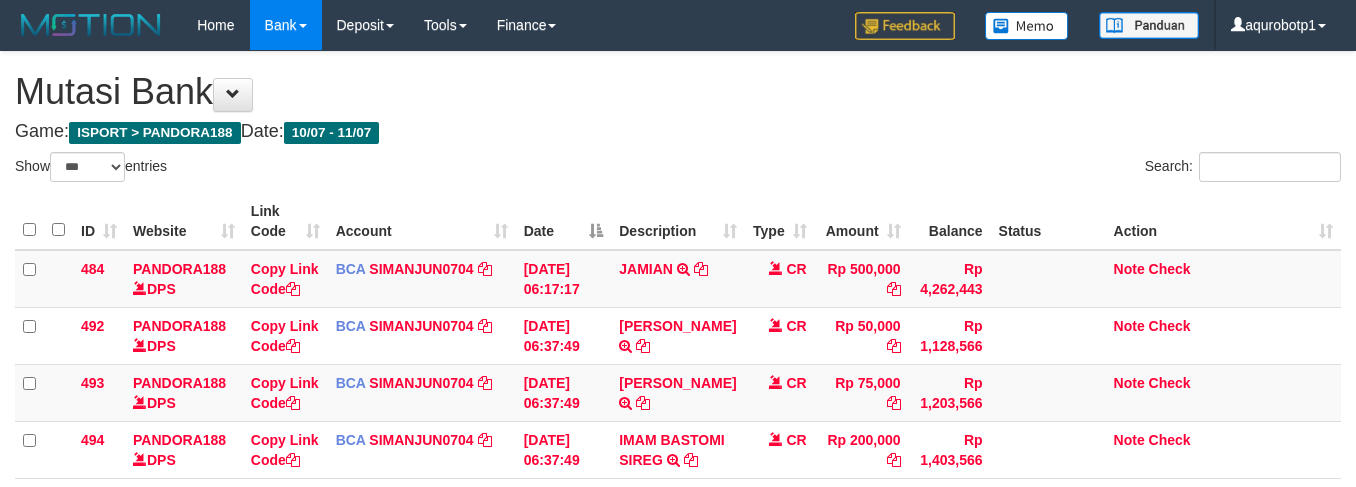 select on "***" 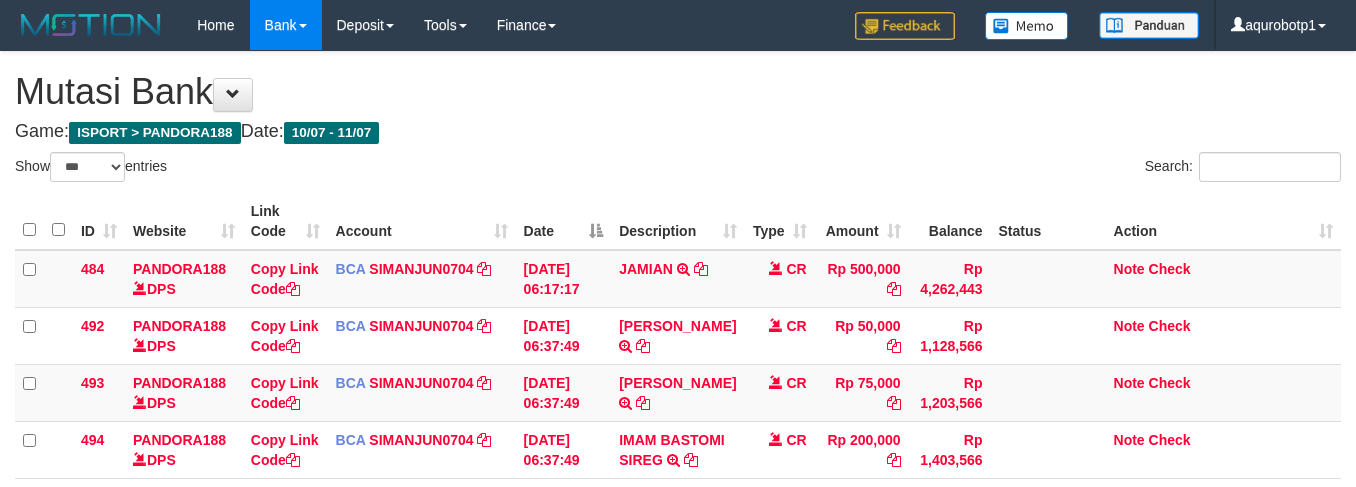 scroll, scrollTop: 78, scrollLeft: 0, axis: vertical 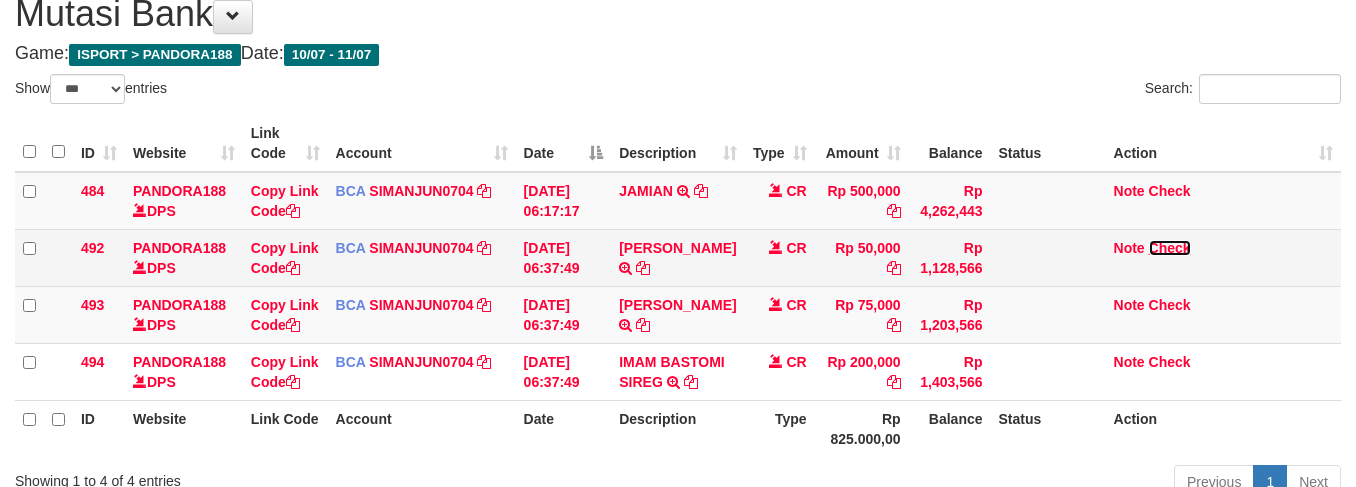 click on "Check" at bounding box center (1170, 248) 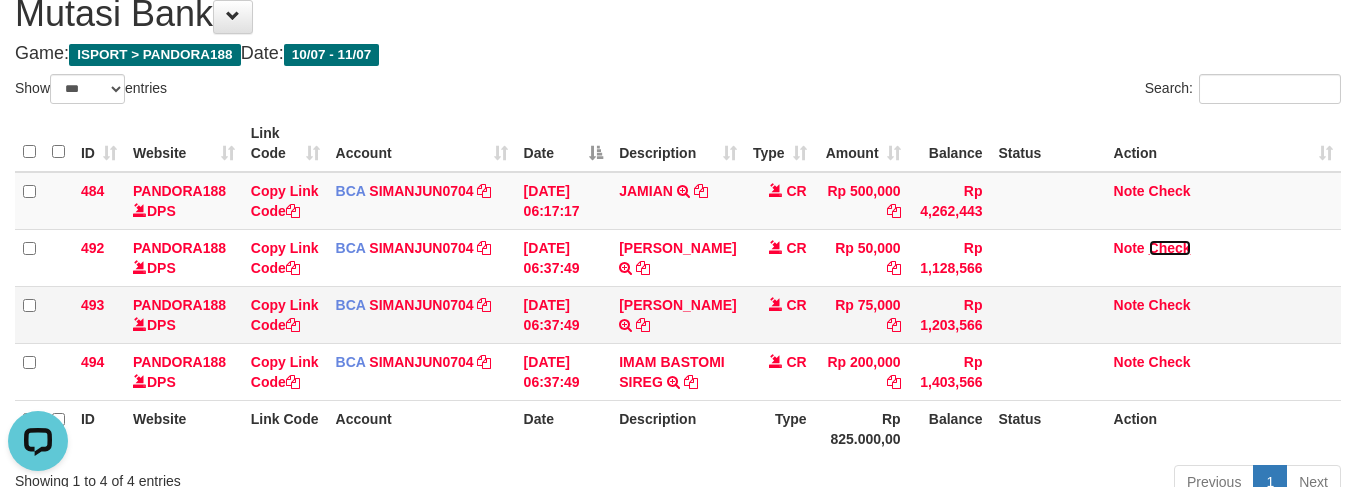 scroll, scrollTop: 0, scrollLeft: 0, axis: both 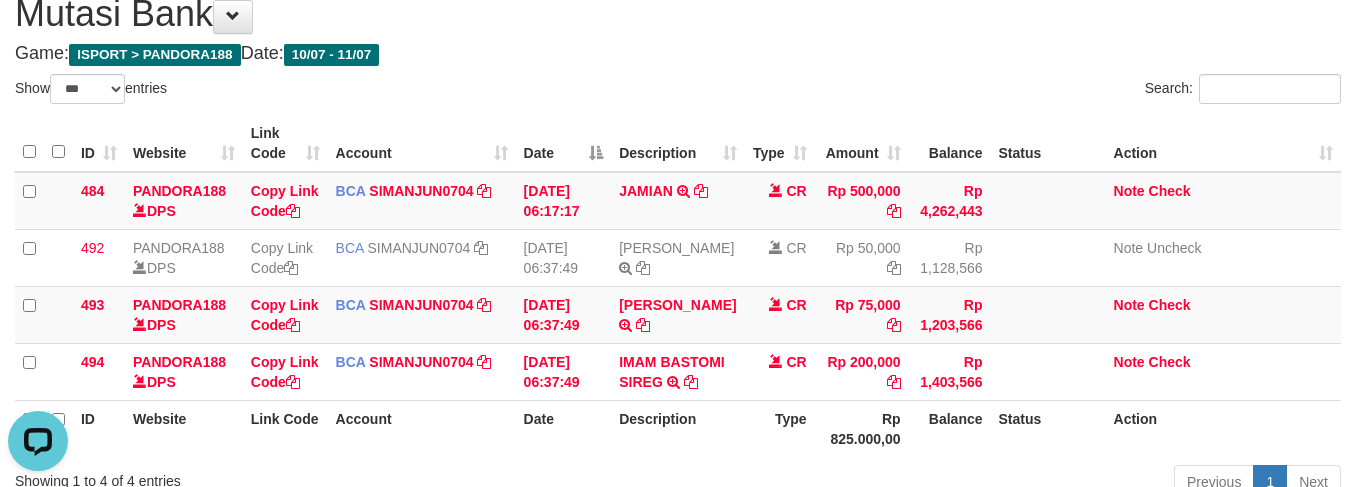 click on "Search:" at bounding box center (1017, 91) 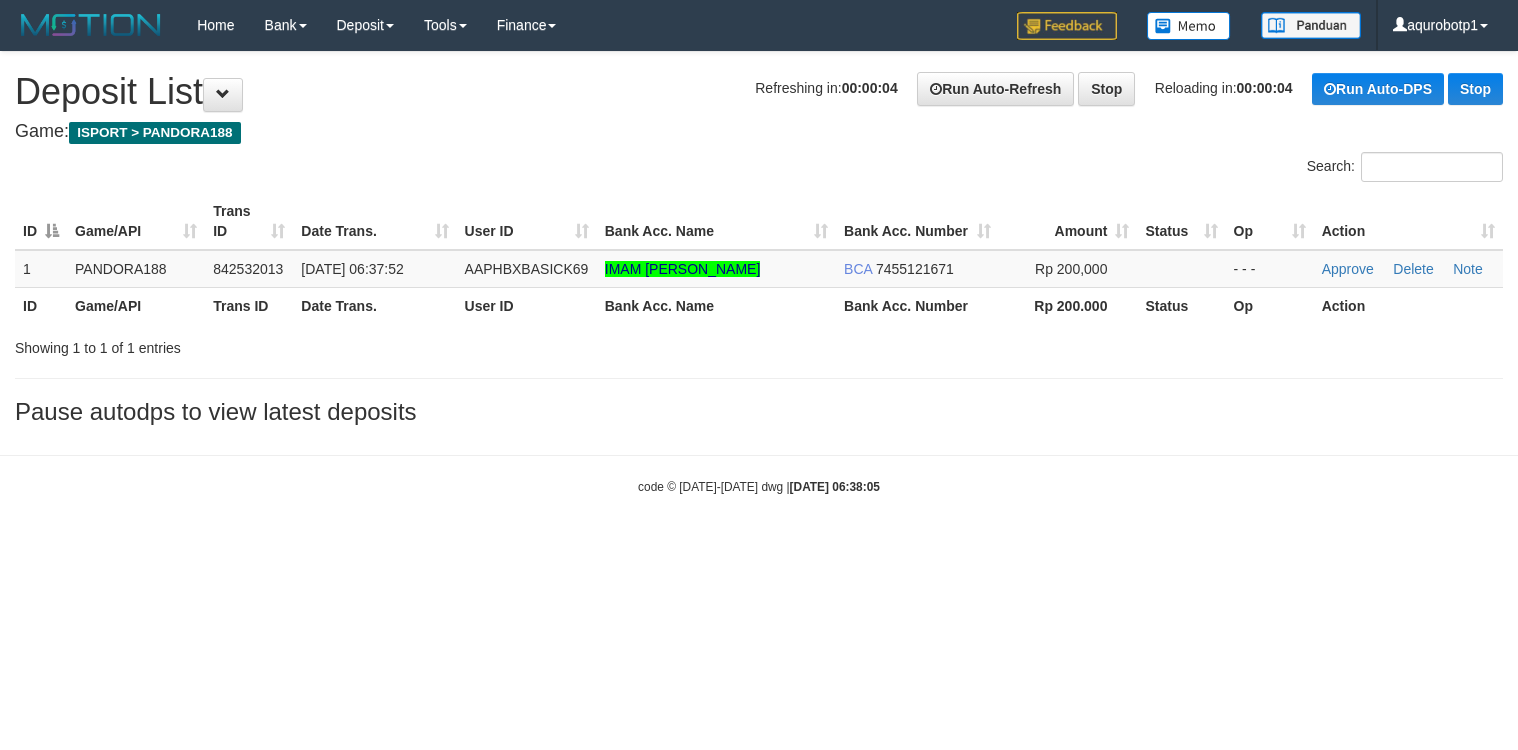 scroll, scrollTop: 0, scrollLeft: 0, axis: both 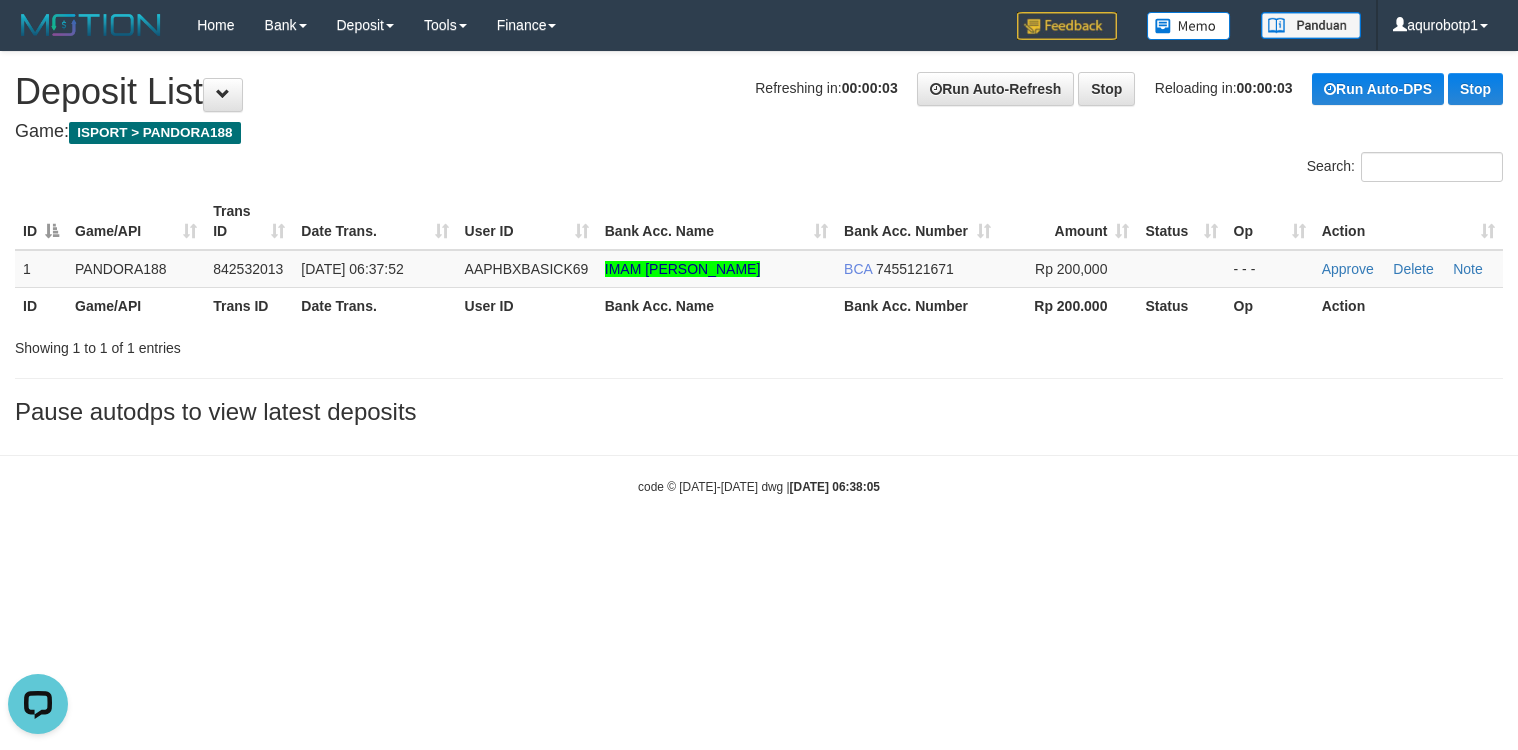 click on "Search:" at bounding box center [759, 169] 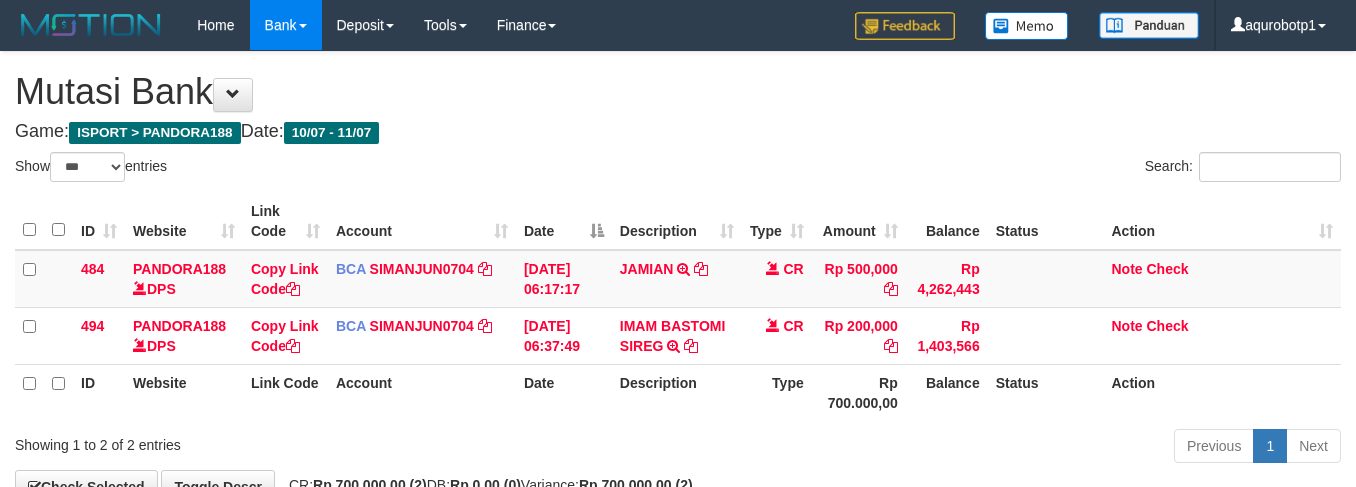 select on "***" 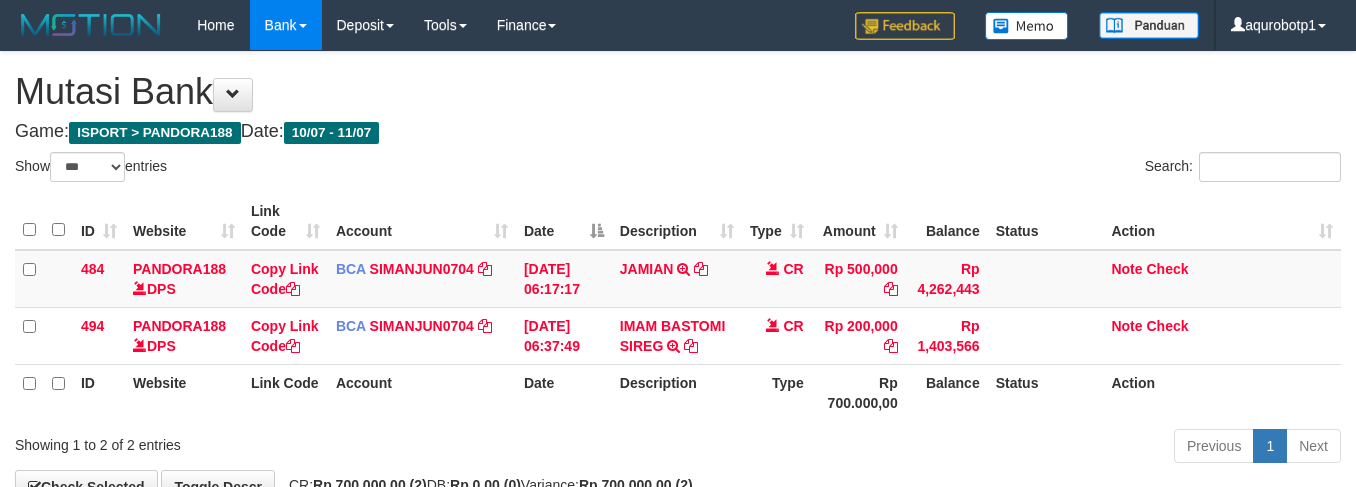 scroll, scrollTop: 78, scrollLeft: 0, axis: vertical 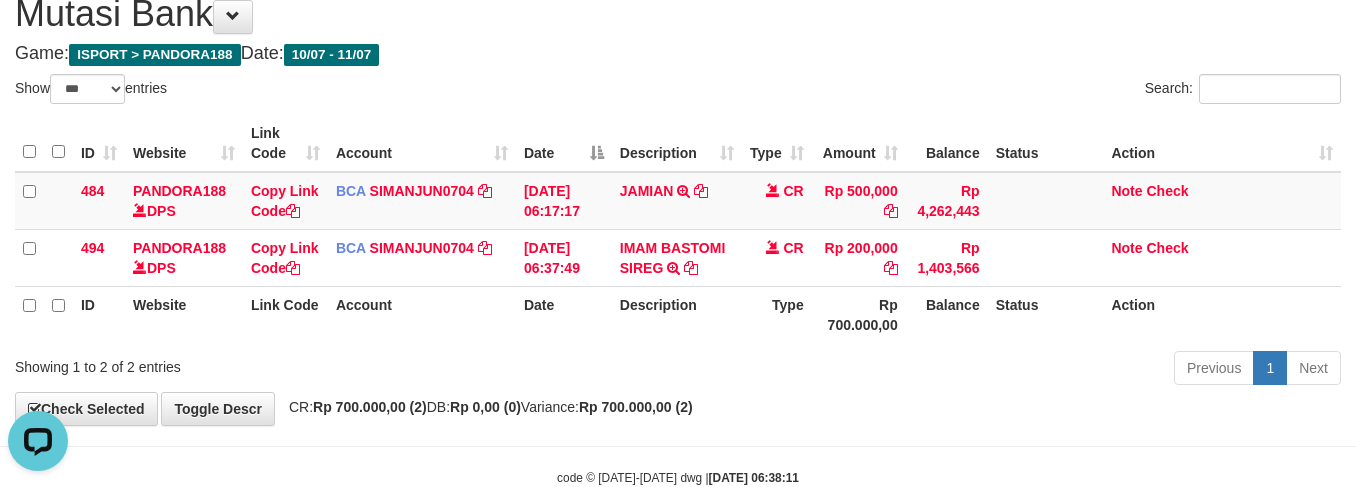 click on "**********" at bounding box center (678, 199) 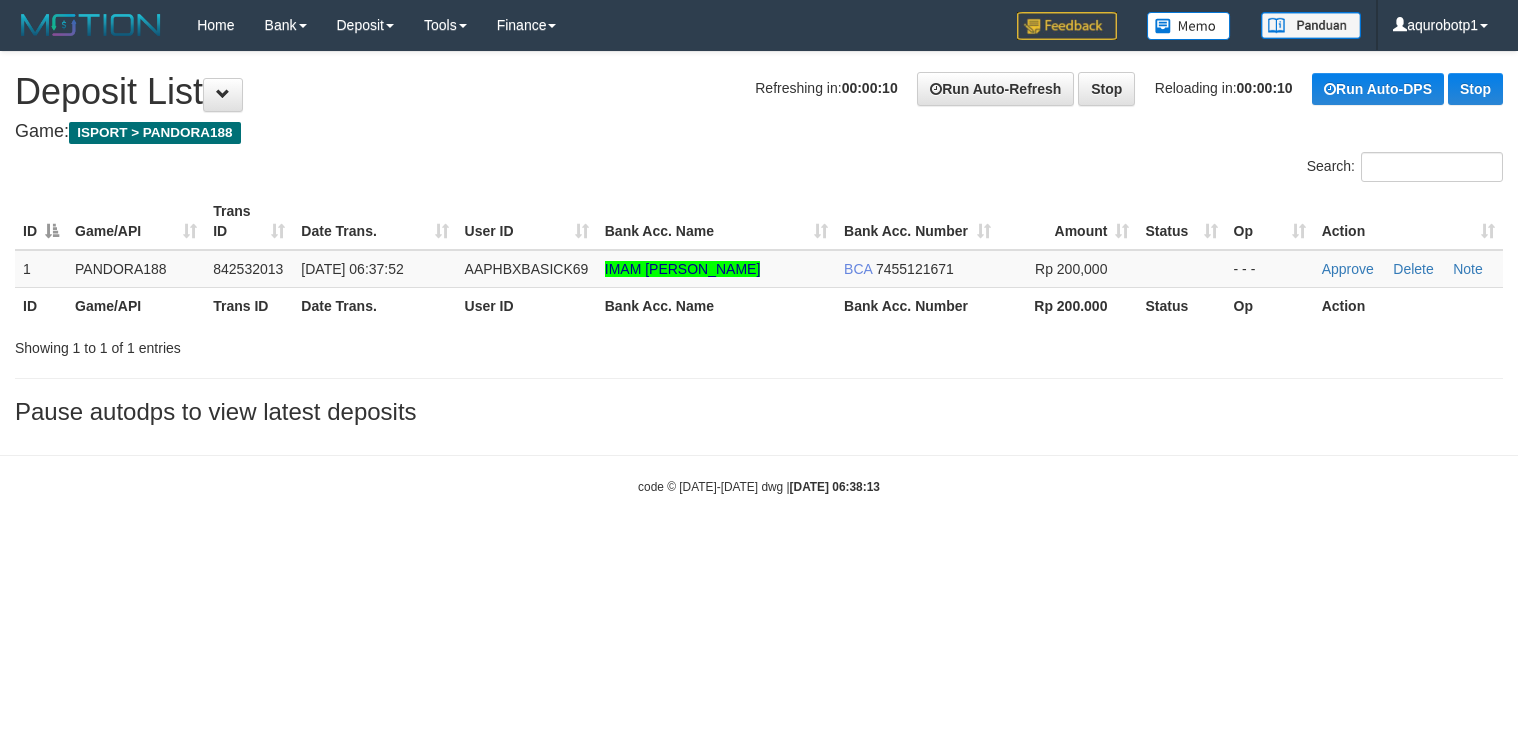 scroll, scrollTop: 0, scrollLeft: 0, axis: both 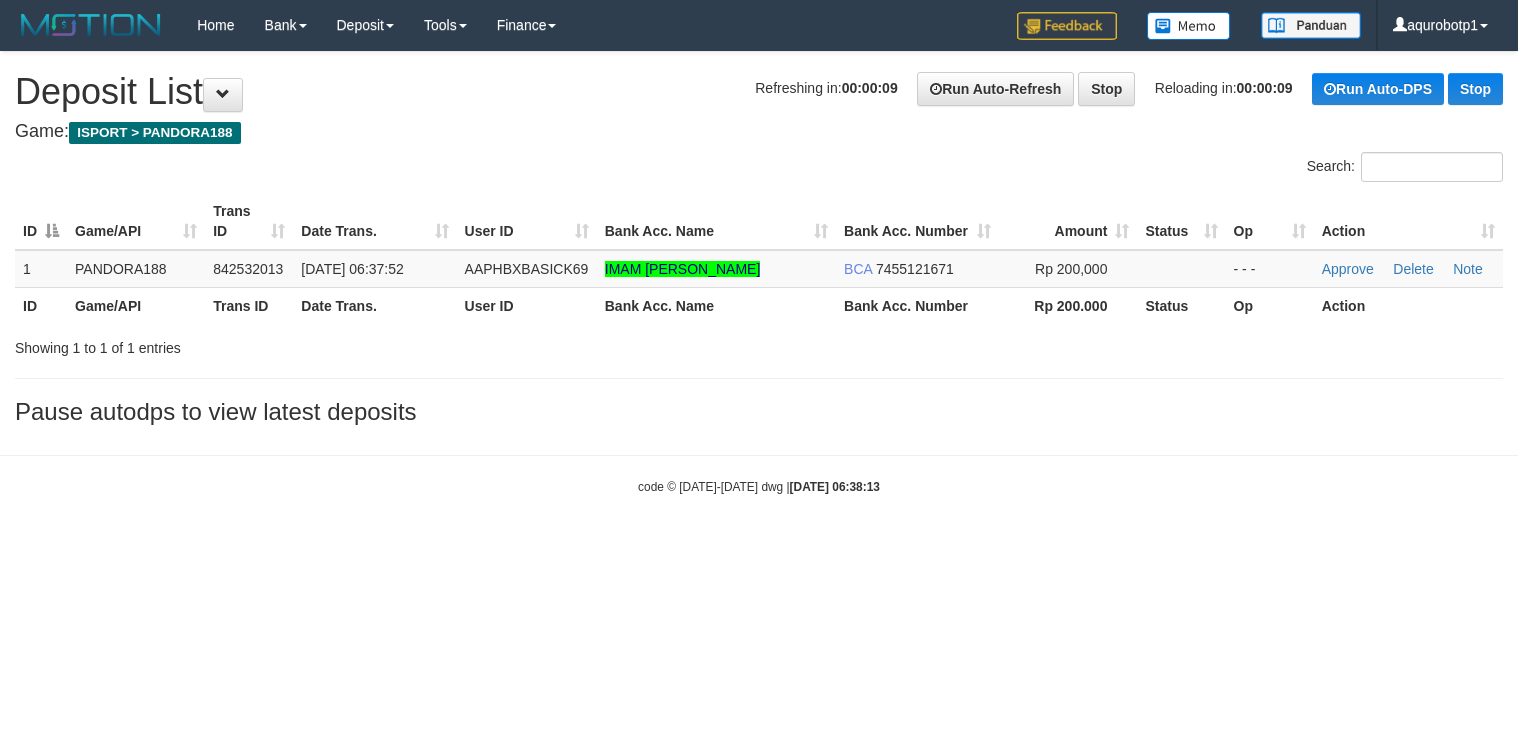 click on "Search:" at bounding box center [759, 169] 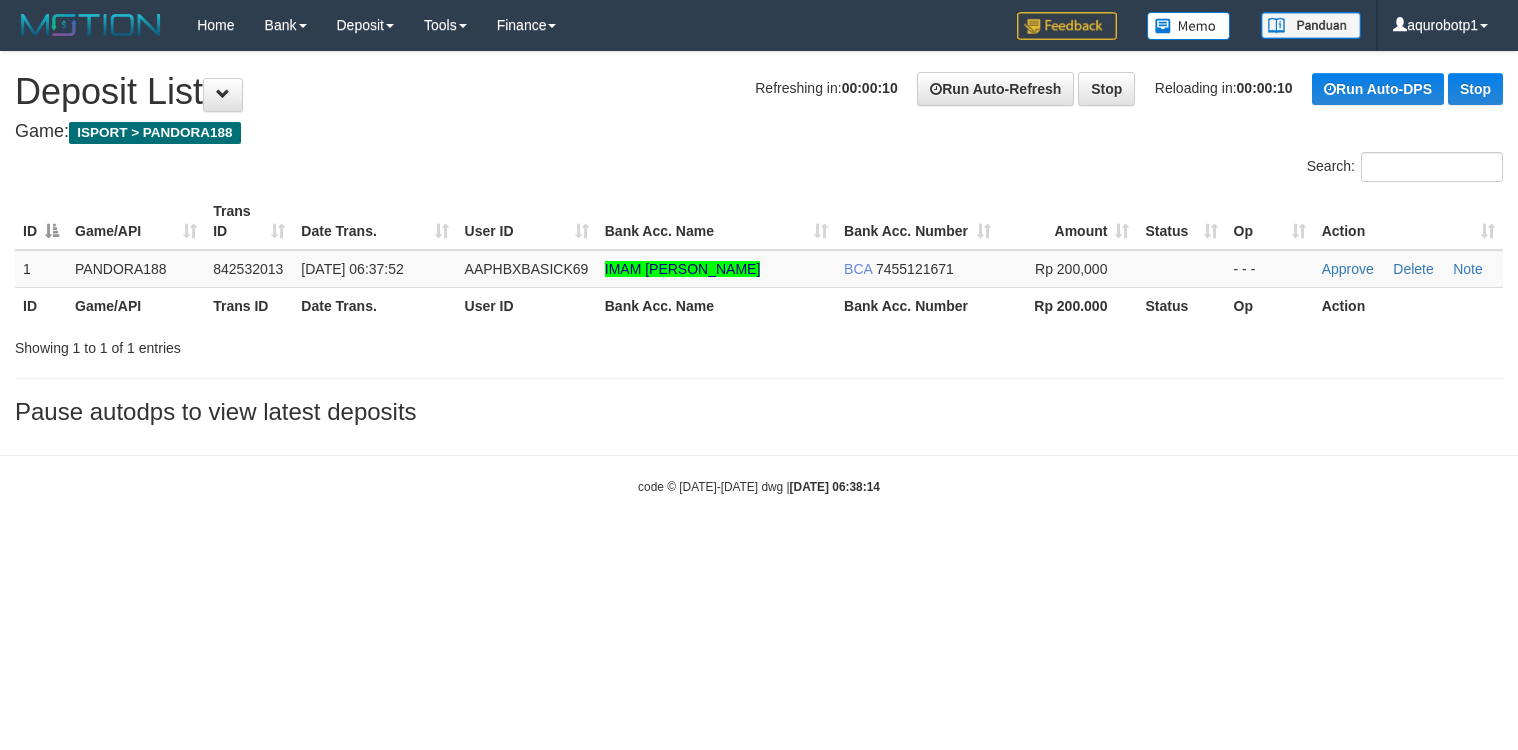 scroll, scrollTop: 0, scrollLeft: 0, axis: both 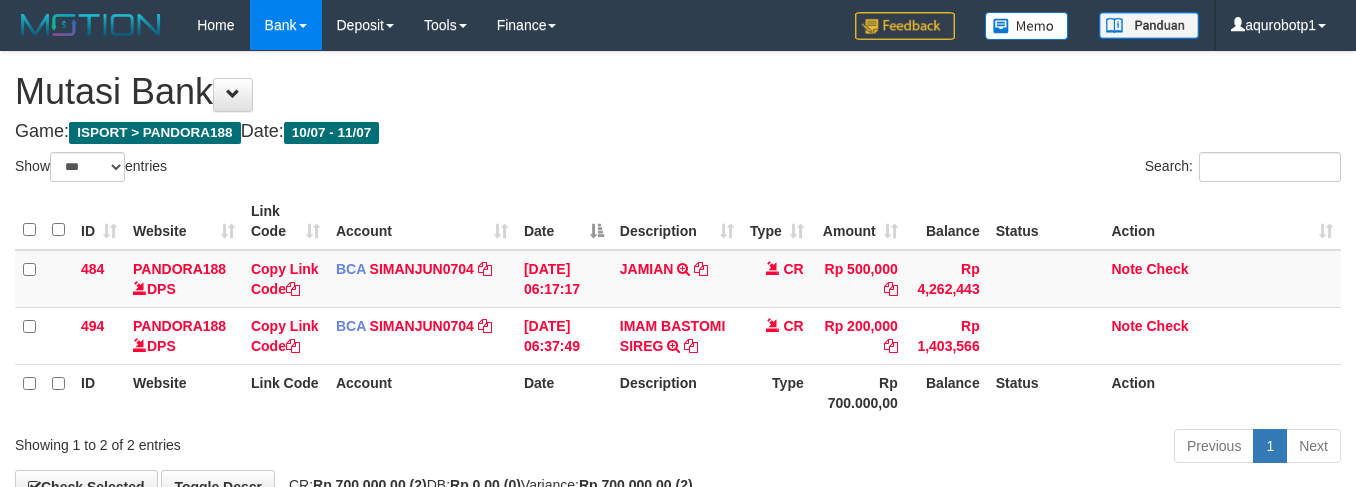 select on "***" 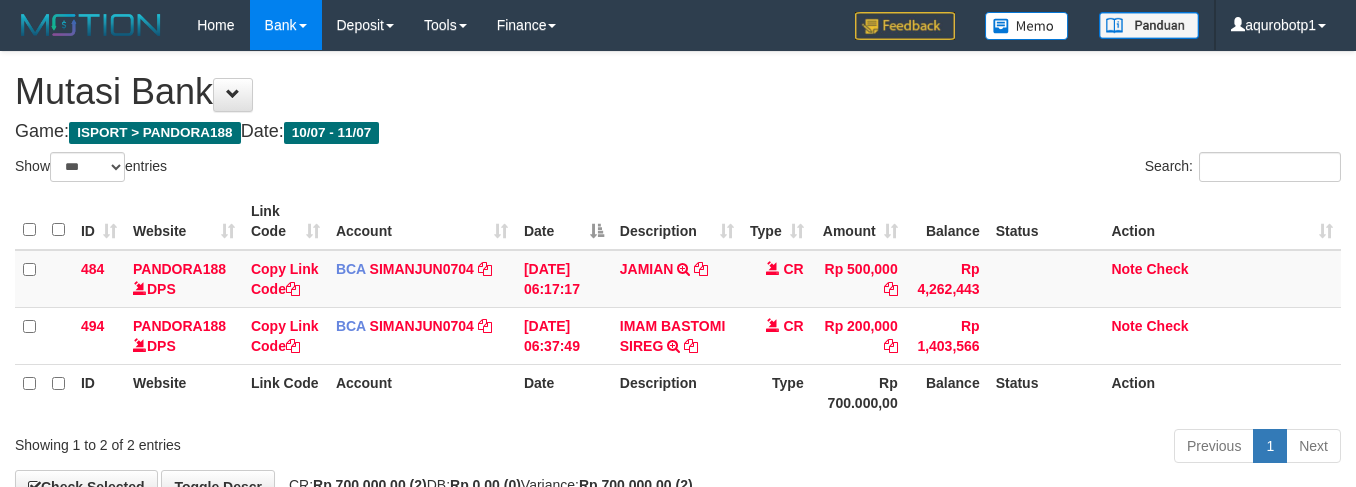 scroll, scrollTop: 78, scrollLeft: 0, axis: vertical 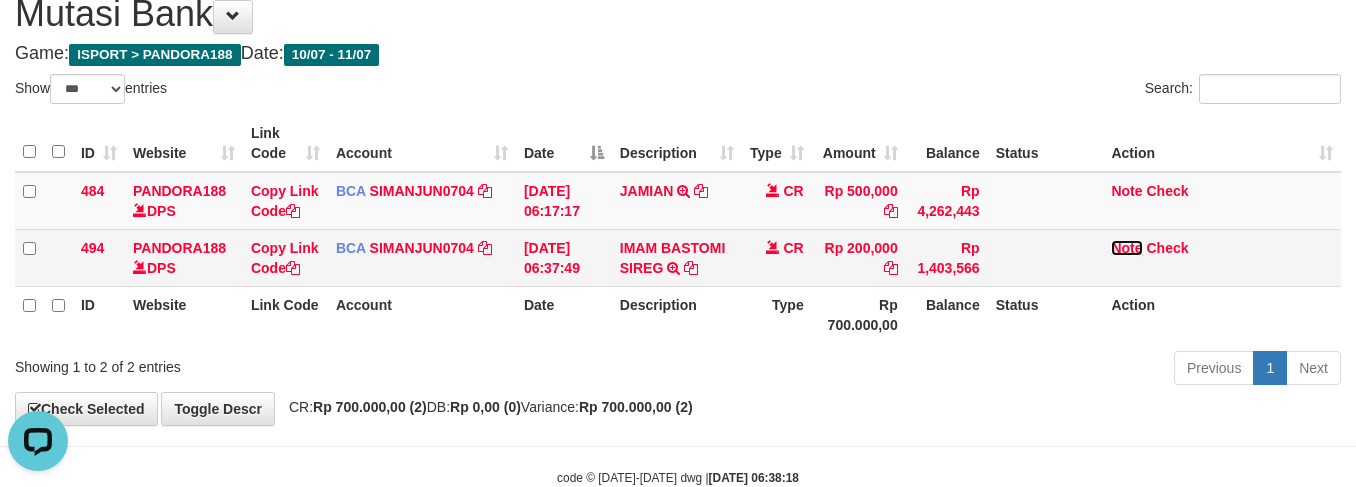 click on "Note" at bounding box center (1126, 248) 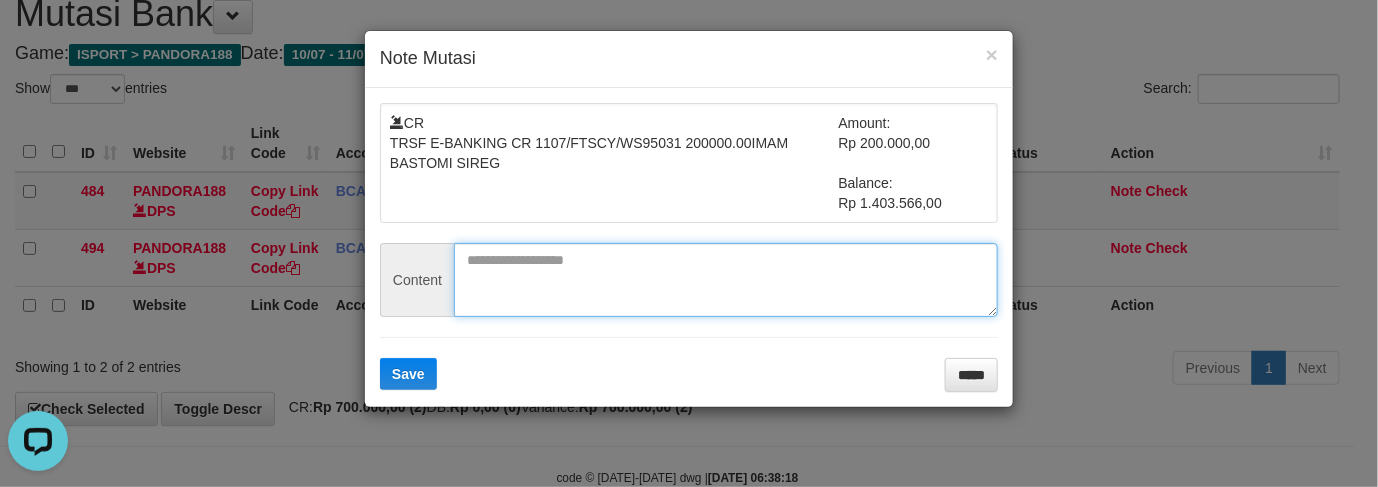 click at bounding box center [726, 280] 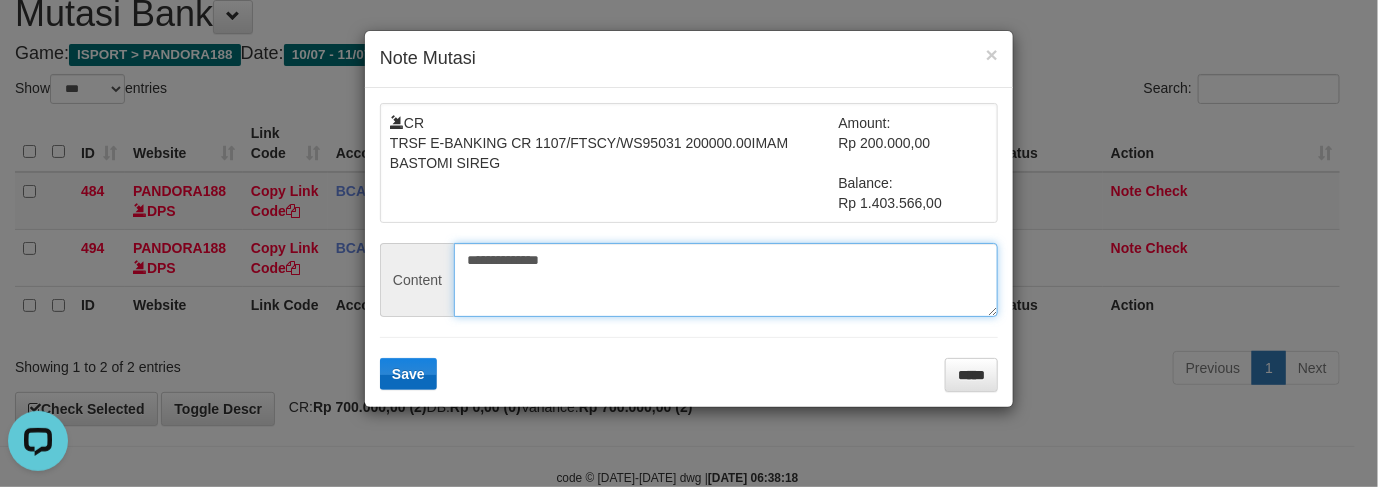 type on "**********" 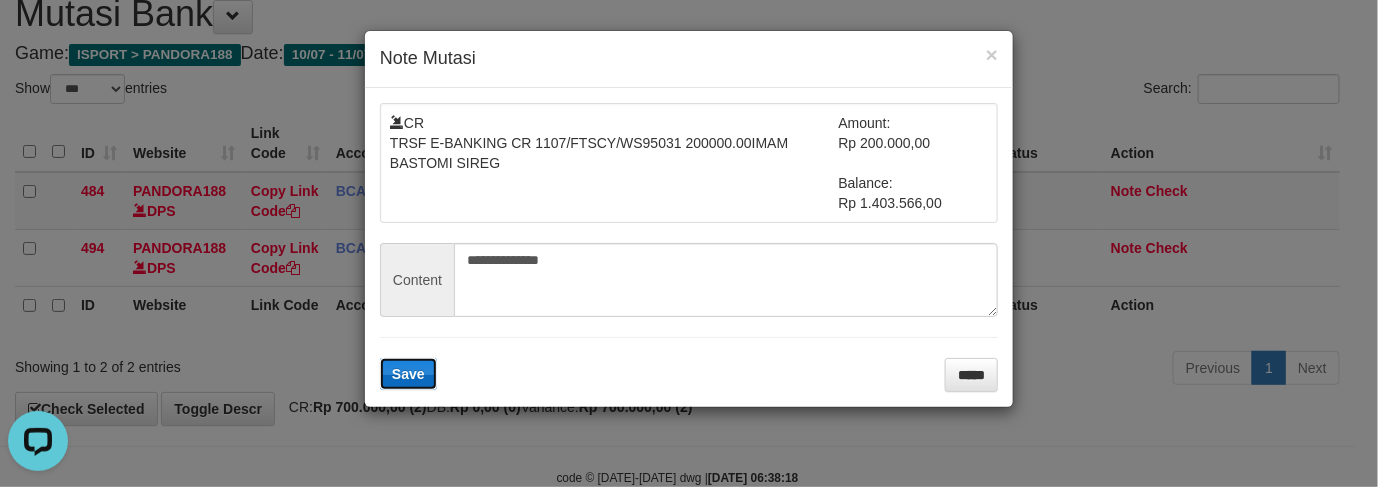 click on "Save" at bounding box center [408, 374] 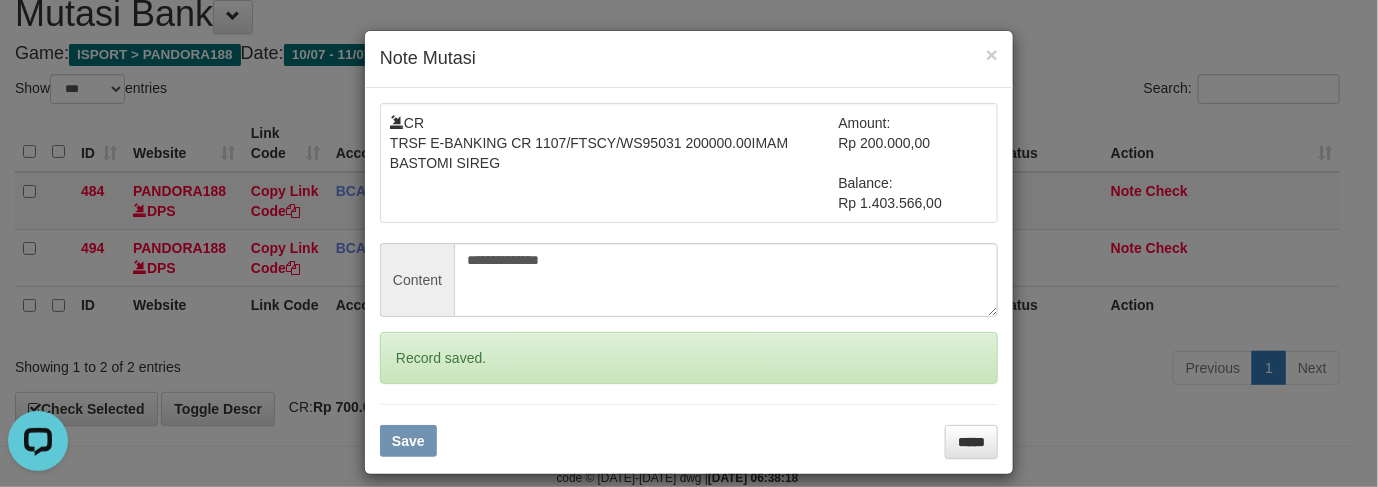 click on "**********" at bounding box center [689, 243] 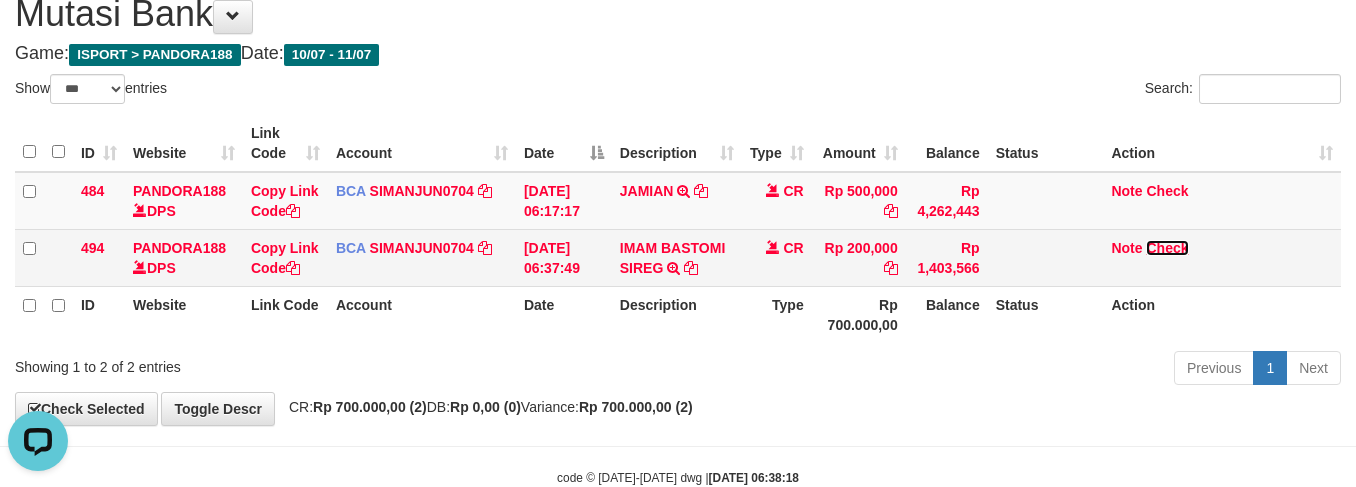 click on "Check" at bounding box center (1167, 248) 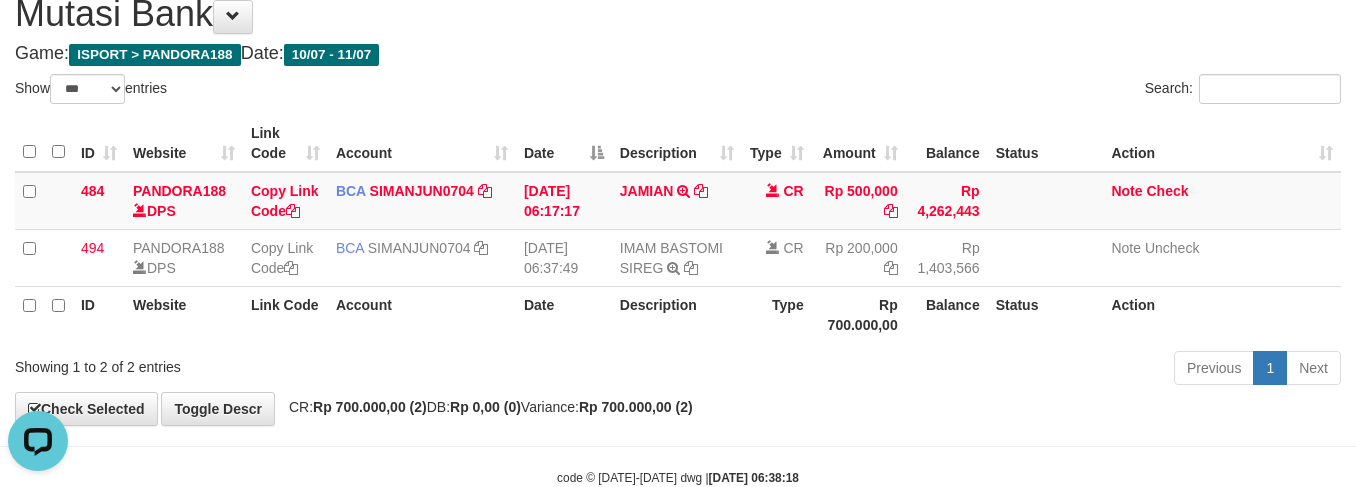 drag, startPoint x: 421, startPoint y: 40, endPoint x: 651, endPoint y: 153, distance: 256.25964 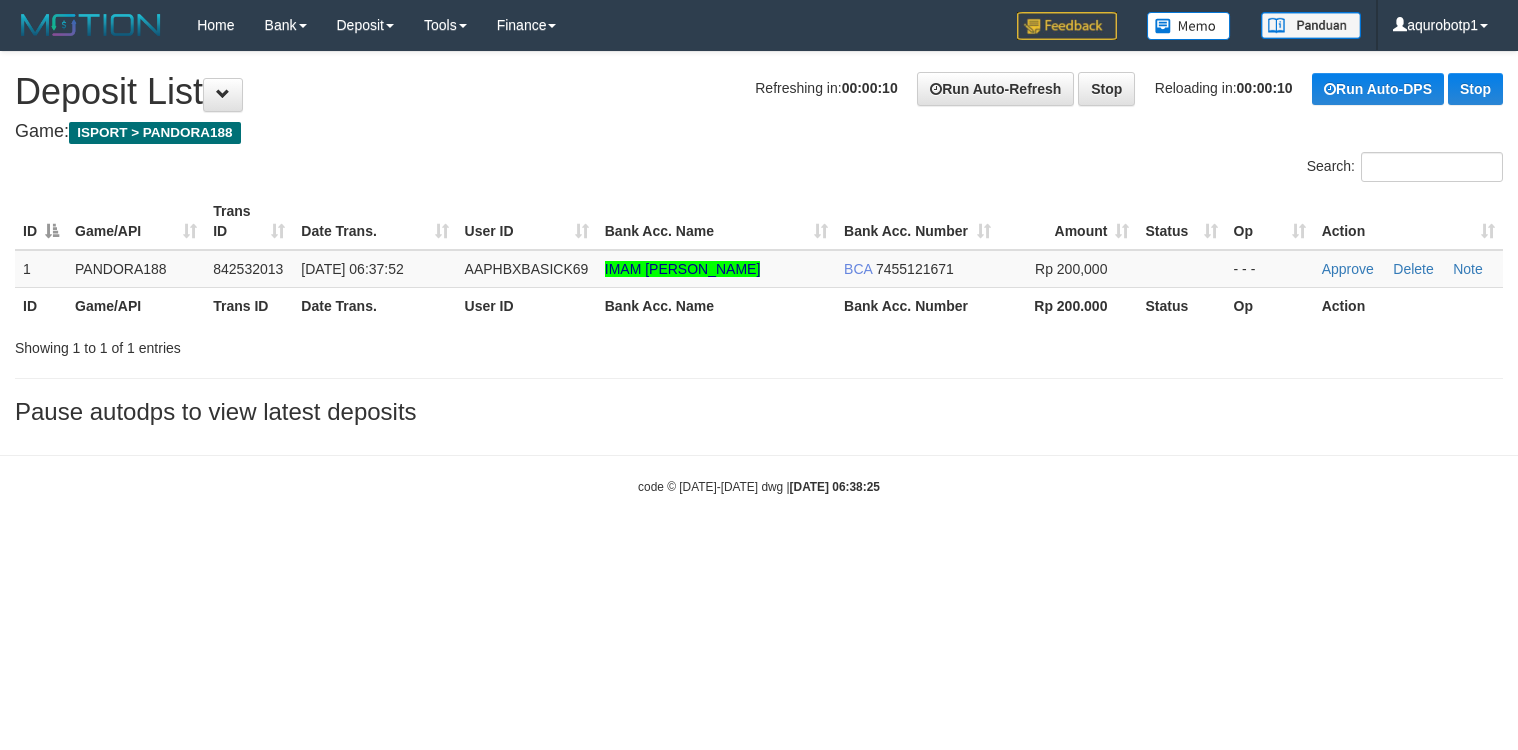 scroll, scrollTop: 0, scrollLeft: 0, axis: both 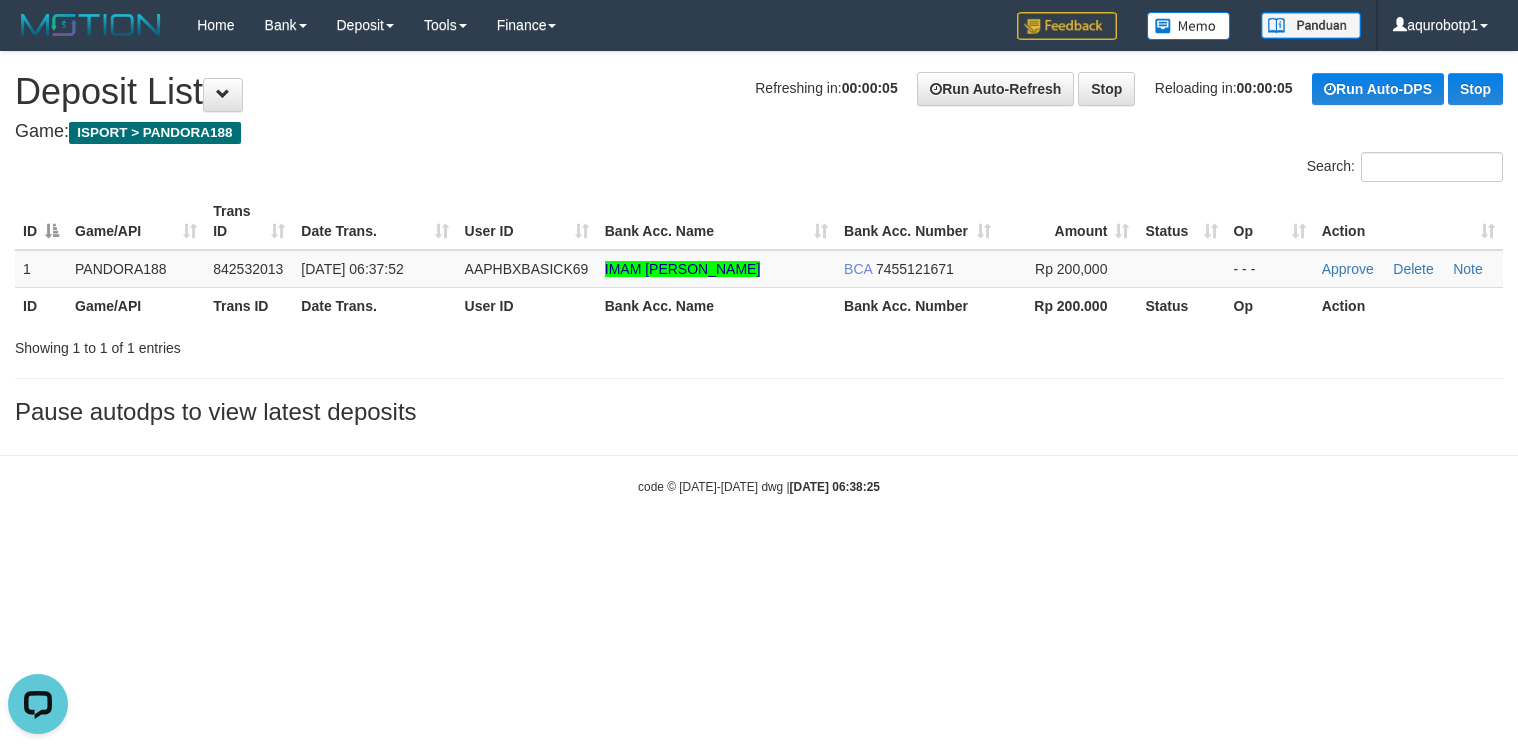 click on "User ID" at bounding box center [527, 305] 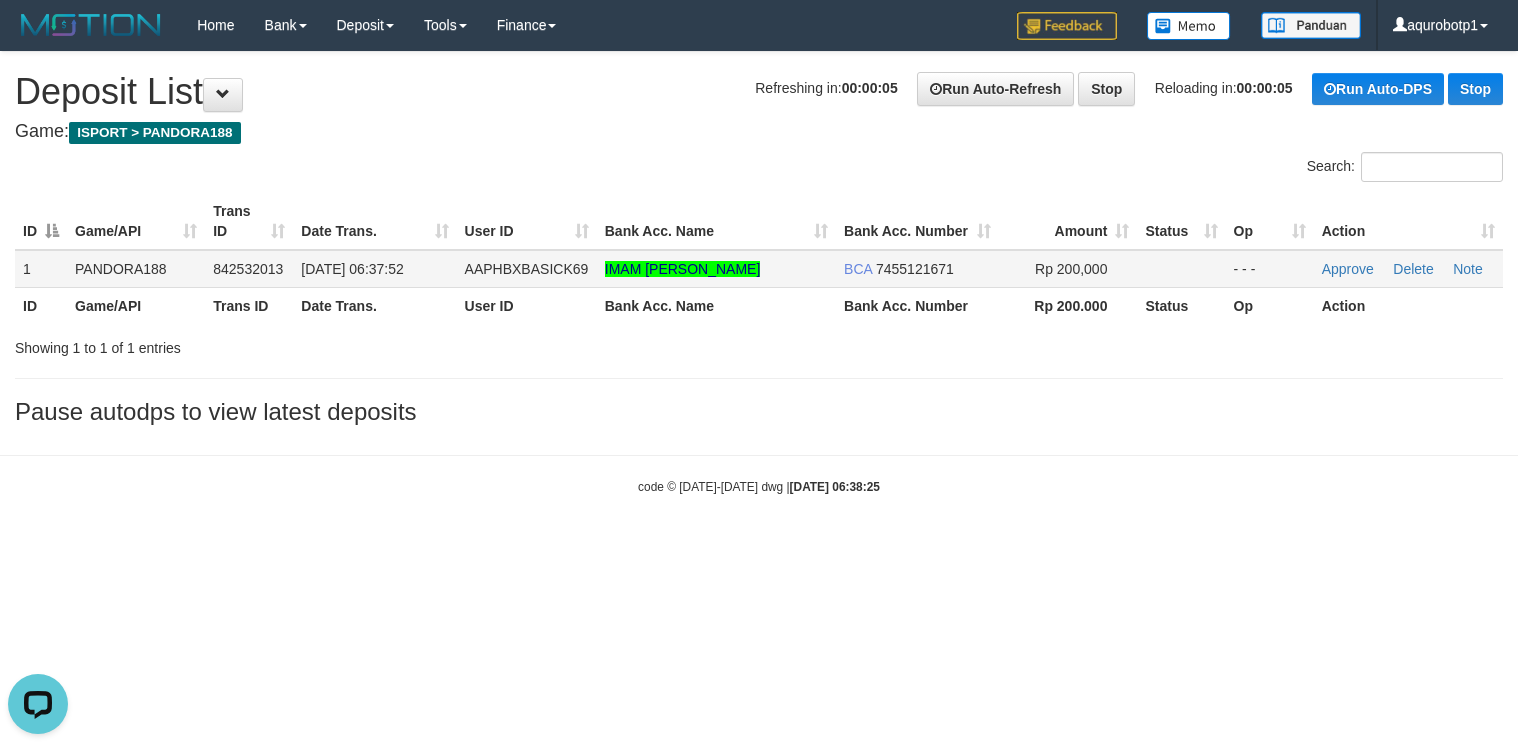 click on "AAPHBXBASICK69" at bounding box center (527, 269) 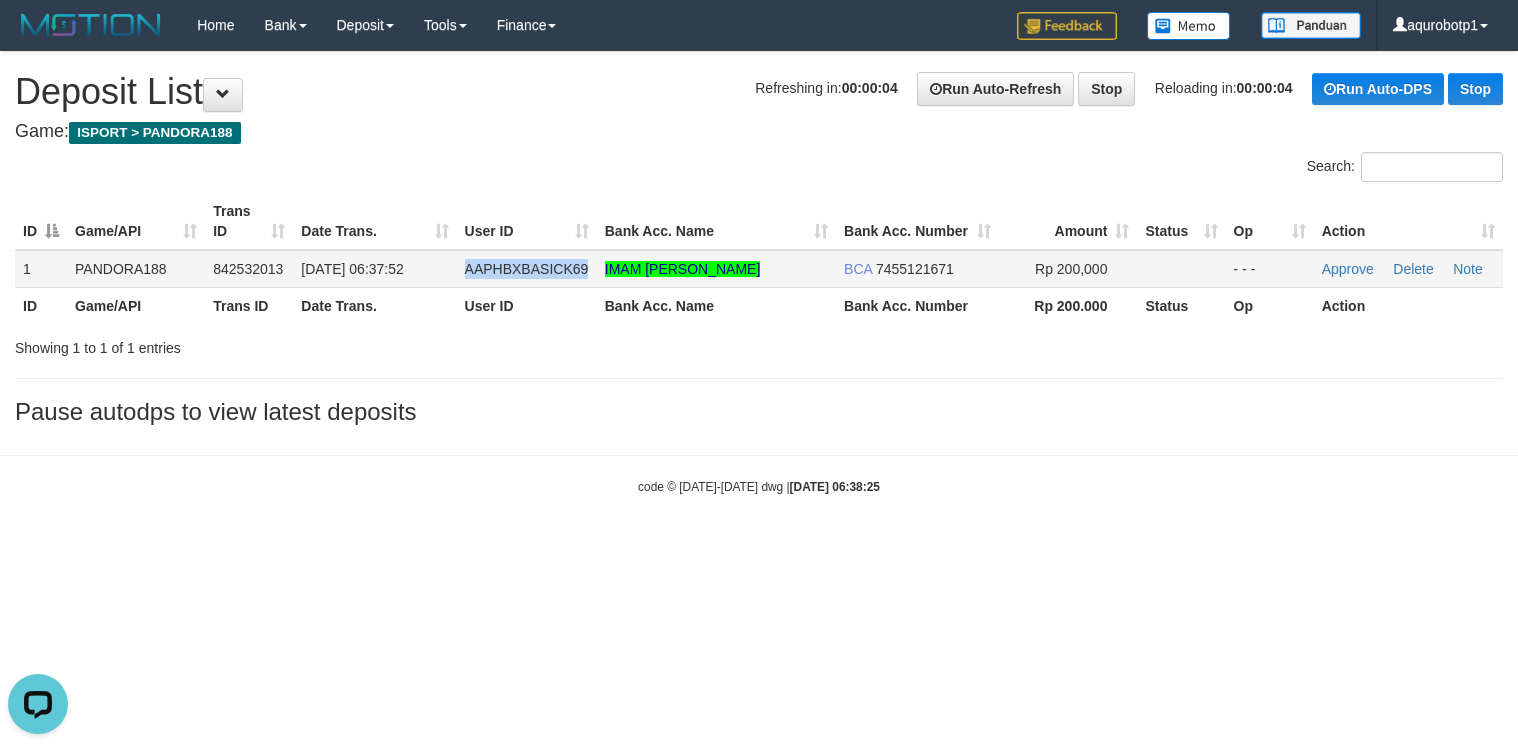 click on "AAPHBXBASICK69" at bounding box center (527, 269) 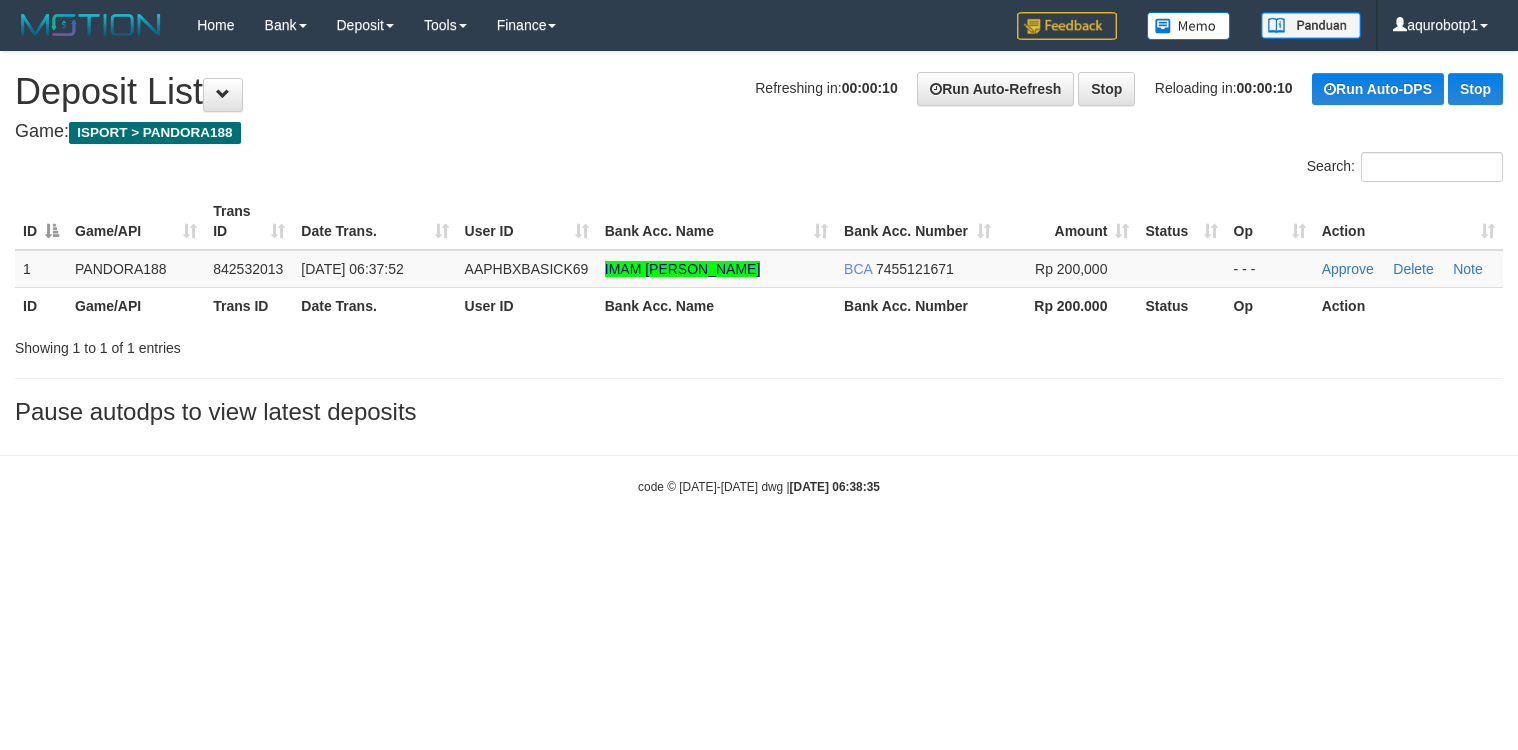 scroll, scrollTop: 0, scrollLeft: 0, axis: both 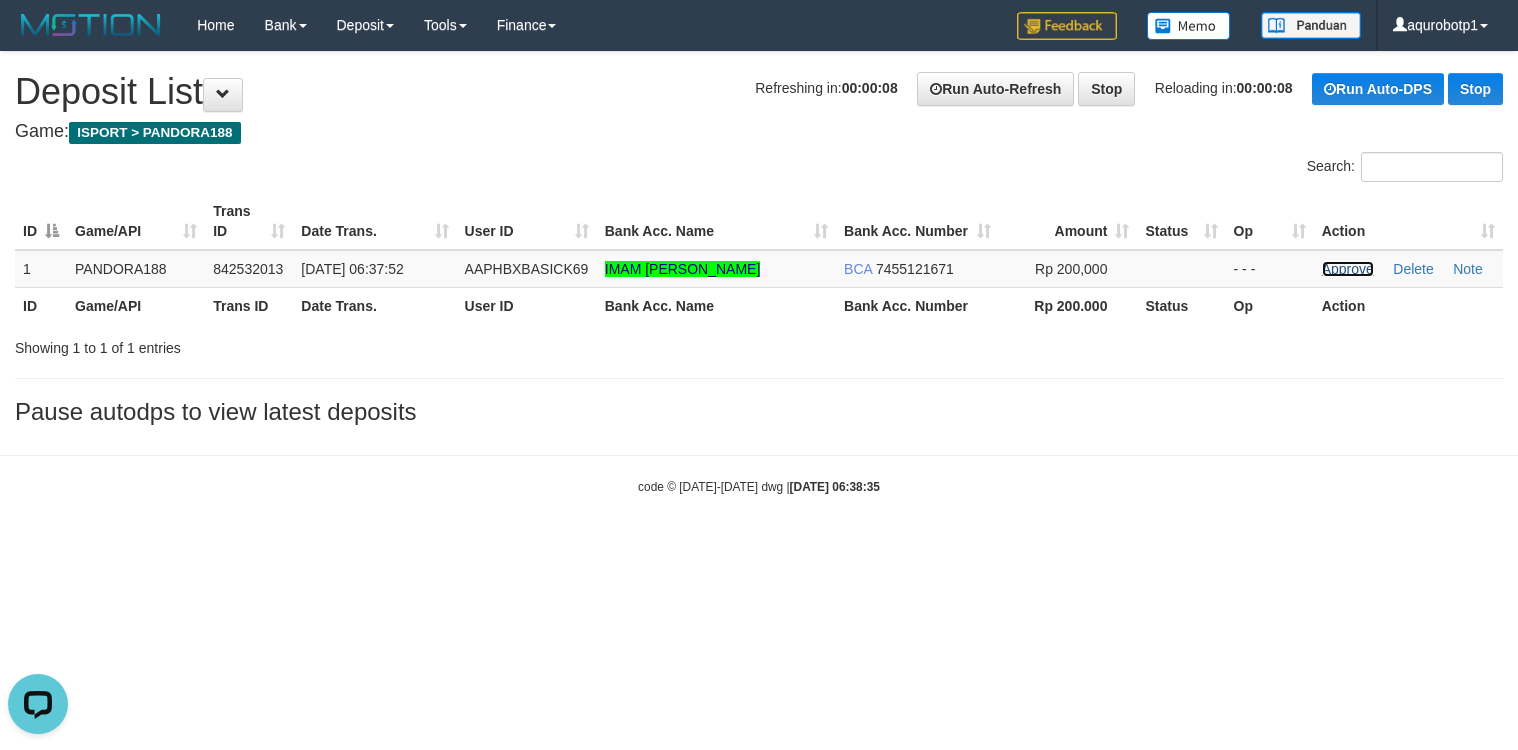 drag, startPoint x: 1323, startPoint y: 270, endPoint x: 918, endPoint y: 297, distance: 405.89902 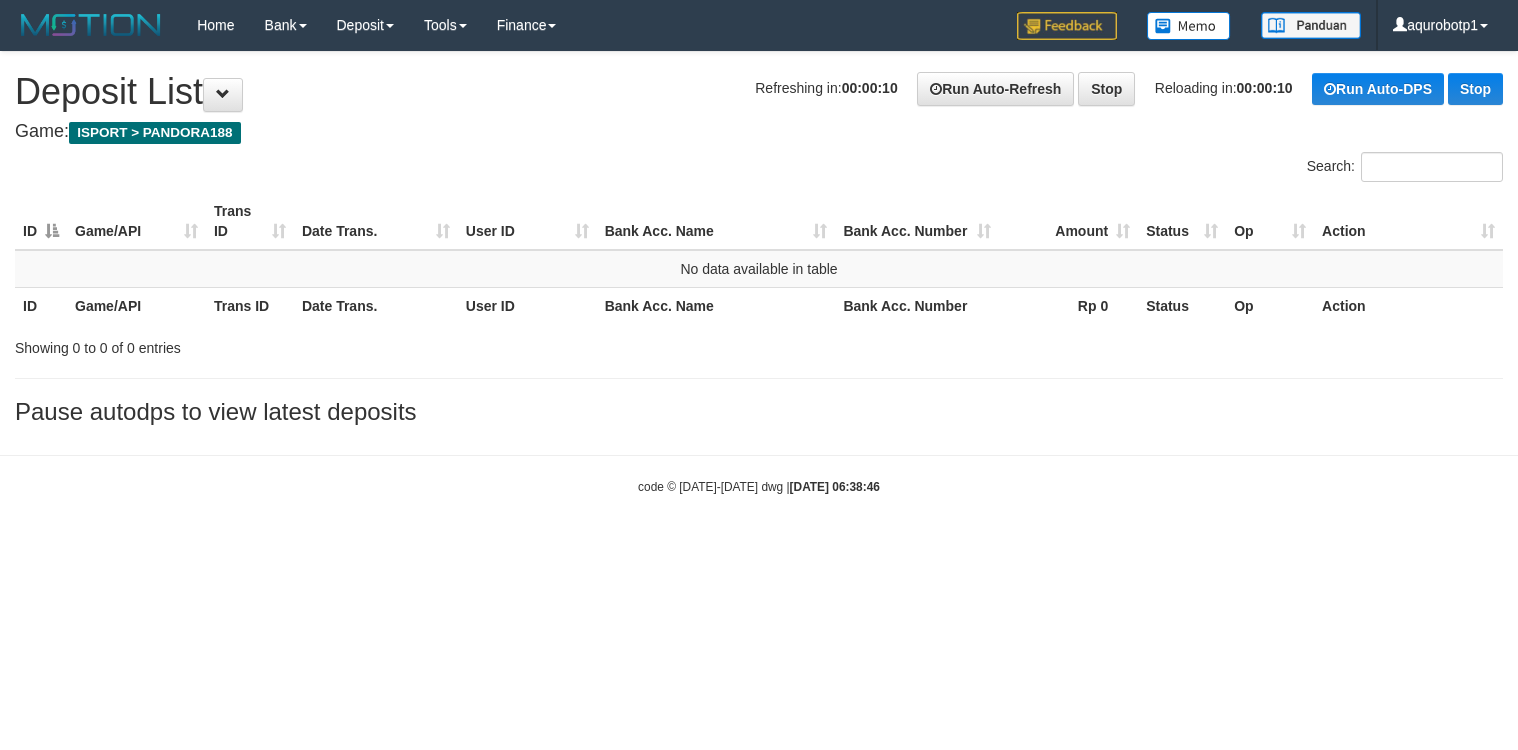 scroll, scrollTop: 0, scrollLeft: 0, axis: both 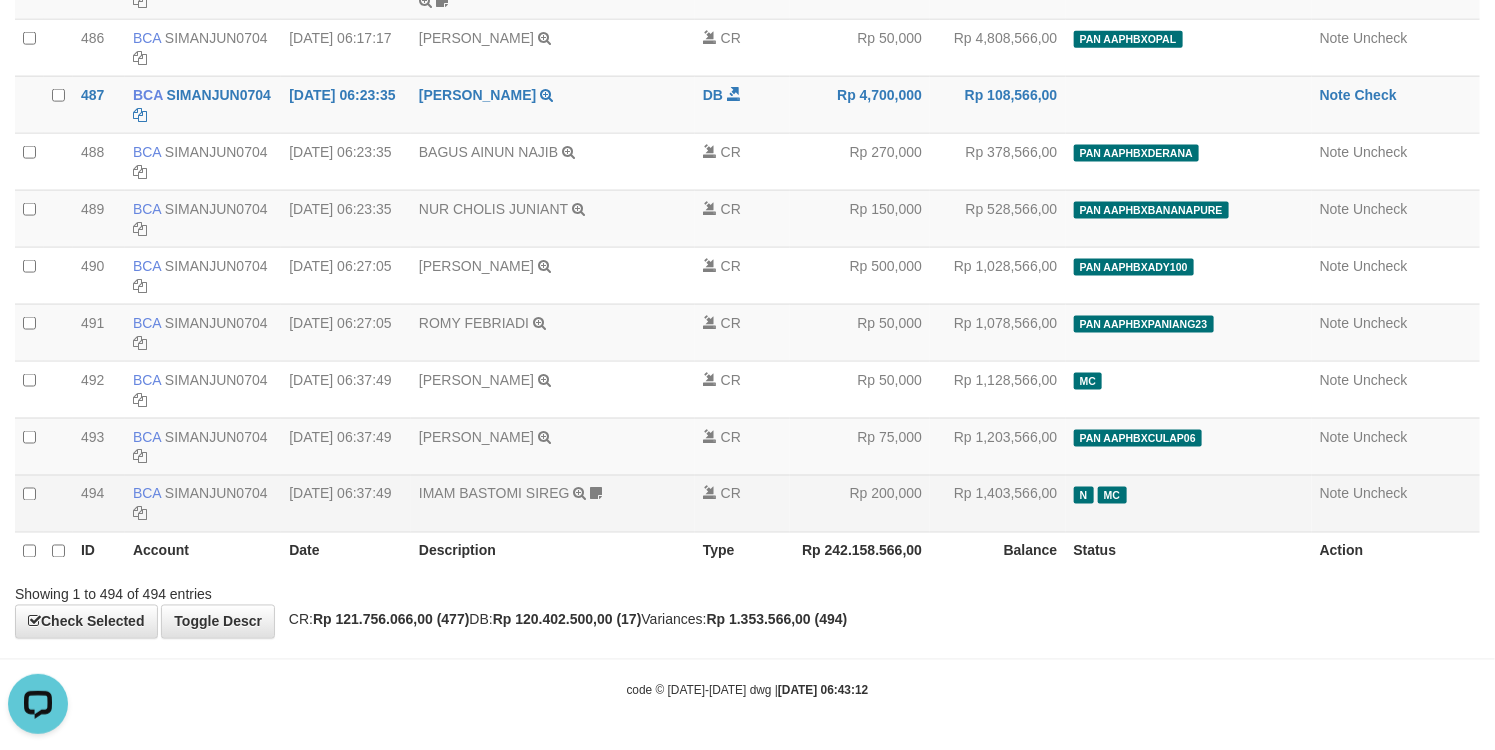copy on "492
492
BCA
SIMANJUN0704
DPS
SIMANJUNTAK ALESSANDRO TOHAP
mutasi_20250710_4860 | 492
mutasi_20250710_4860 | 492
11/07/2025 06:37:49
DODDY HARYADI       TRSF E-BANKING CR 1107/FTSCY/WS95031
50000.00DODDY HARYADI
CR
Rp 50,000
Rp 1,128,566,00
MC
Note
Uncheck
20250710000493
493
493
BCA
SIMANJUN0704
DPS
SIMANJUNTAK ALESSANDRO TOHAP
mutasi_20250710_4860 | 493
deposit_20250711 | 3083
mutasi_20250710_4860 | 493
11/07/2025 06:37:49
NYOMAN BUDIASA       TRSF E-BANKING CR 1107/FTSCY/WS95031
75000.00NYOMAN BUDIASA
CR
Rp 75,000
Rp 1,203,566,00
PAN AAPHBXCULAP06          deposit_20250711 | 3083 | 842531799
Note
Uncheck
20250710000494
494
494
BCA
SIMANJUN0704 ..." 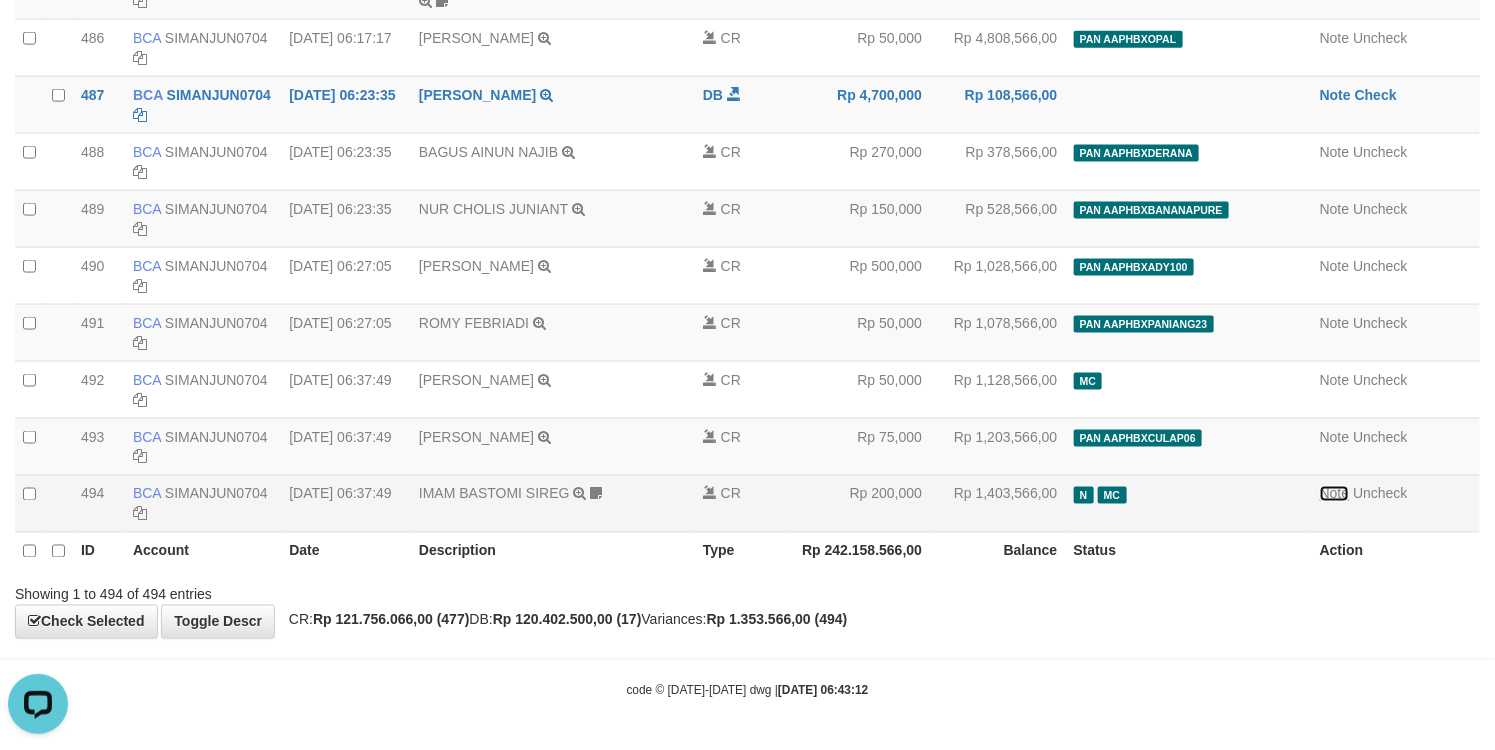 click on "Note" at bounding box center (1335, 494) 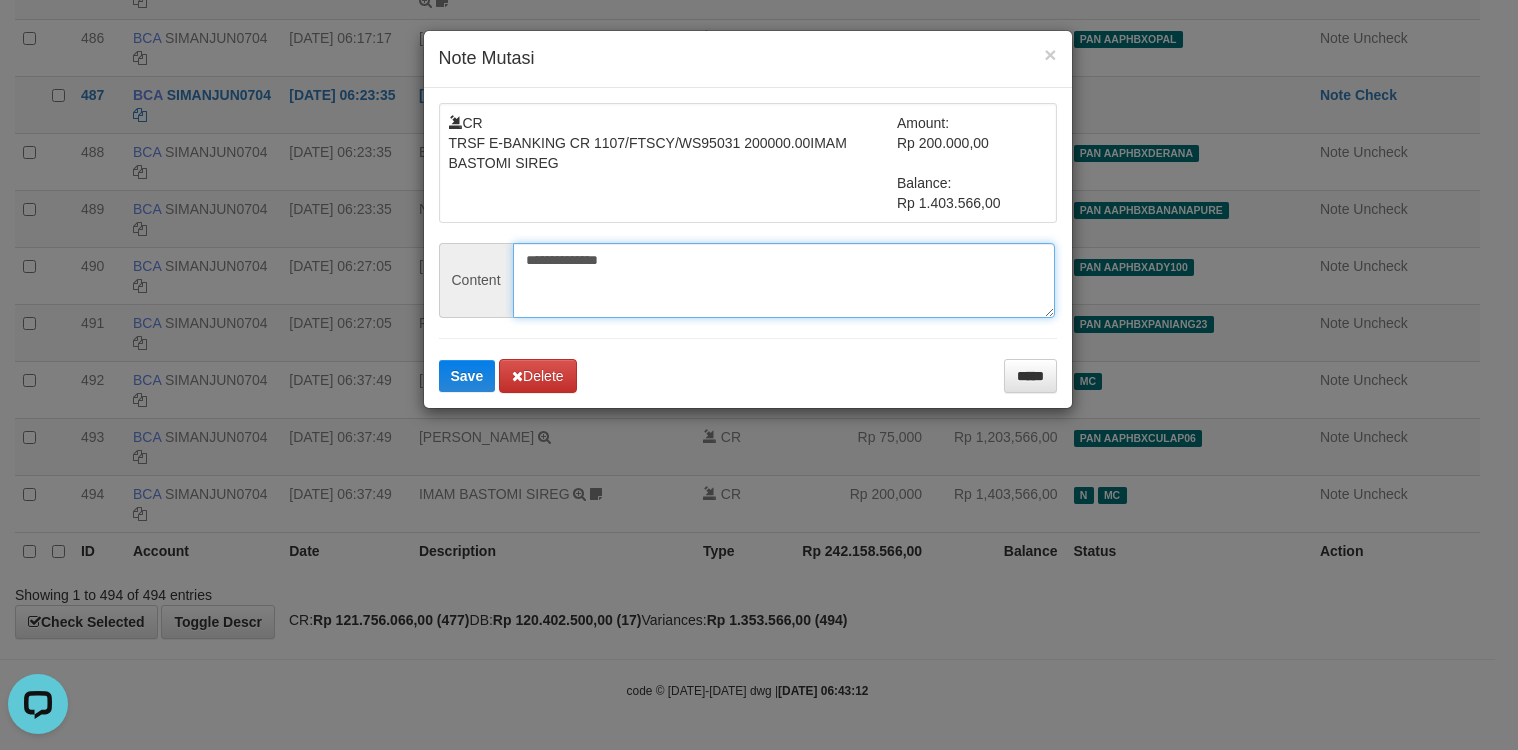 click on "**********" at bounding box center [784, 280] 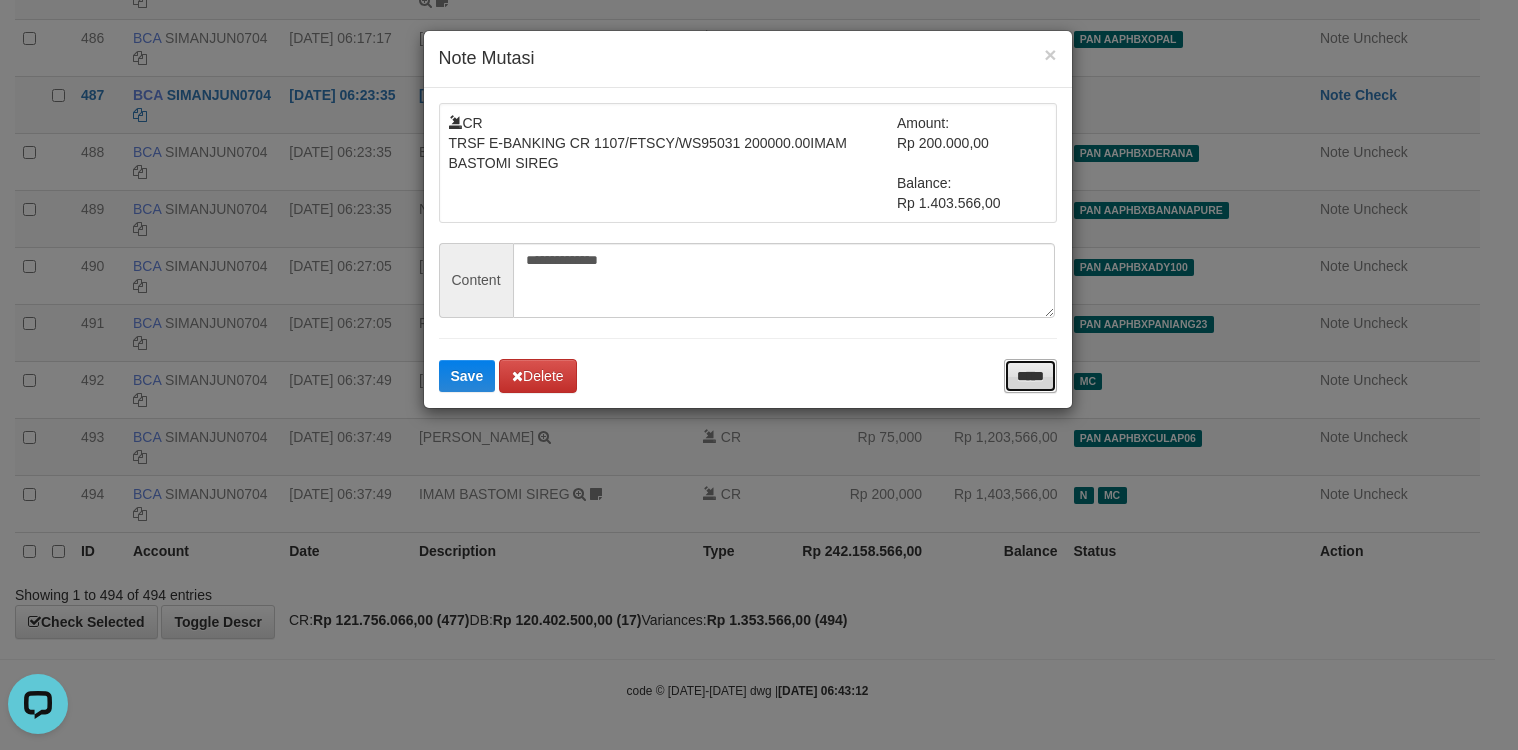 click on "*****" at bounding box center (1030, 376) 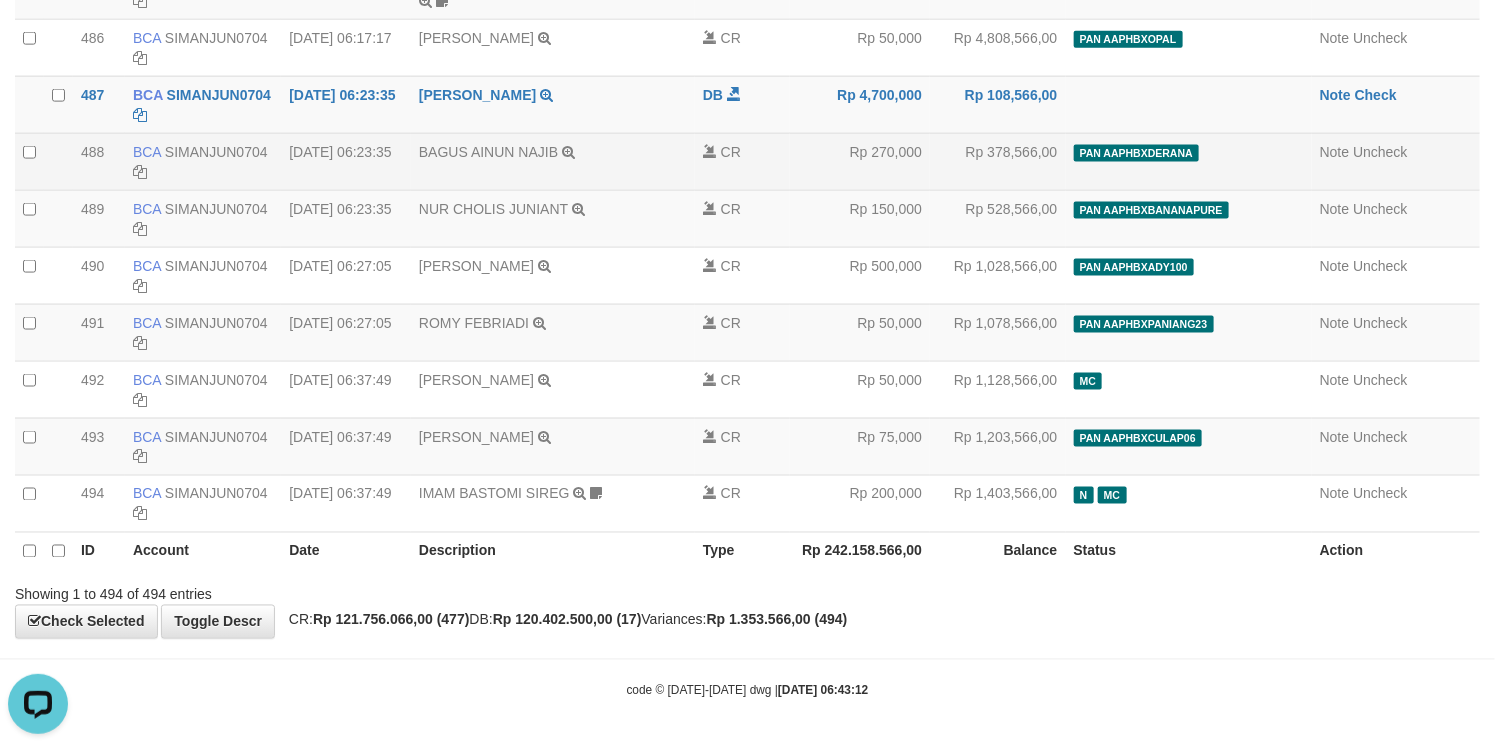 click on "Rp 270,000" at bounding box center [860, 161] 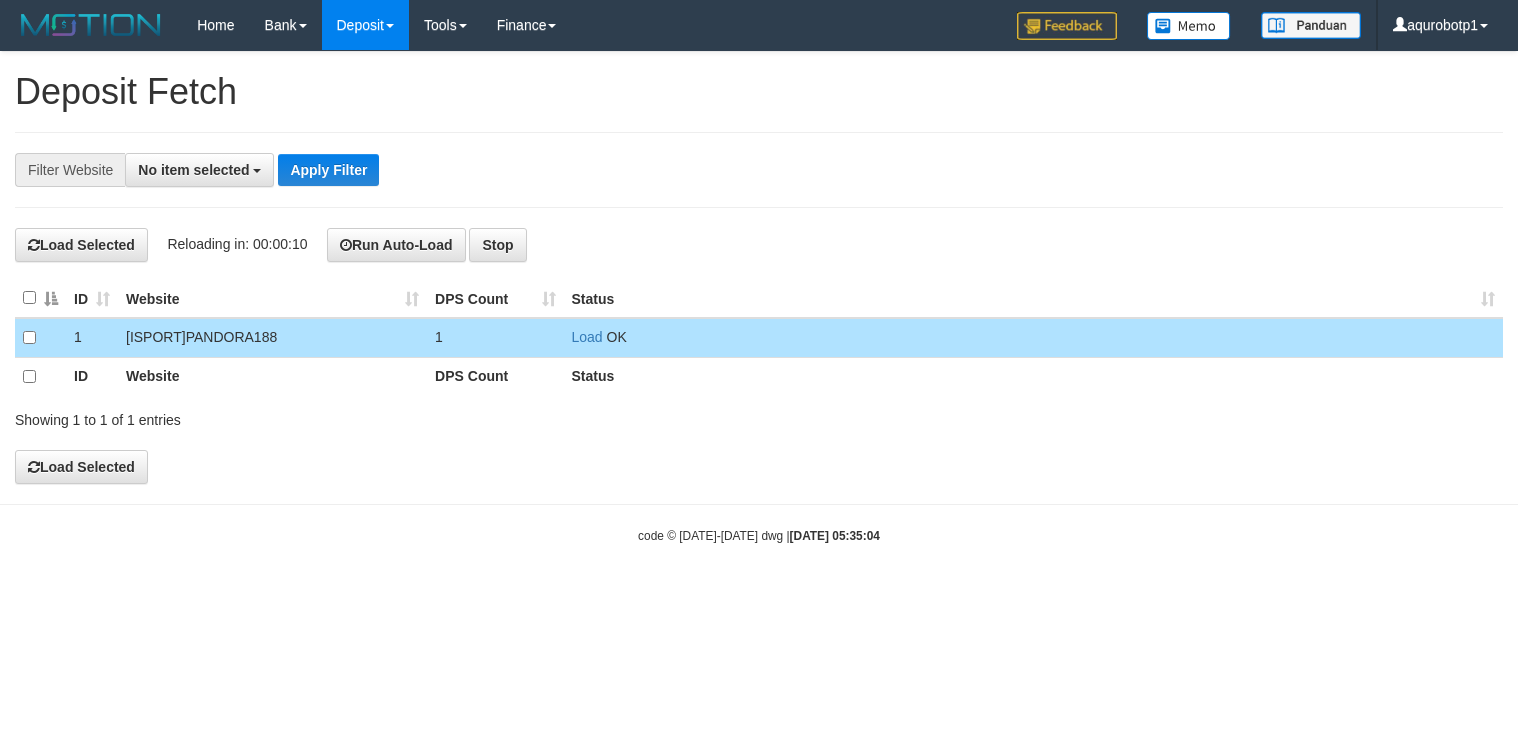 select 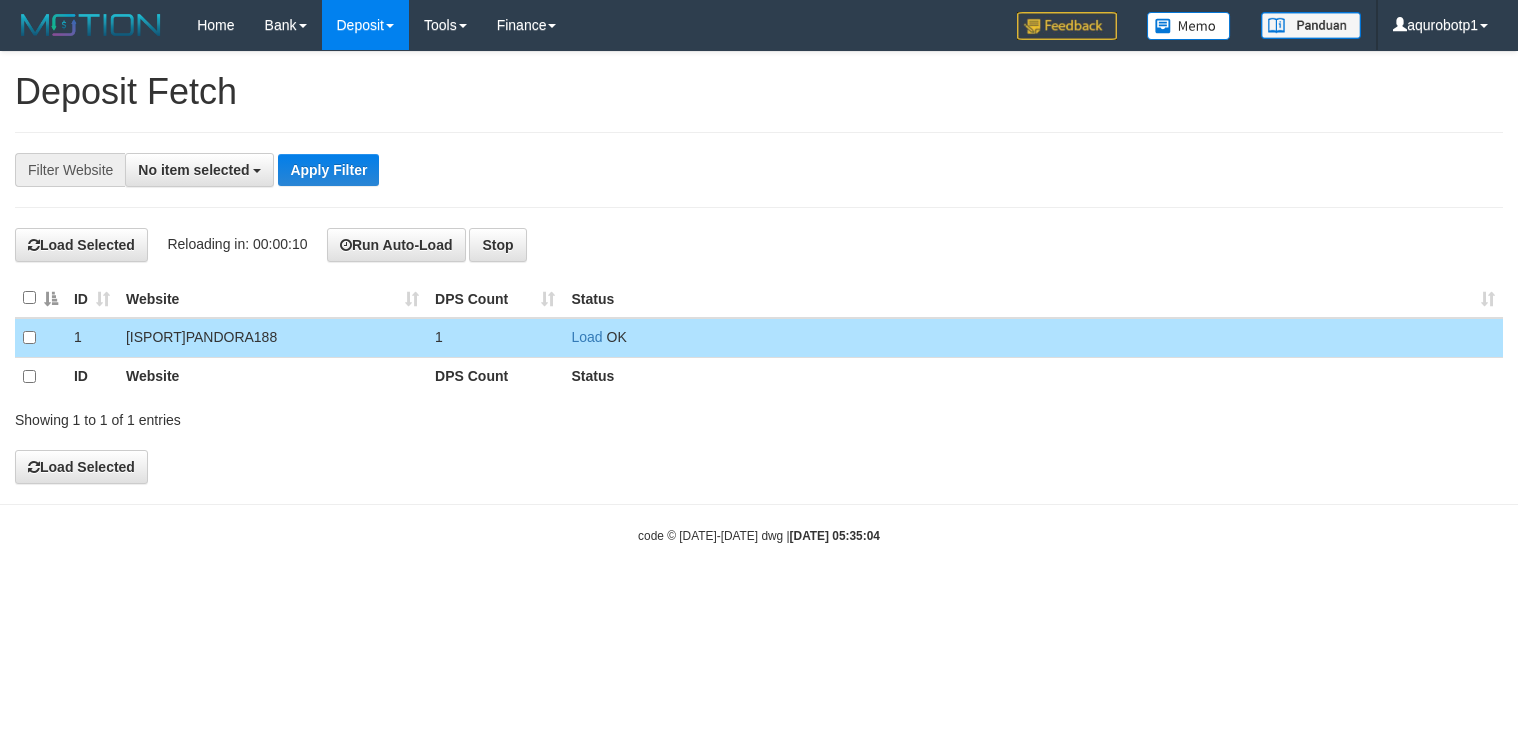 scroll, scrollTop: 0, scrollLeft: 0, axis: both 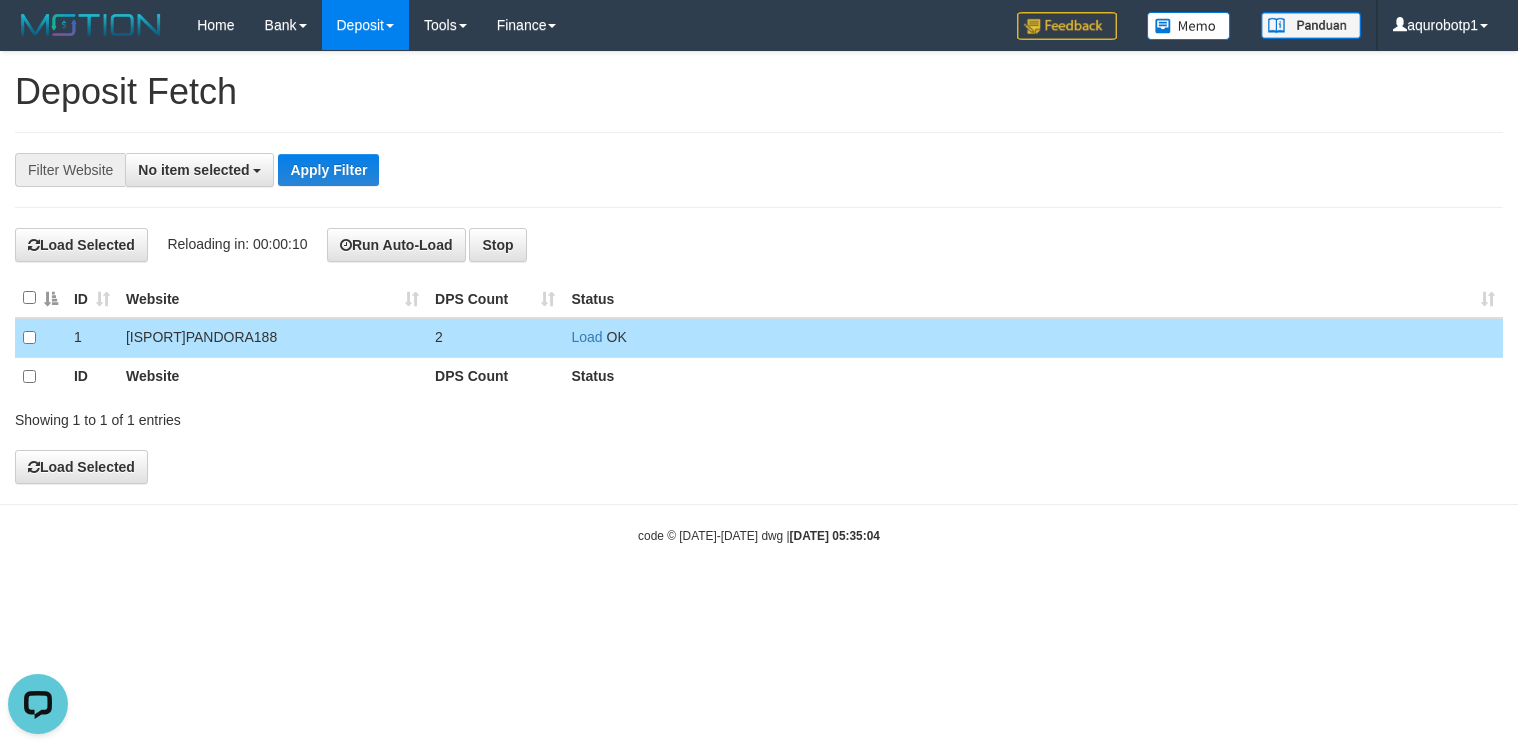 click on "**********" at bounding box center [759, 170] 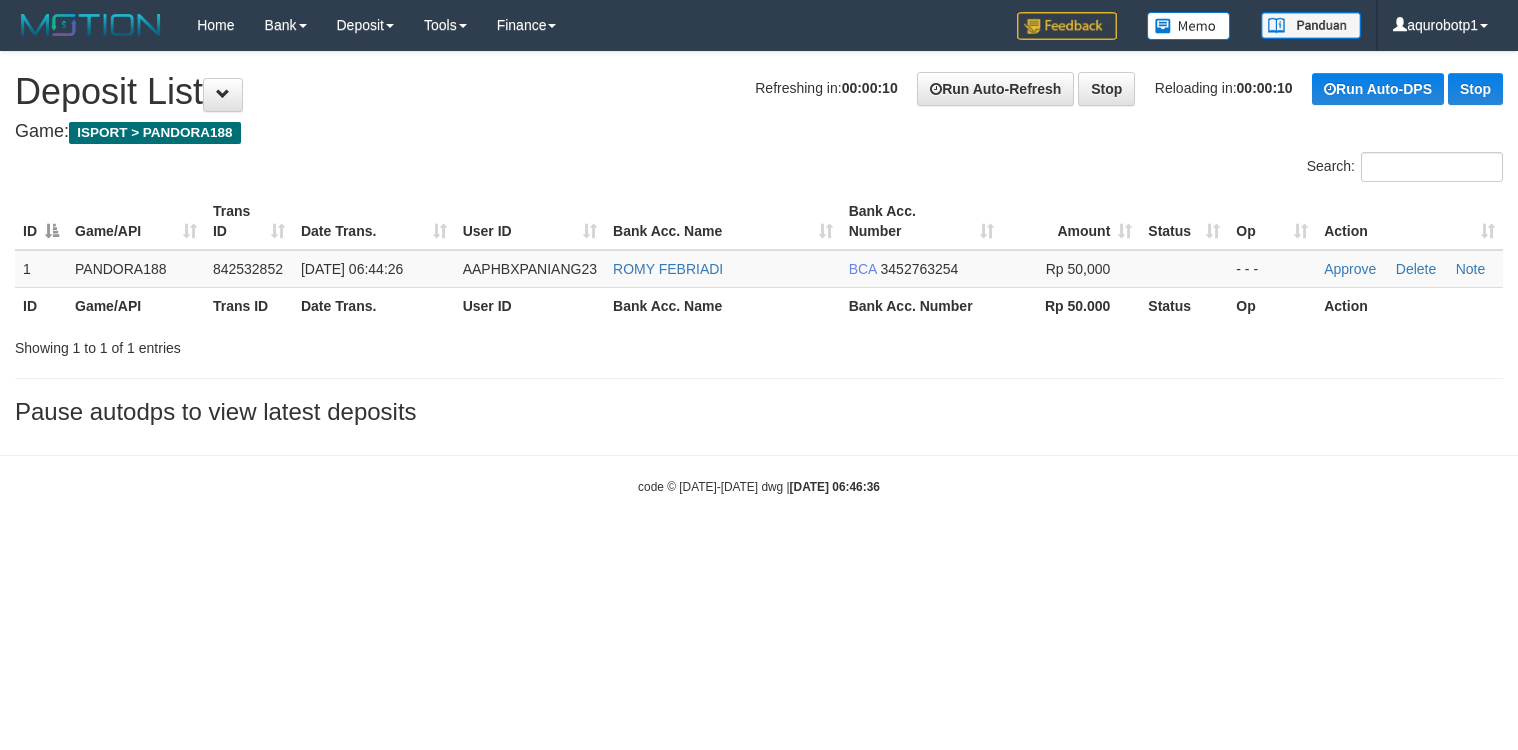 scroll, scrollTop: 0, scrollLeft: 0, axis: both 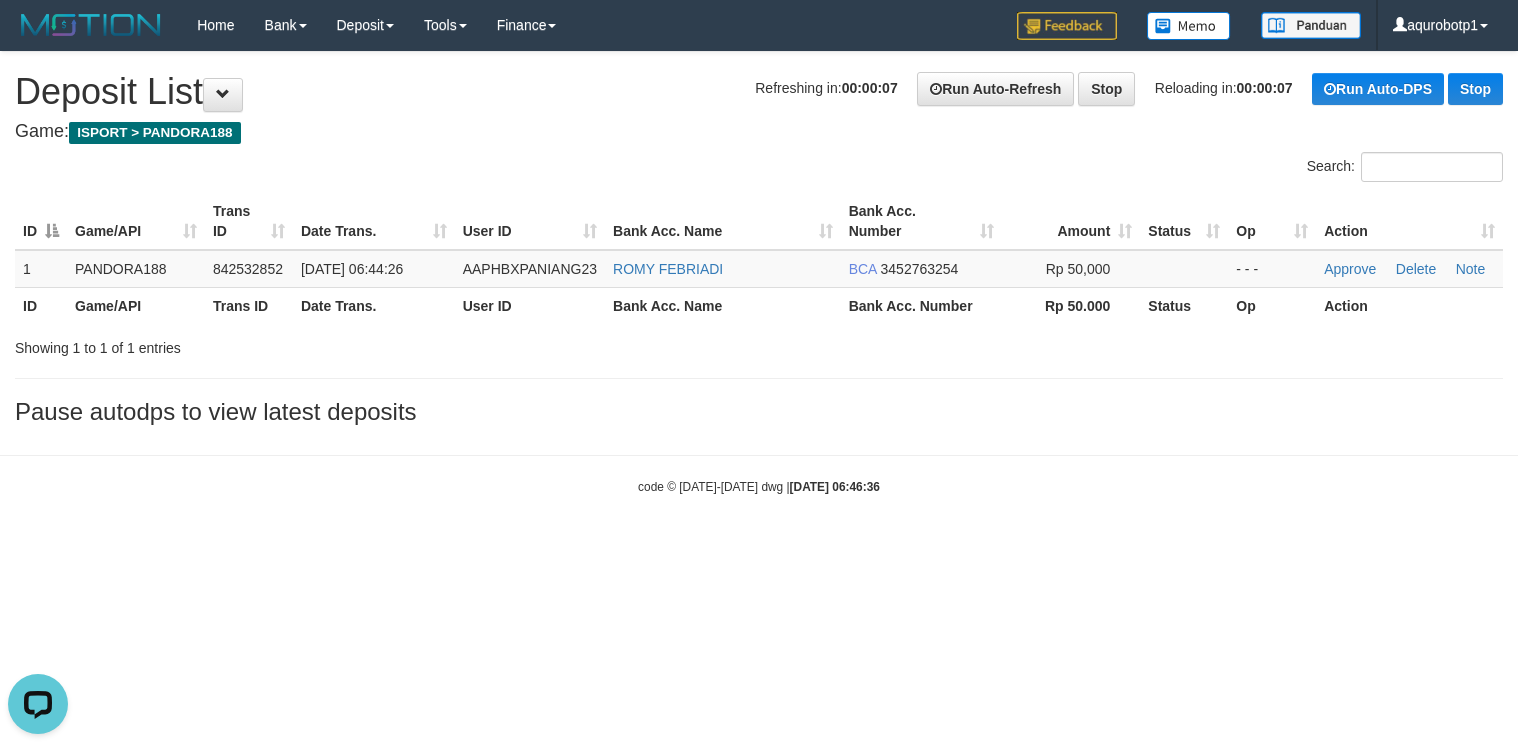 click on "**********" at bounding box center (759, 243) 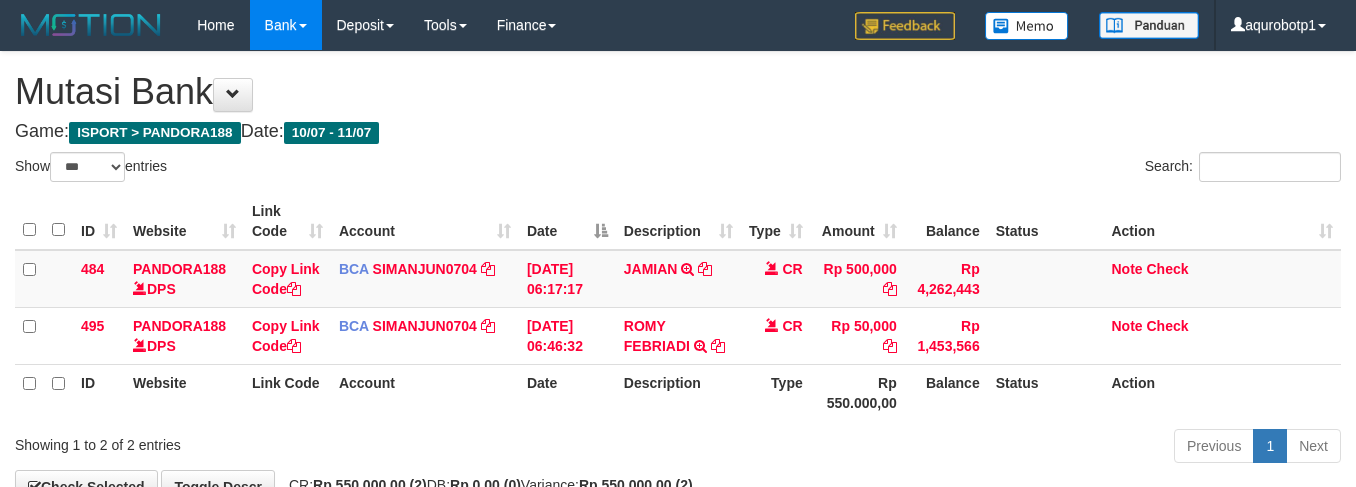 select on "***" 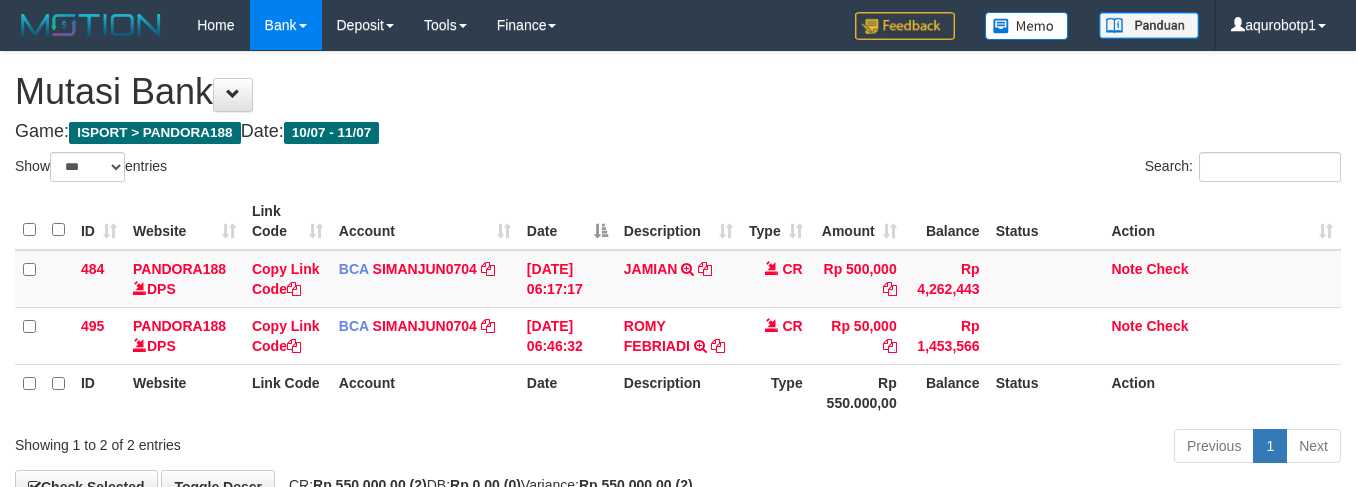 scroll, scrollTop: 78, scrollLeft: 0, axis: vertical 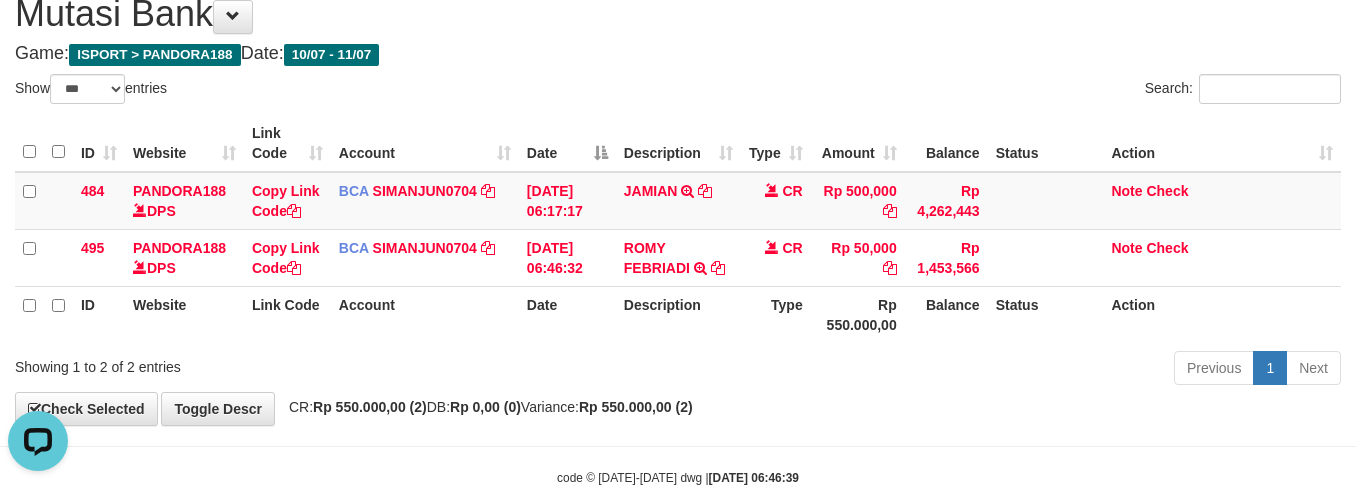 click on "Mutasi Bank" at bounding box center (678, 14) 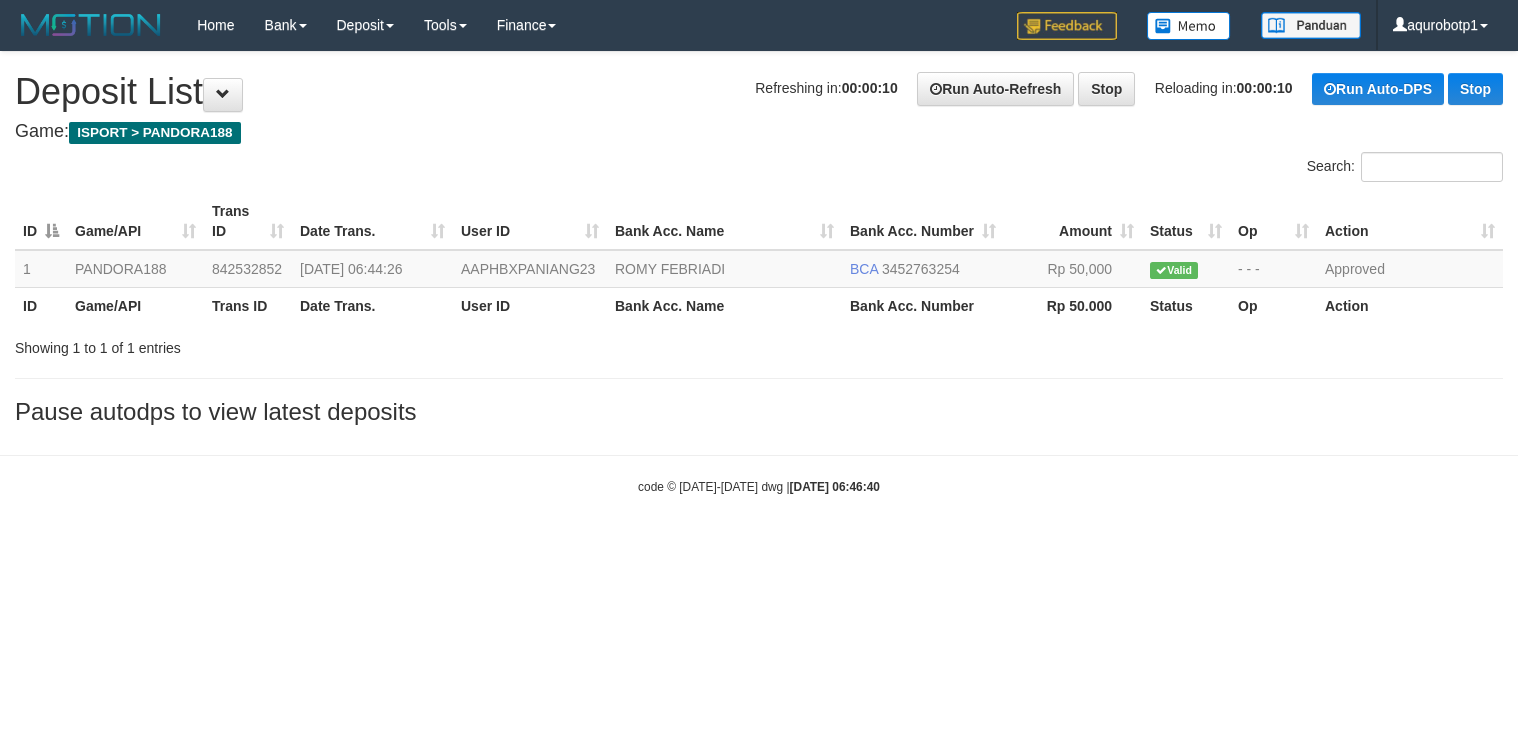 scroll, scrollTop: 0, scrollLeft: 0, axis: both 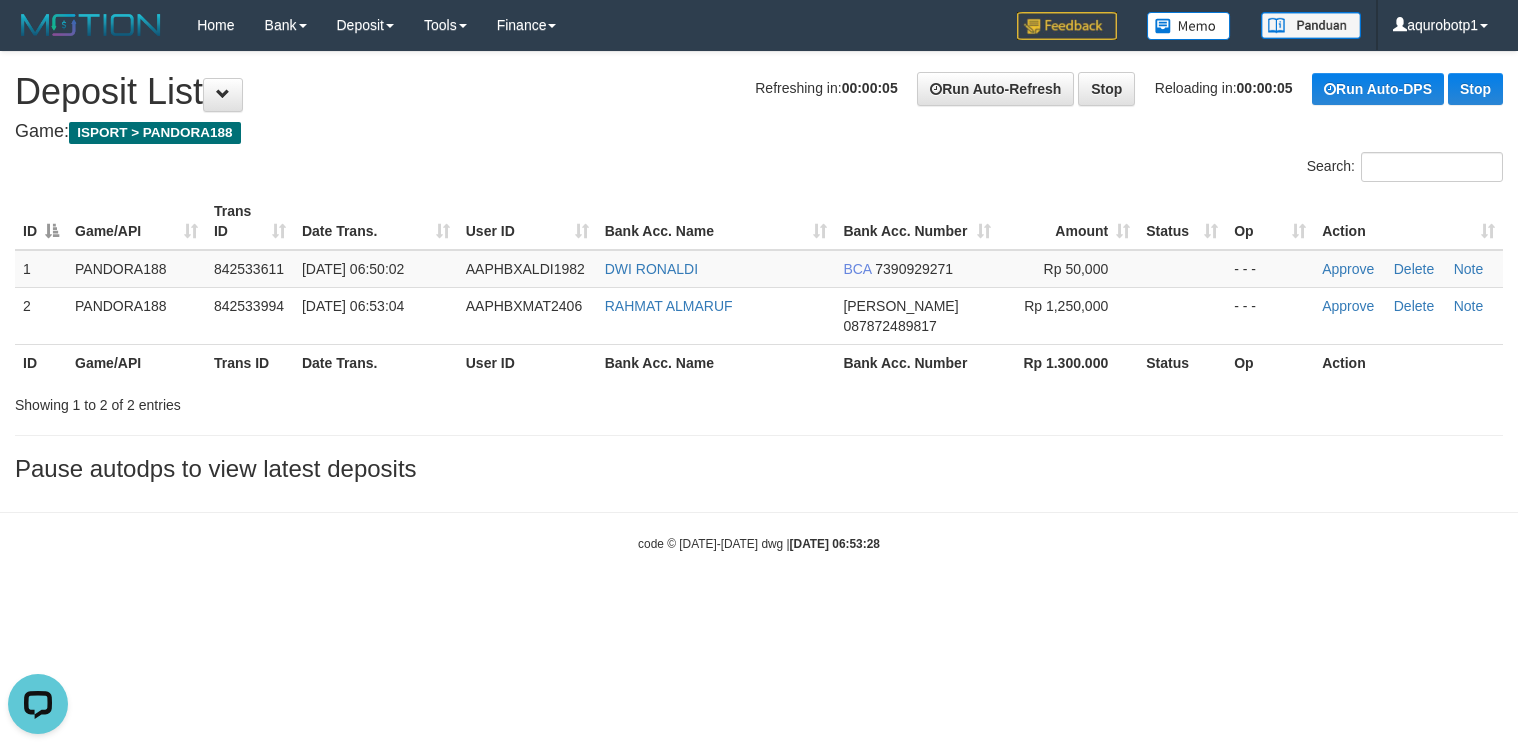 click on "code © 2012-2018 dwg |  2025/07/11 06:53:28" at bounding box center [759, 544] 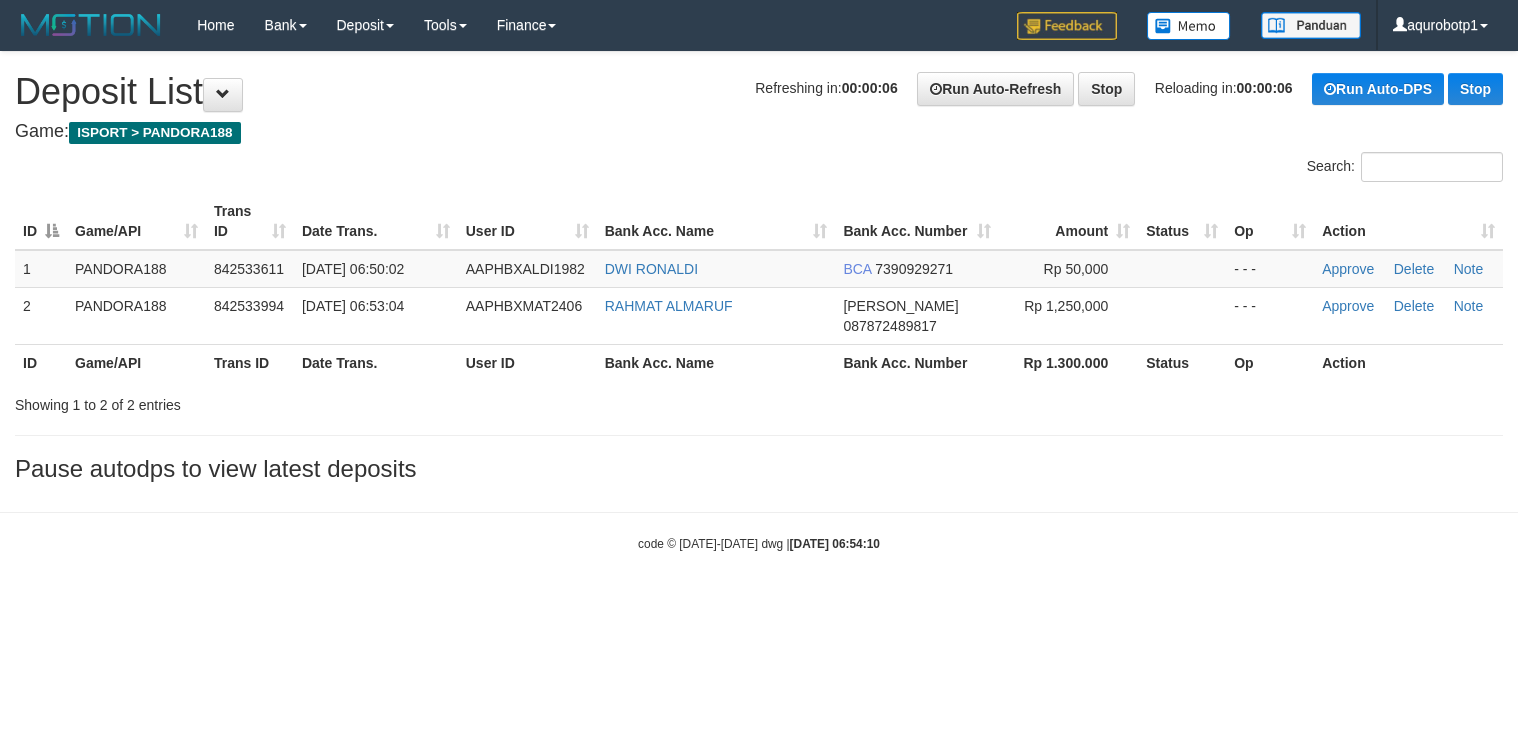 scroll, scrollTop: 0, scrollLeft: 0, axis: both 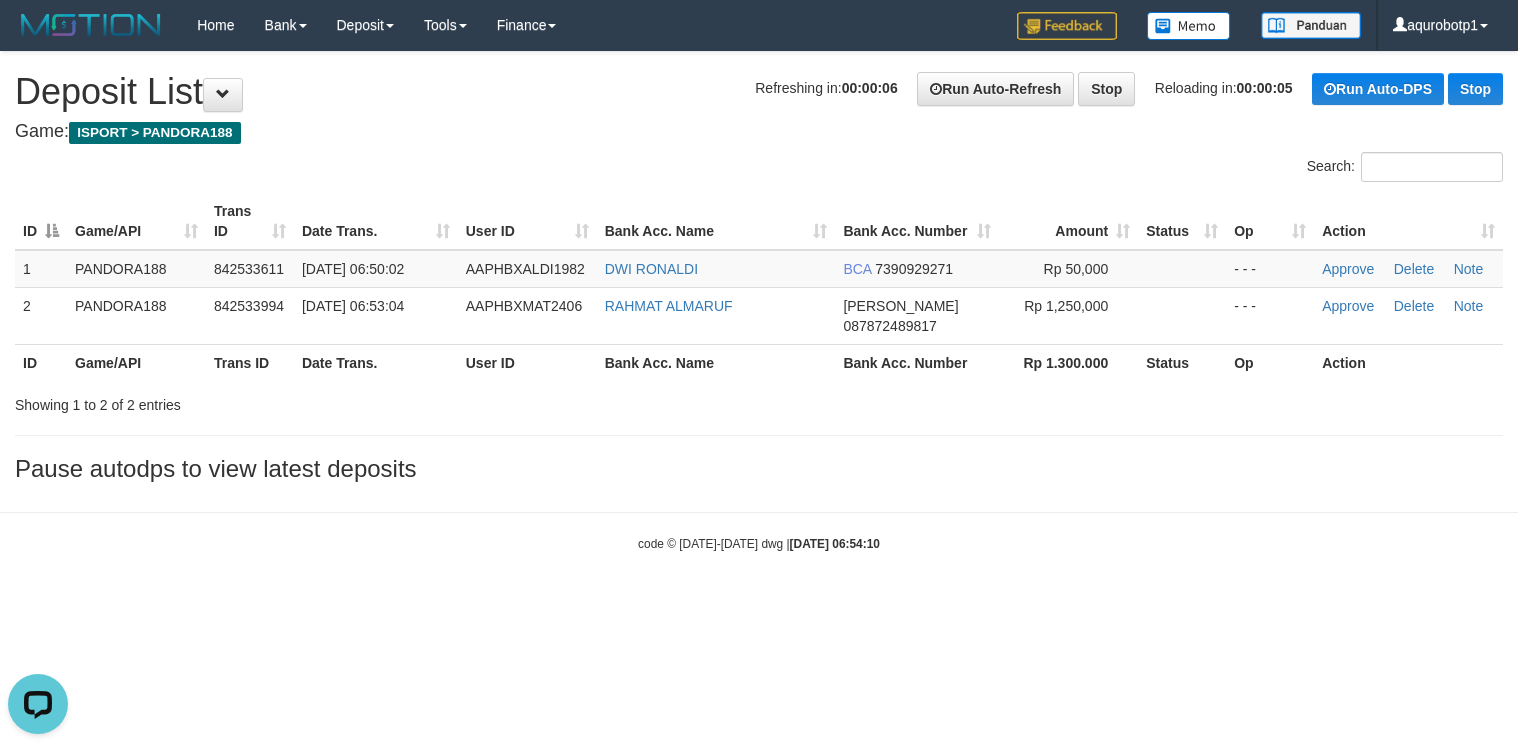click on "Search:" at bounding box center [759, 169] 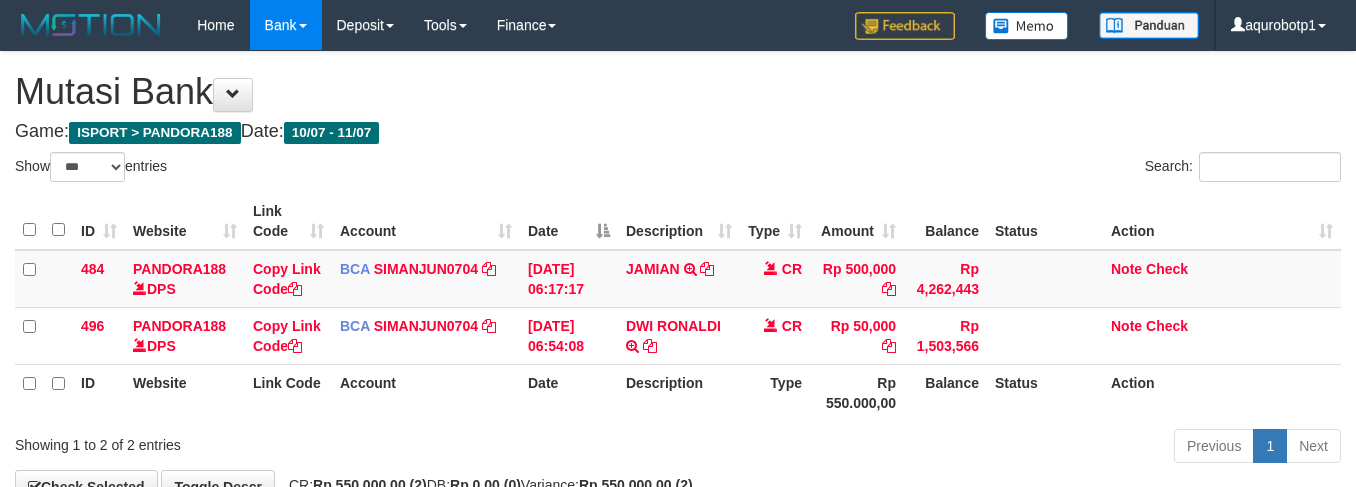select on "***" 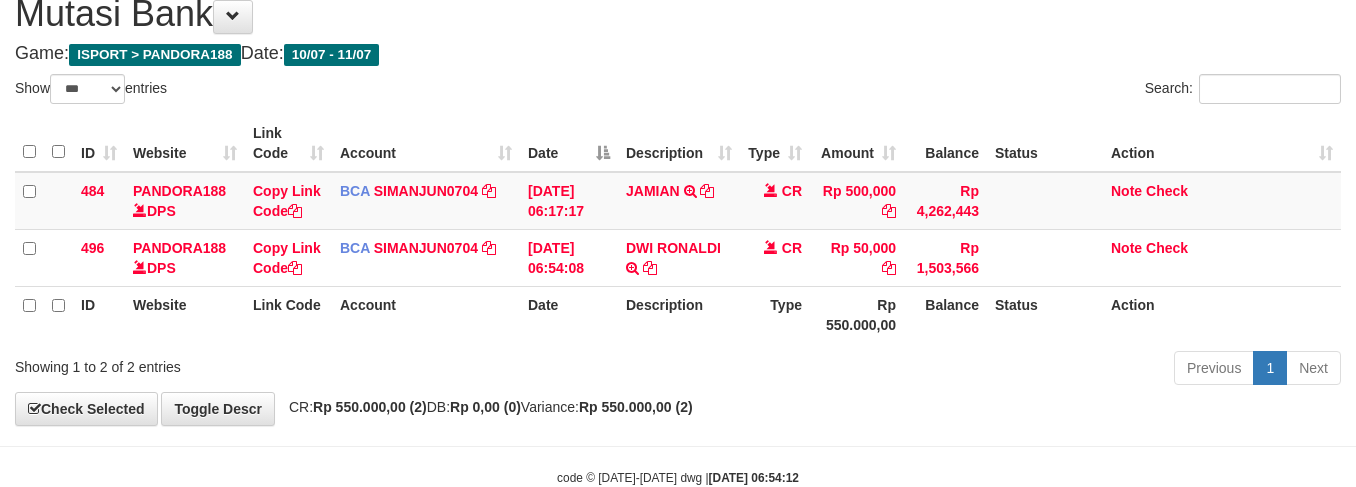 click on "**********" at bounding box center [678, 199] 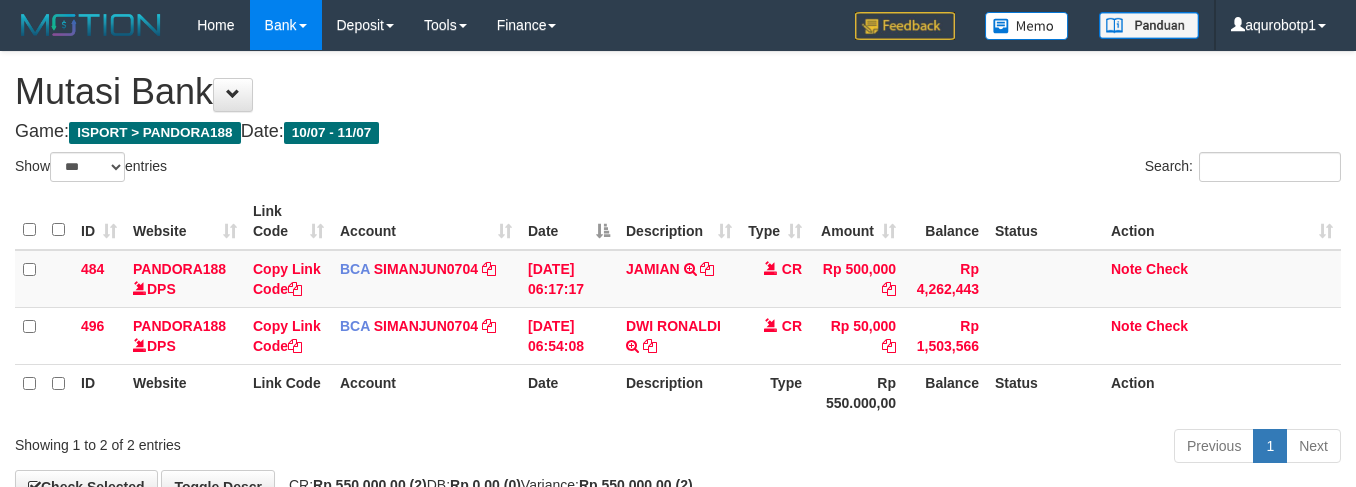 select on "***" 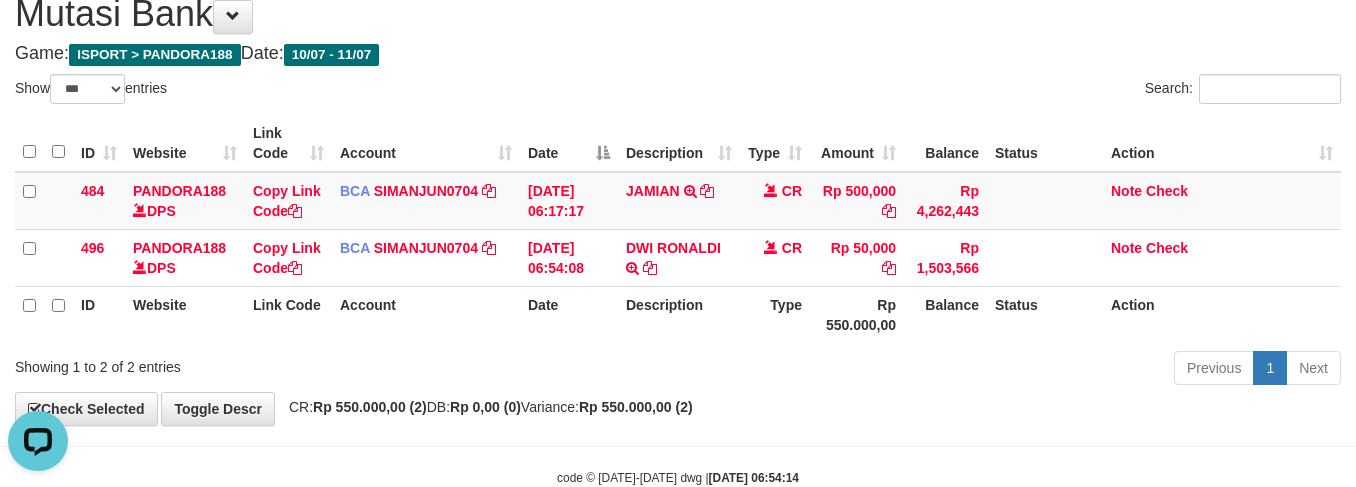 scroll, scrollTop: 0, scrollLeft: 0, axis: both 